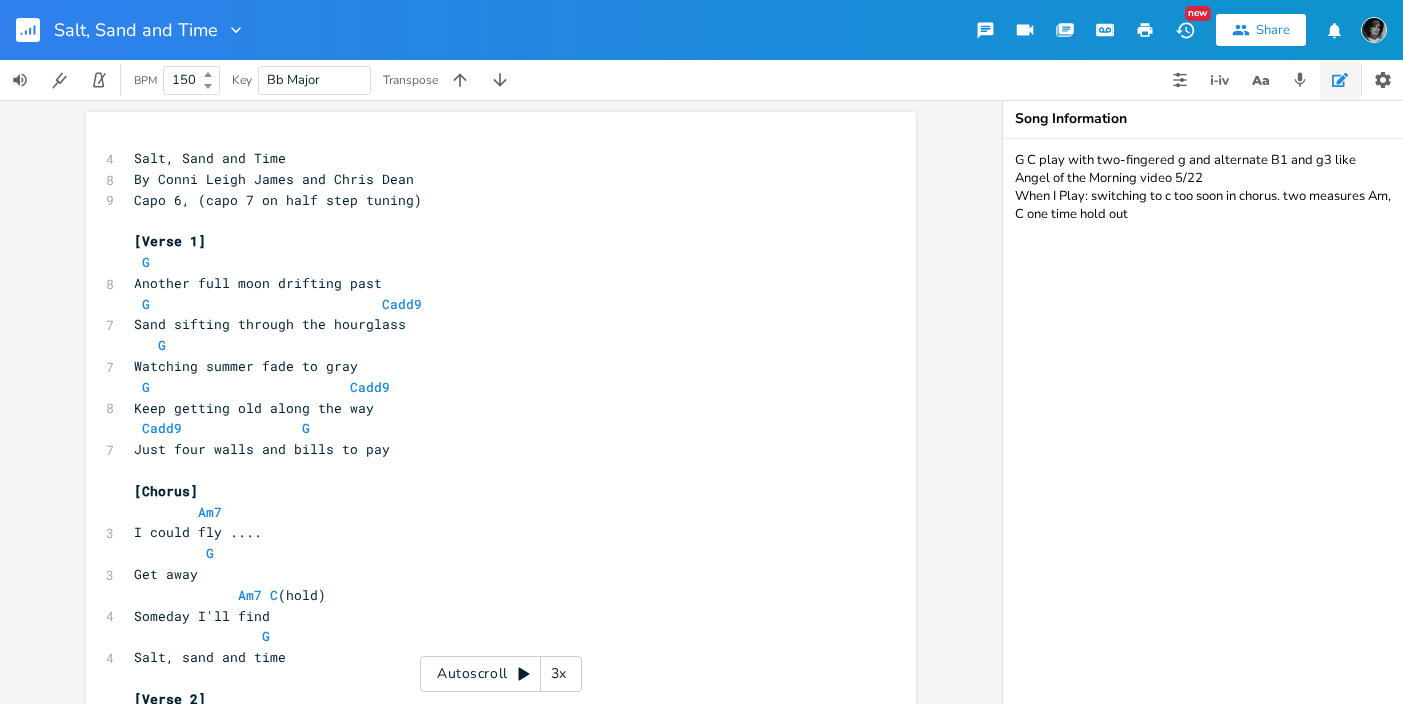 scroll, scrollTop: 0, scrollLeft: 0, axis: both 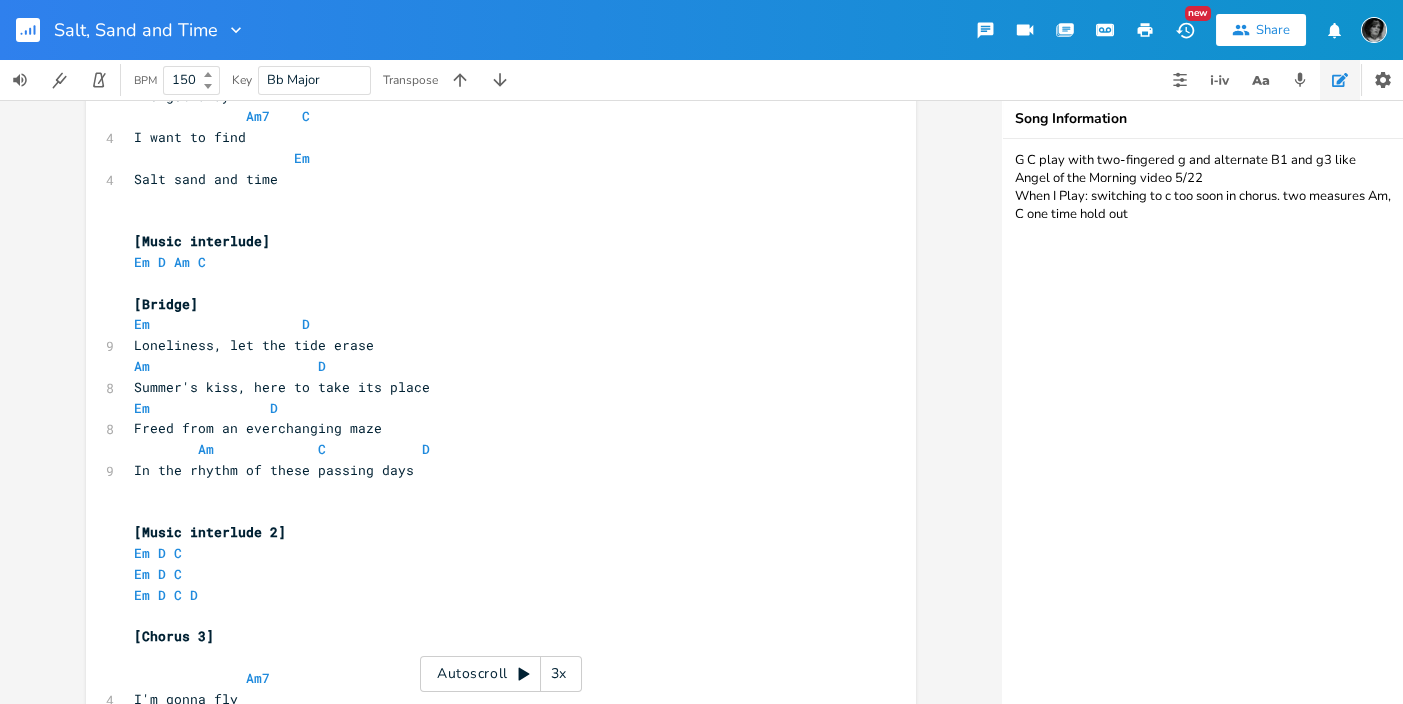 click 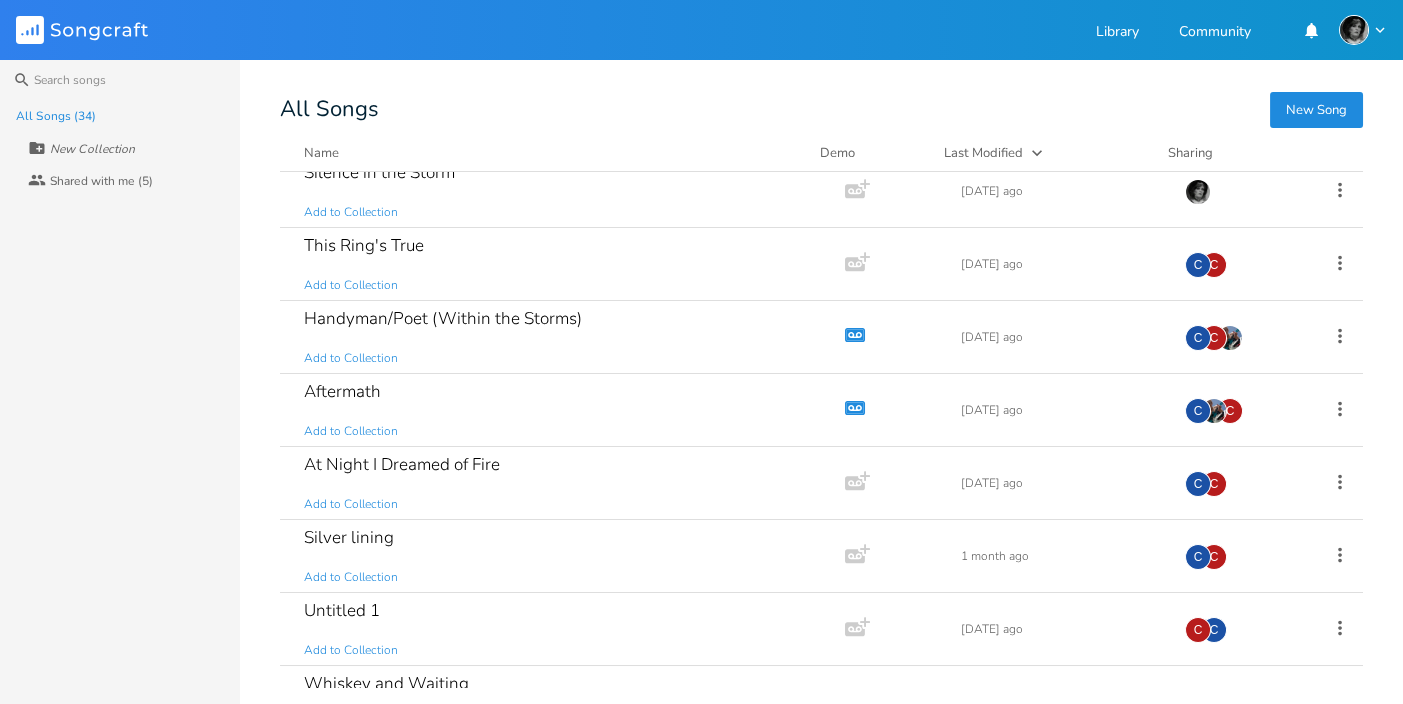 scroll, scrollTop: 327, scrollLeft: 0, axis: vertical 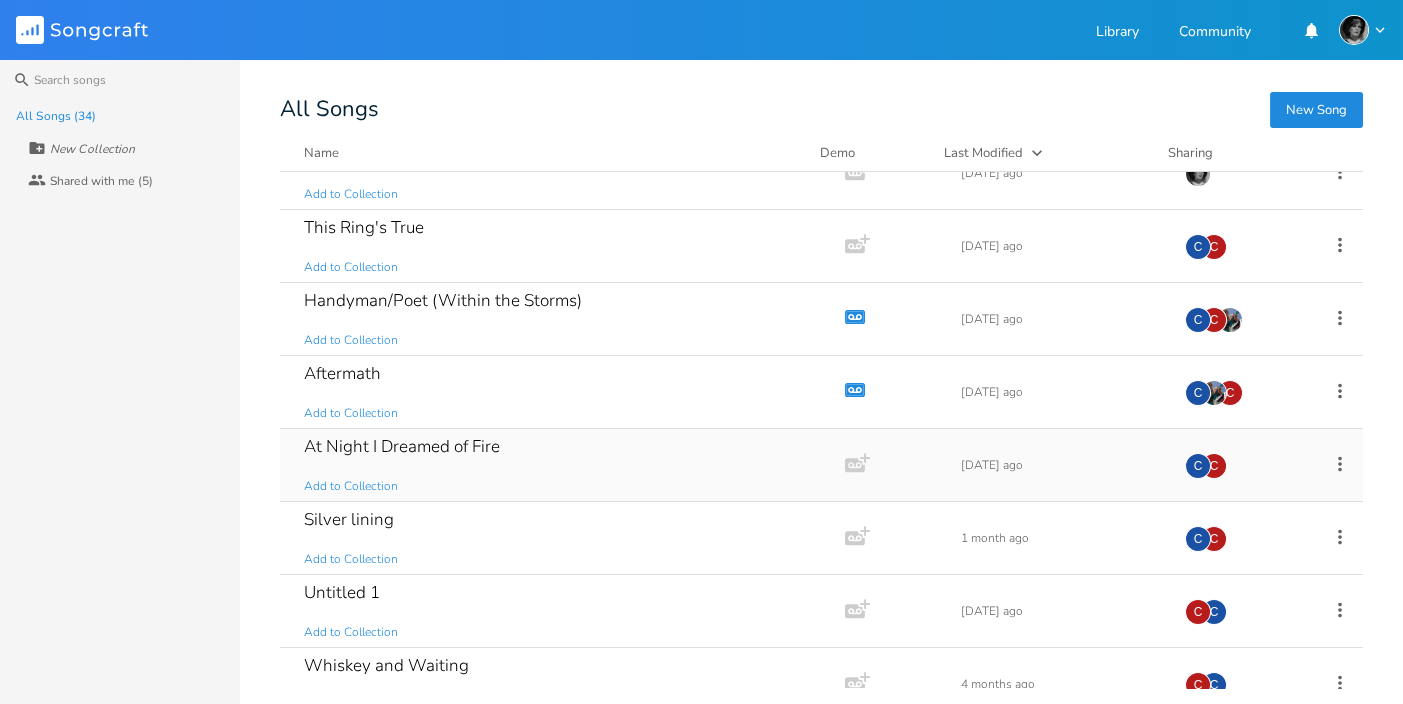 click on "At Night I Dreamed of Fire" at bounding box center [402, 446] 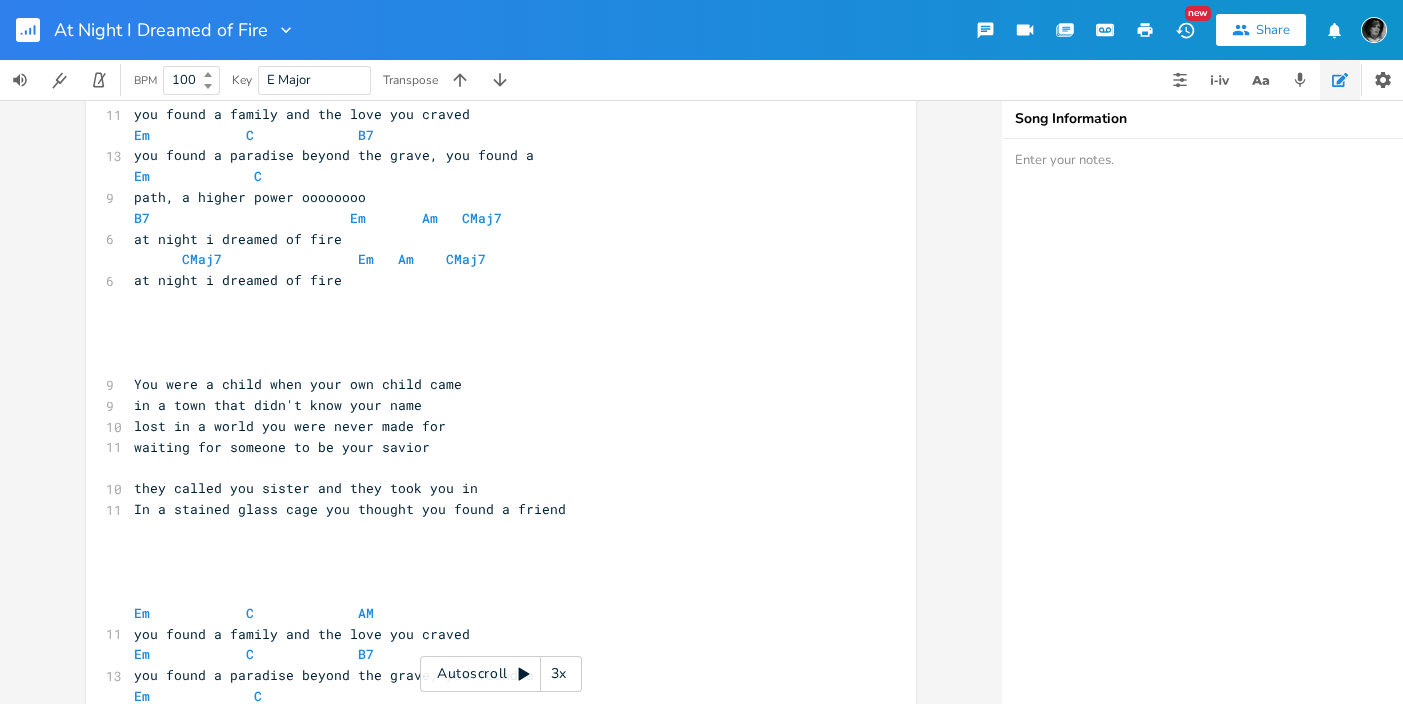 scroll, scrollTop: 276, scrollLeft: 0, axis: vertical 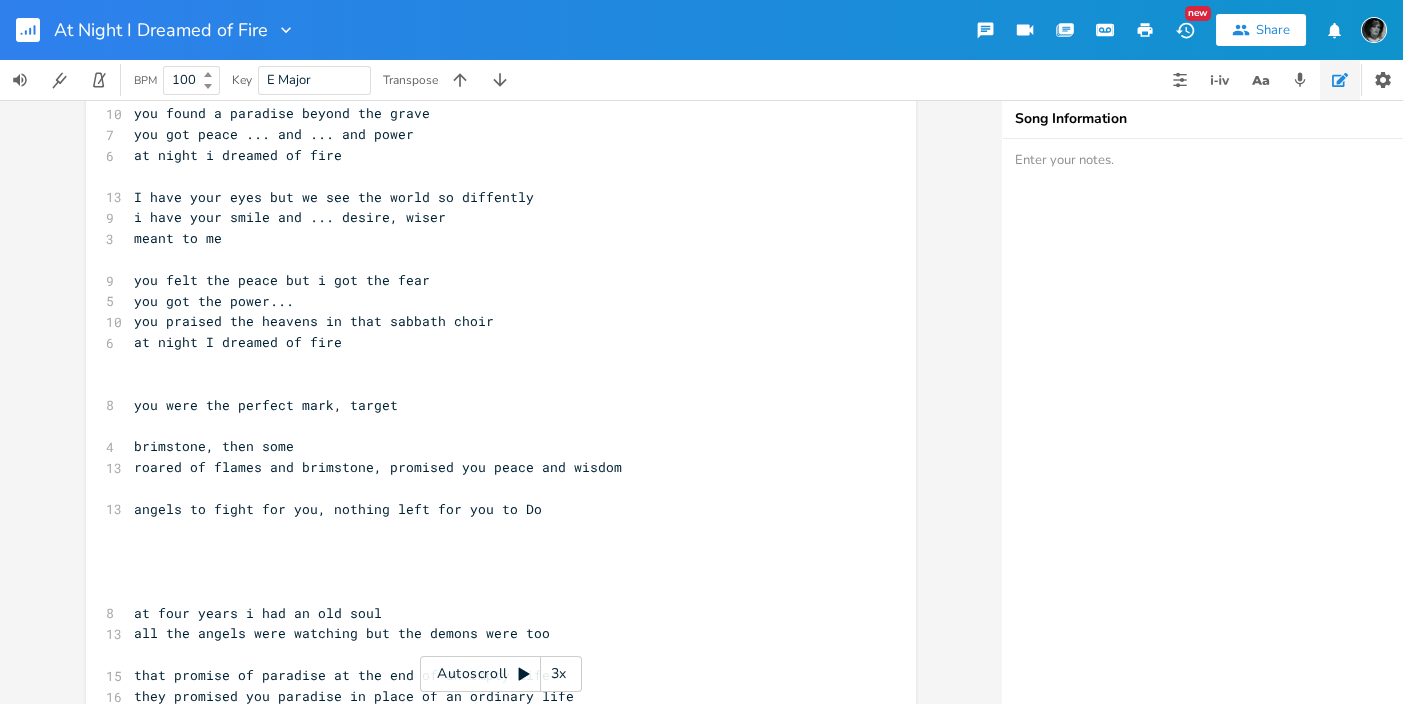 drag, startPoint x: 987, startPoint y: 436, endPoint x: 993, endPoint y: 458, distance: 22.803509 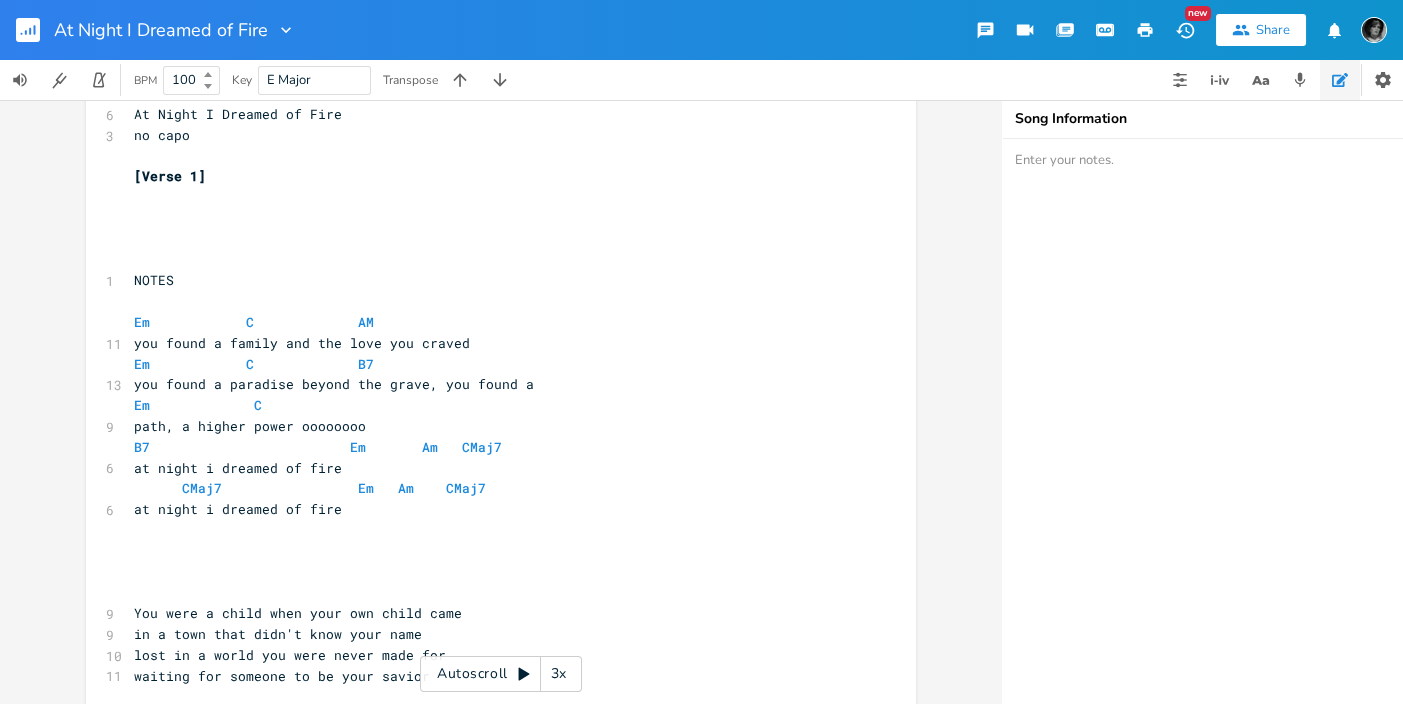 scroll, scrollTop: 0, scrollLeft: 0, axis: both 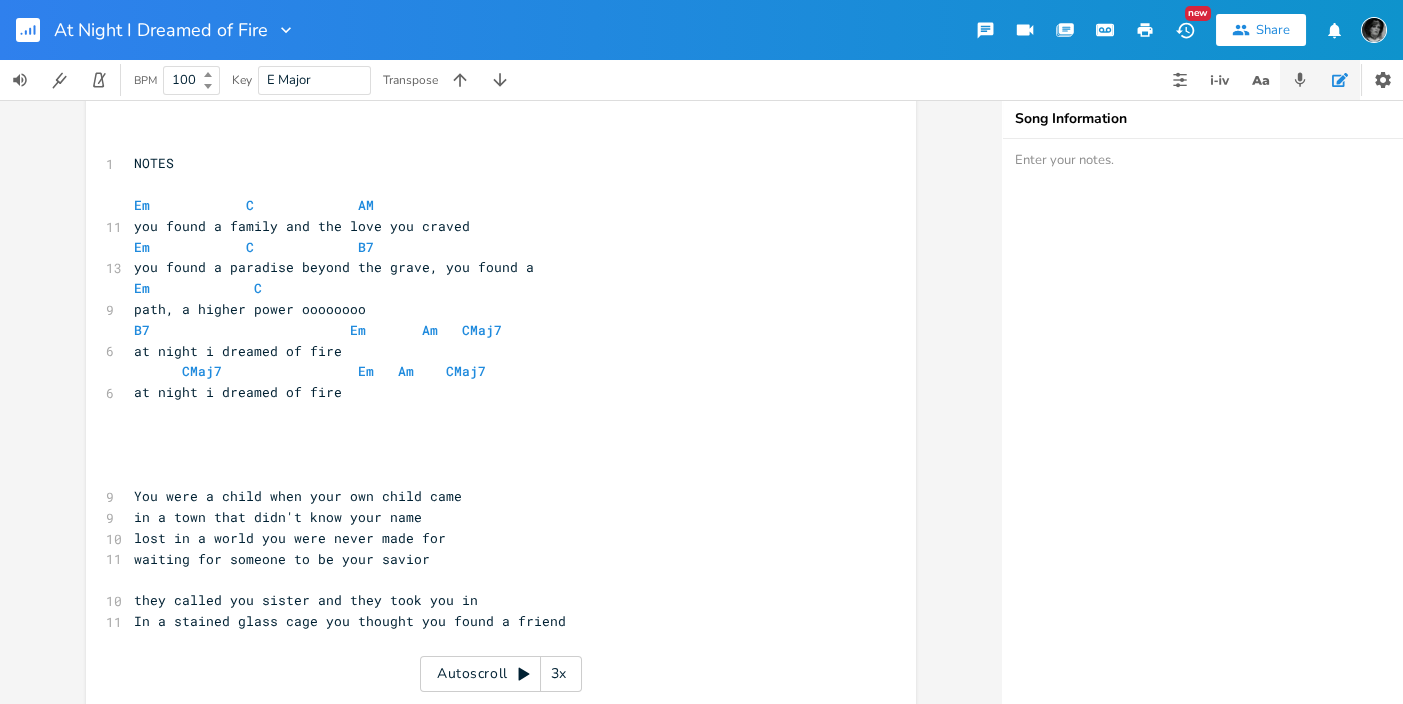 click 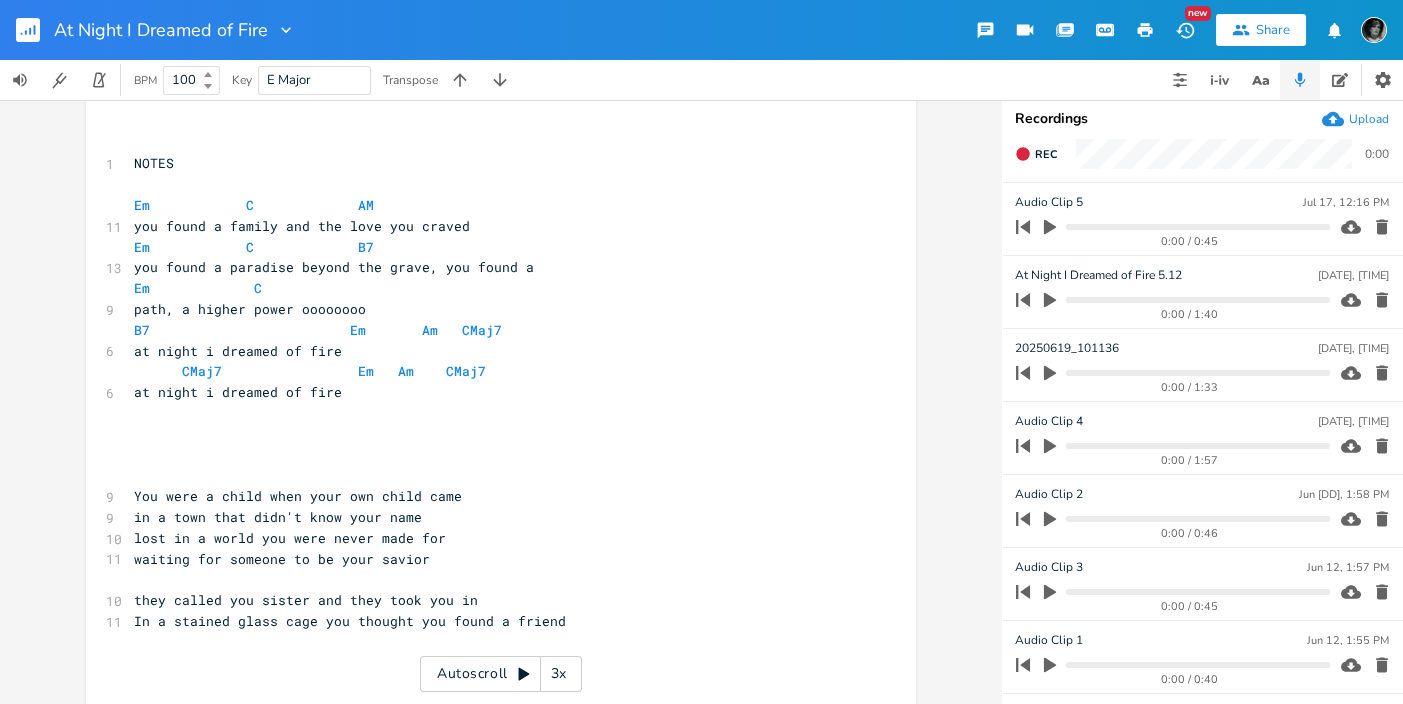 click 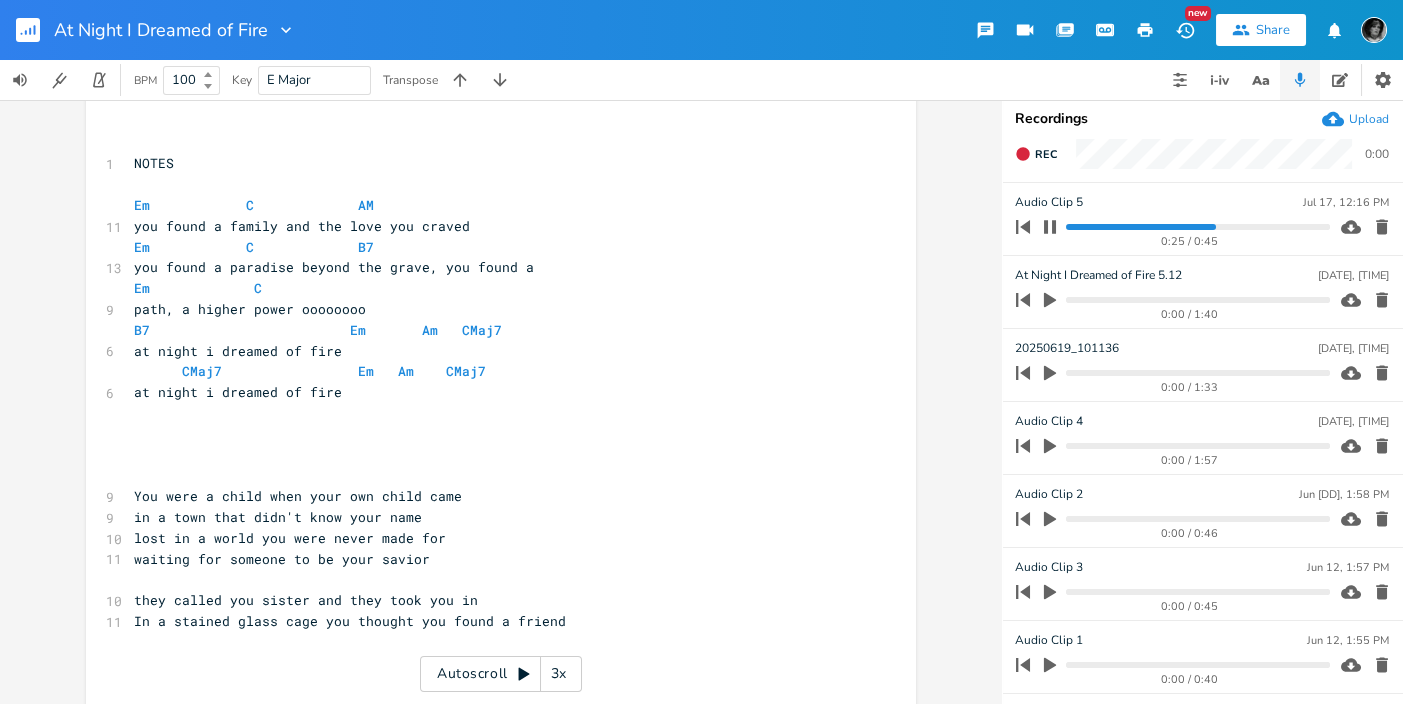 click at bounding box center (1197, 227) 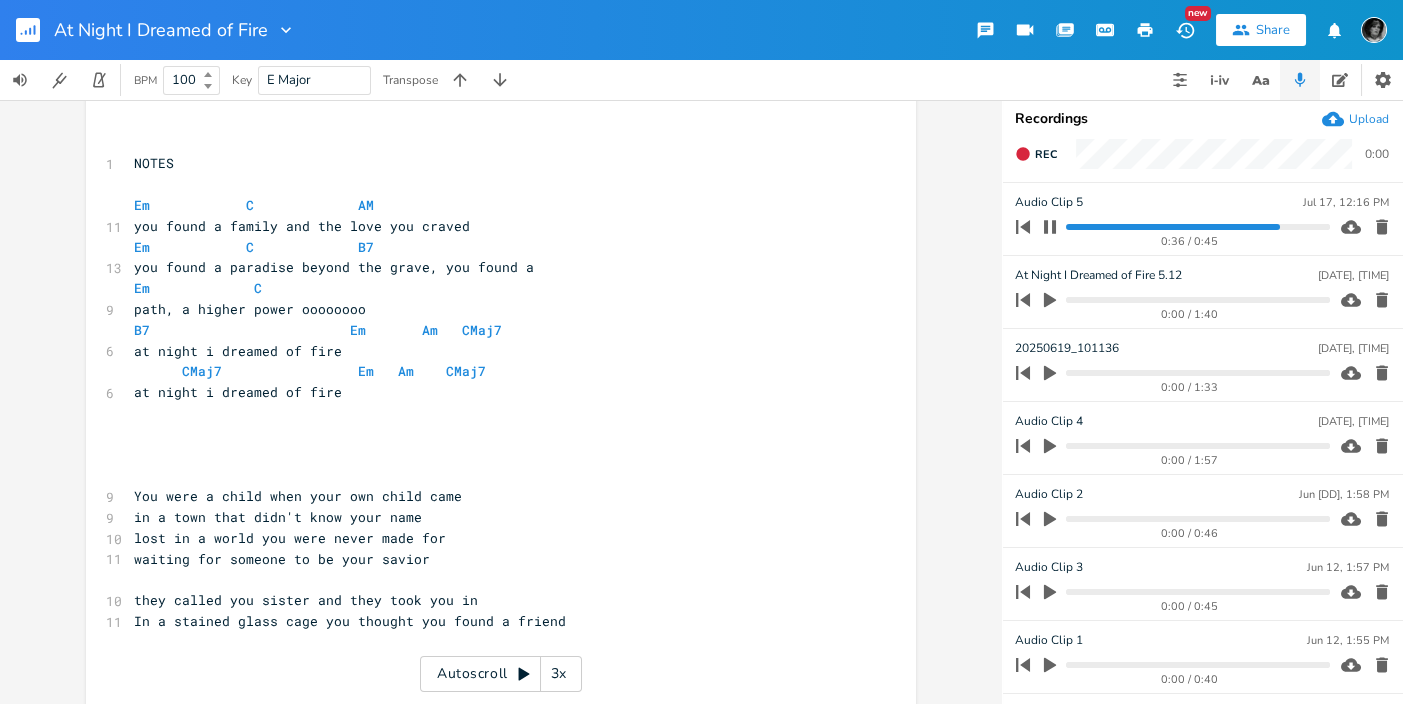click 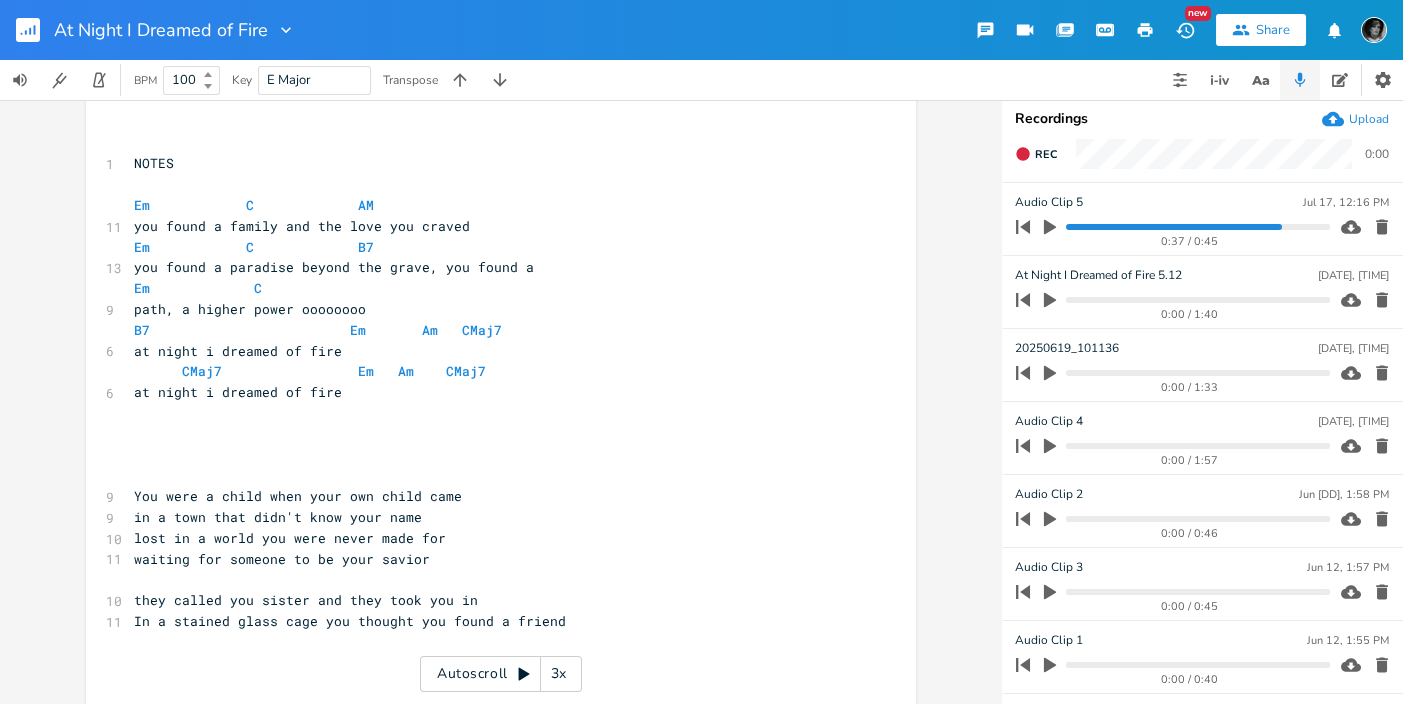 click 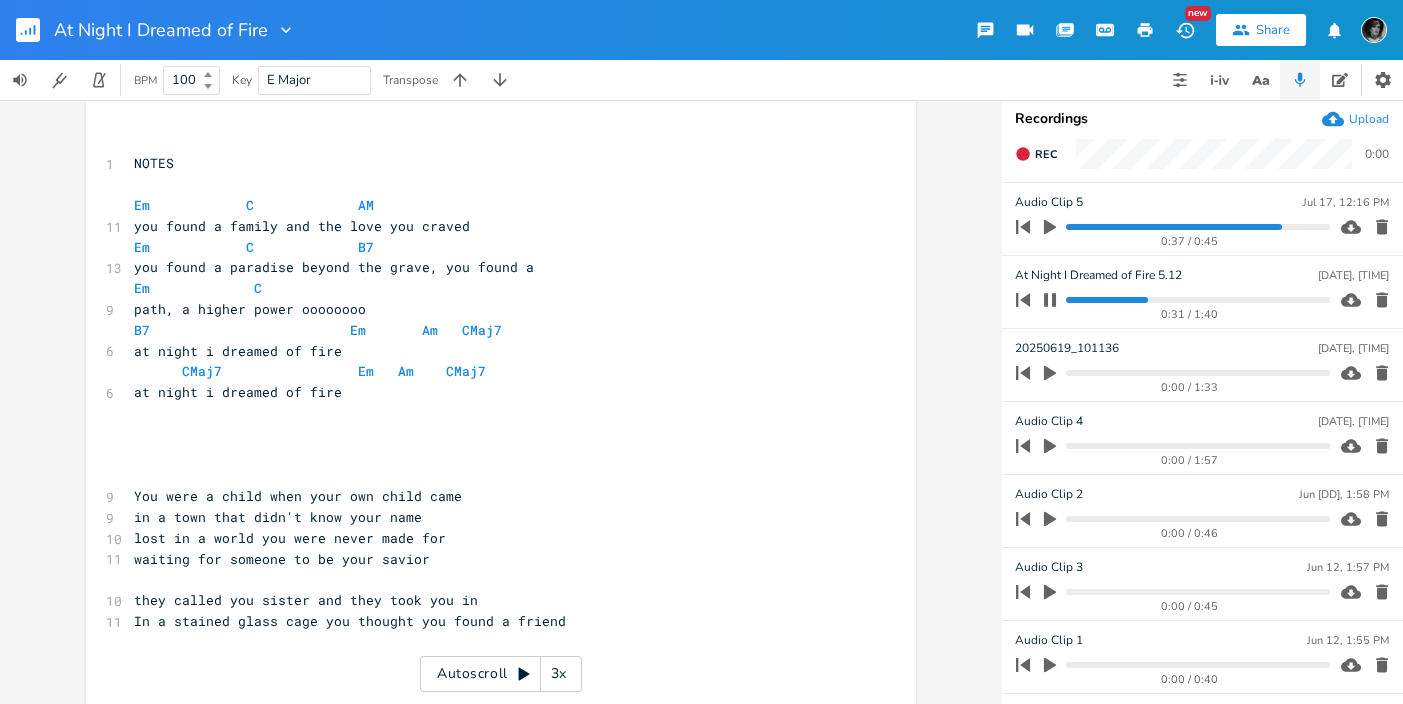 click 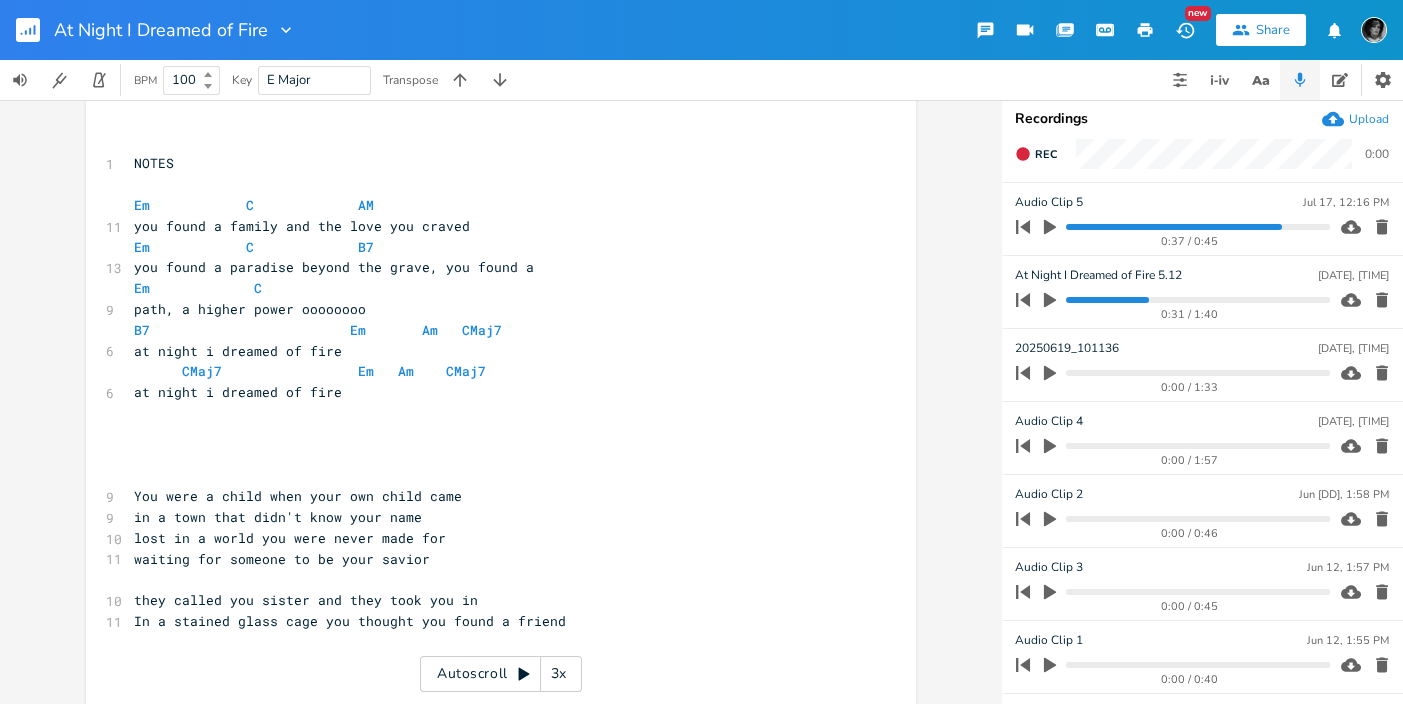 click 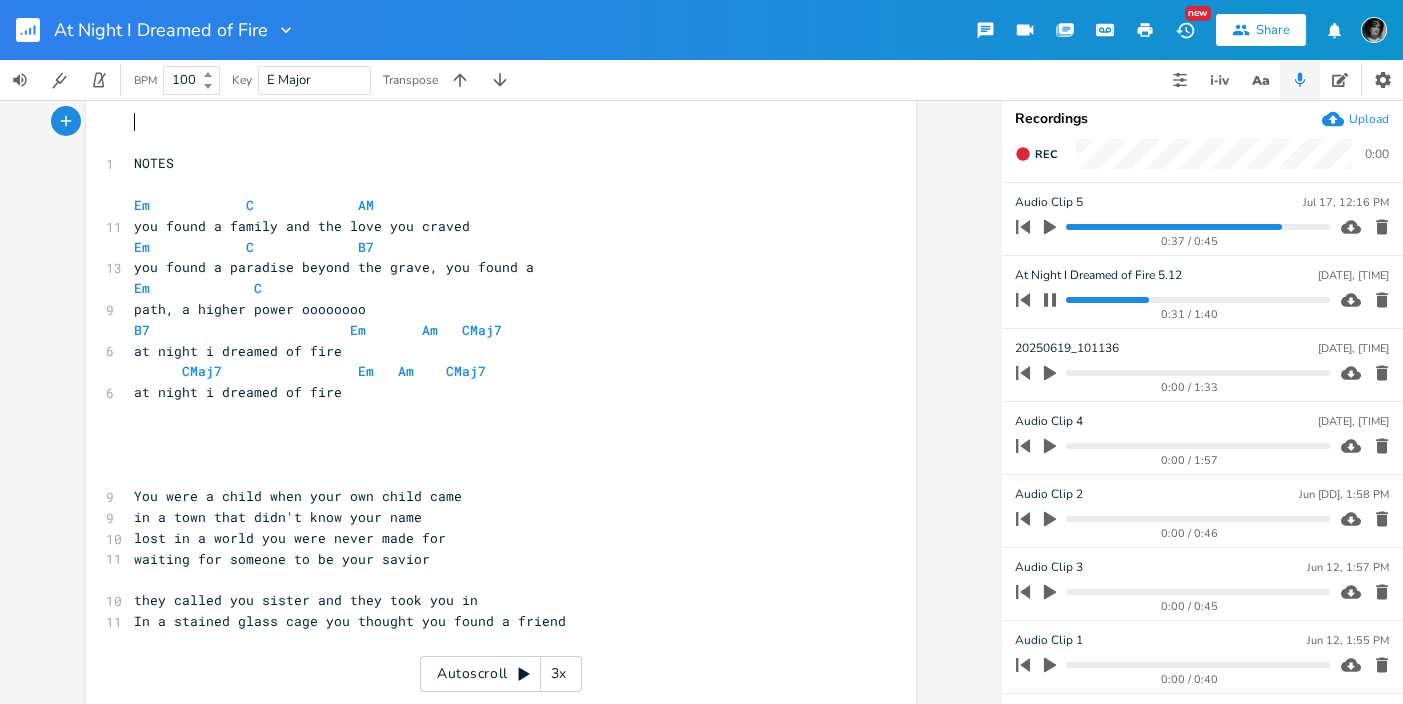 click on "​" at bounding box center [491, 122] 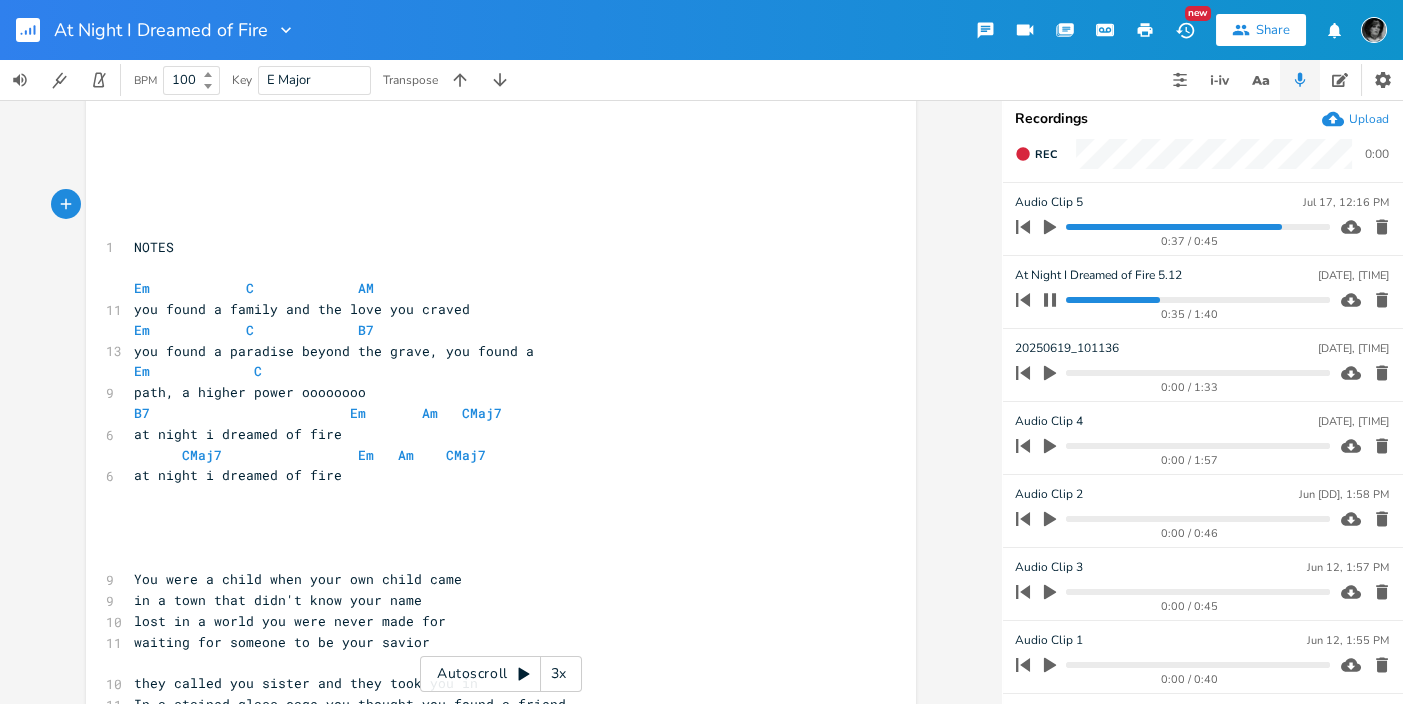 click 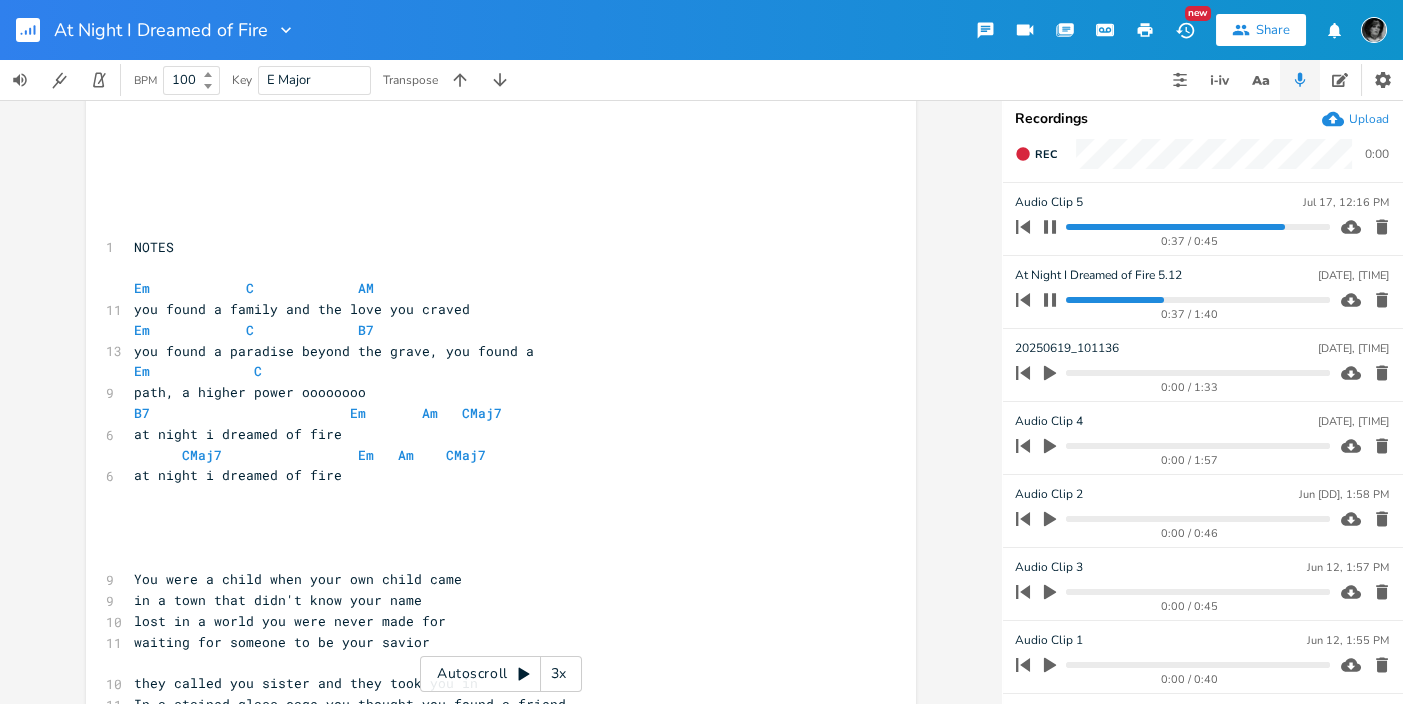click 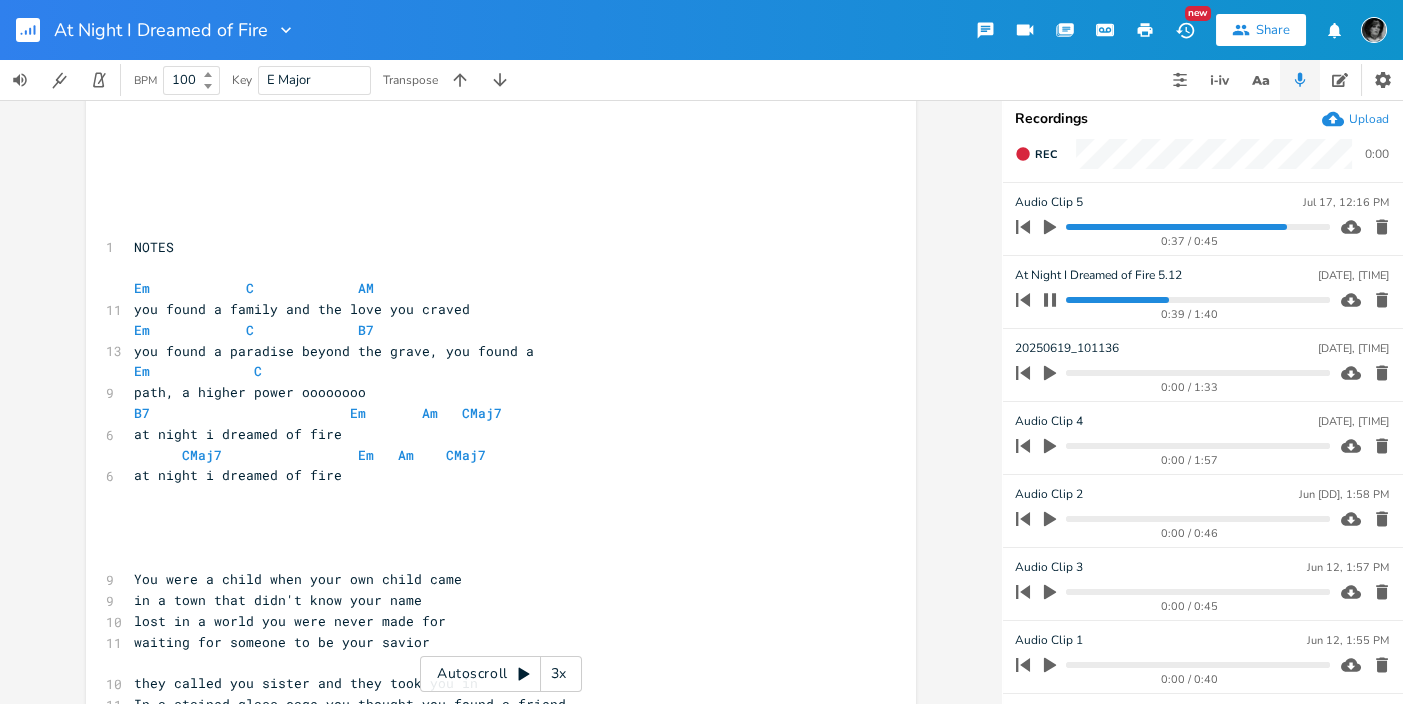 click 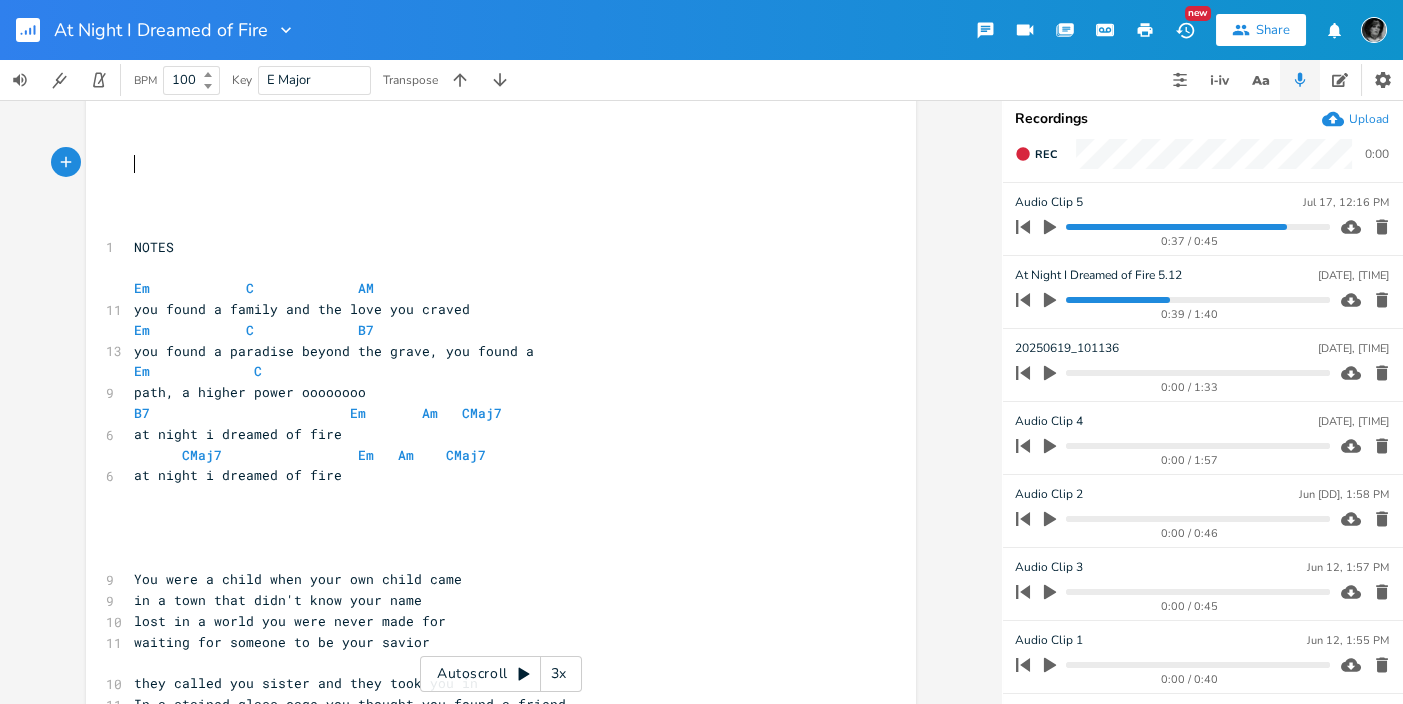 click on "​" at bounding box center (491, 163) 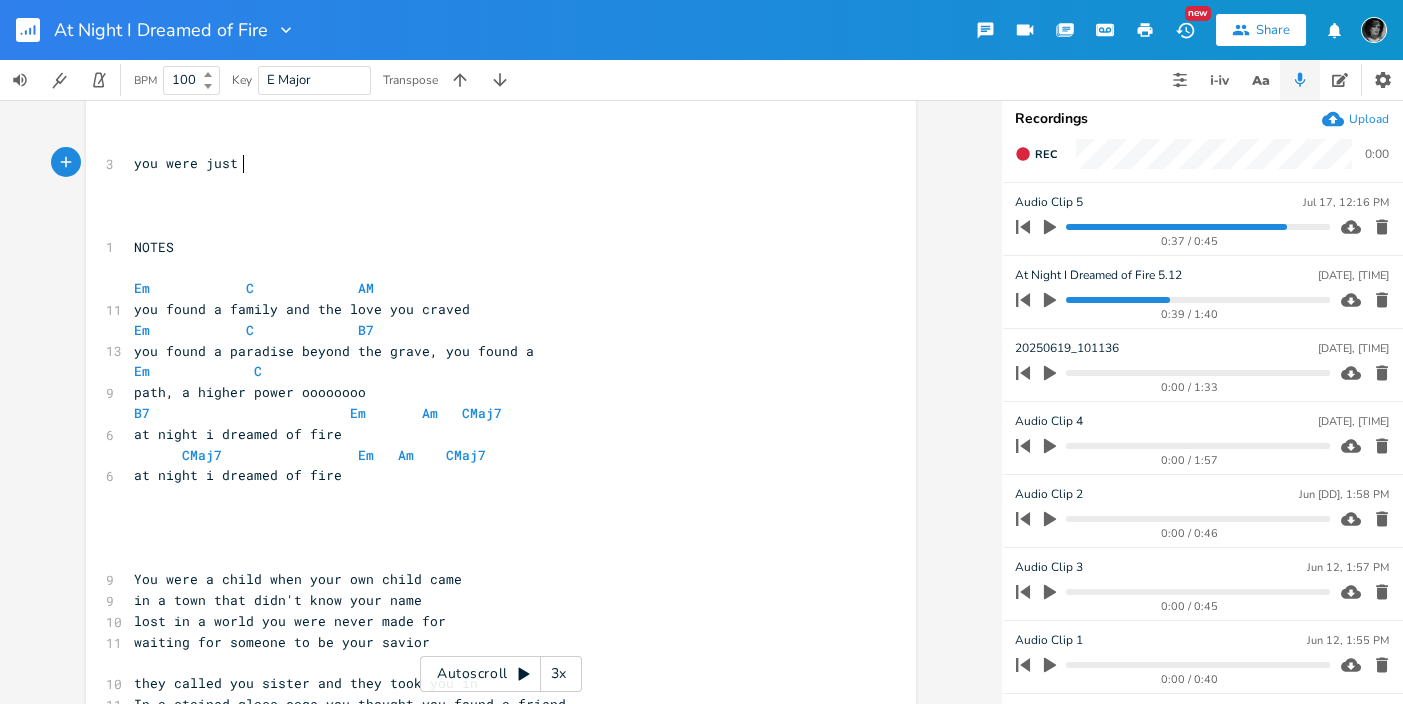 type on "you were just" 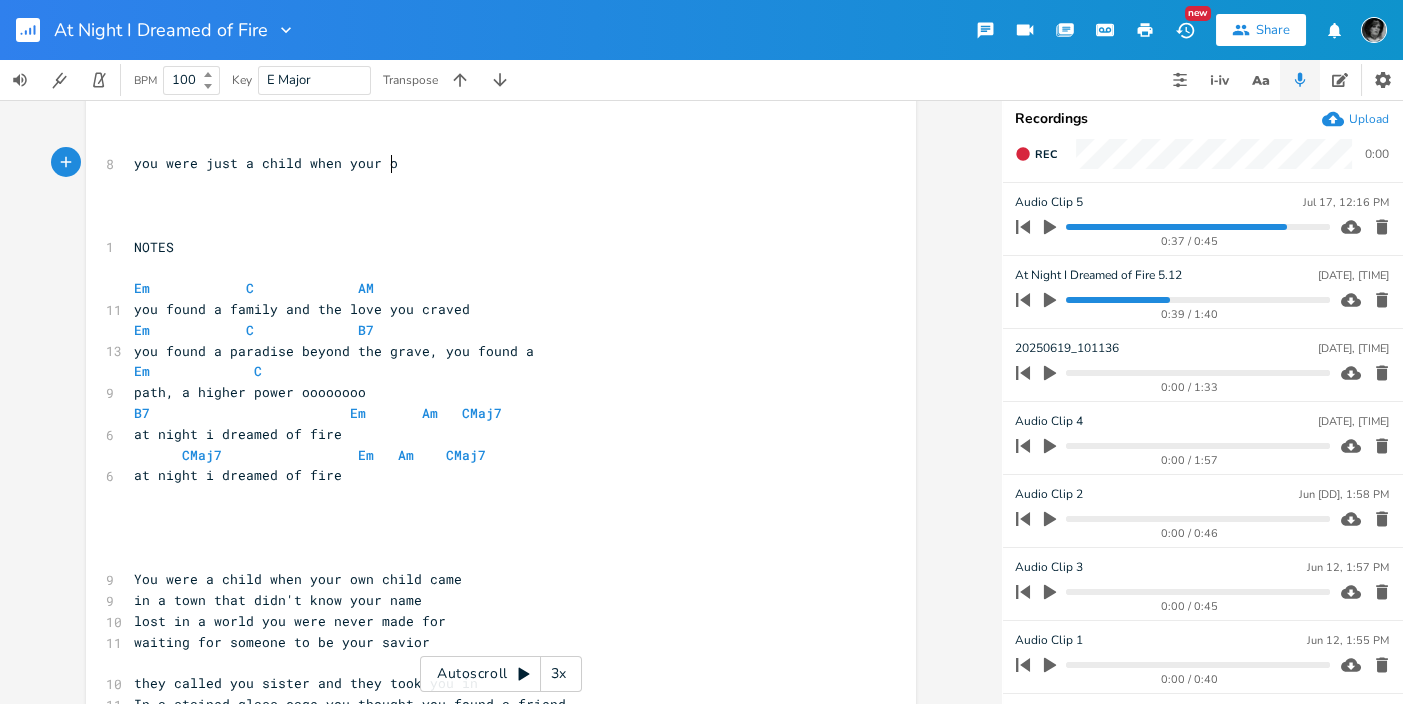 type on "a child when your oe" 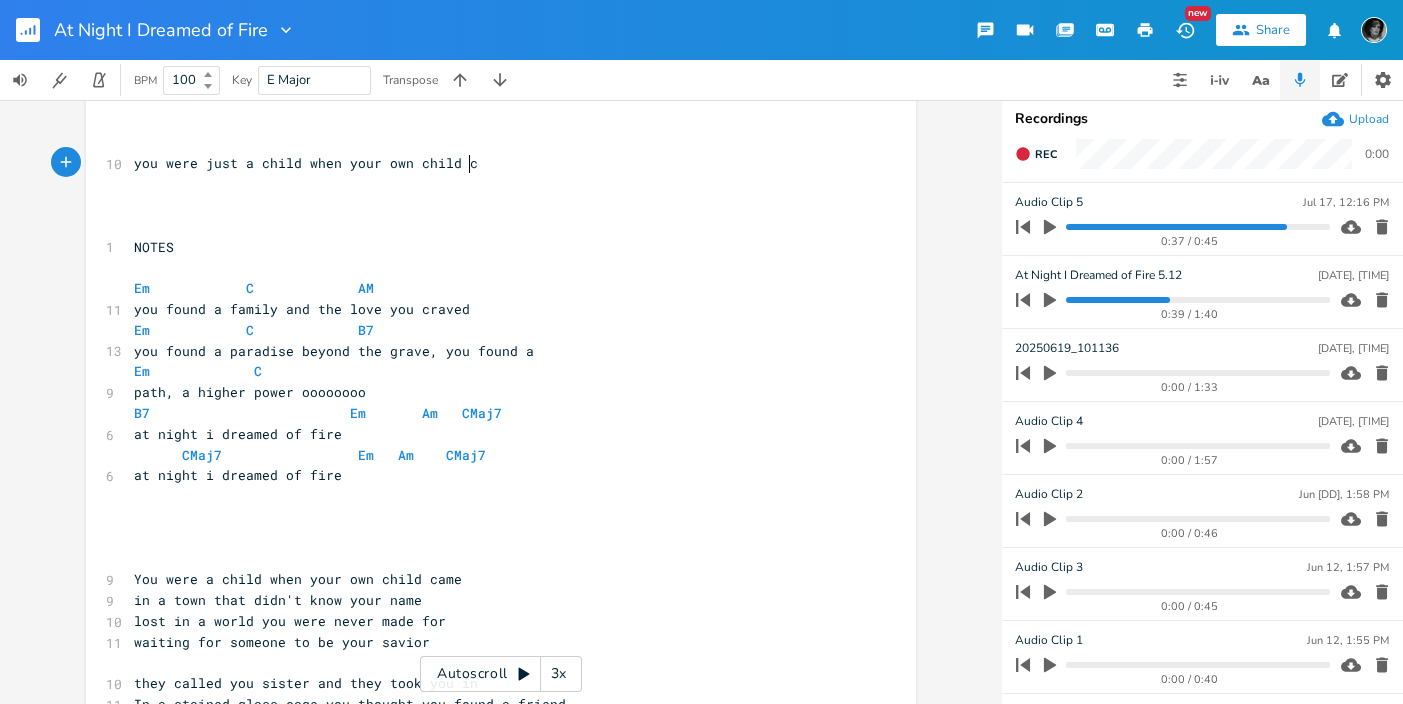 type on "wn child co" 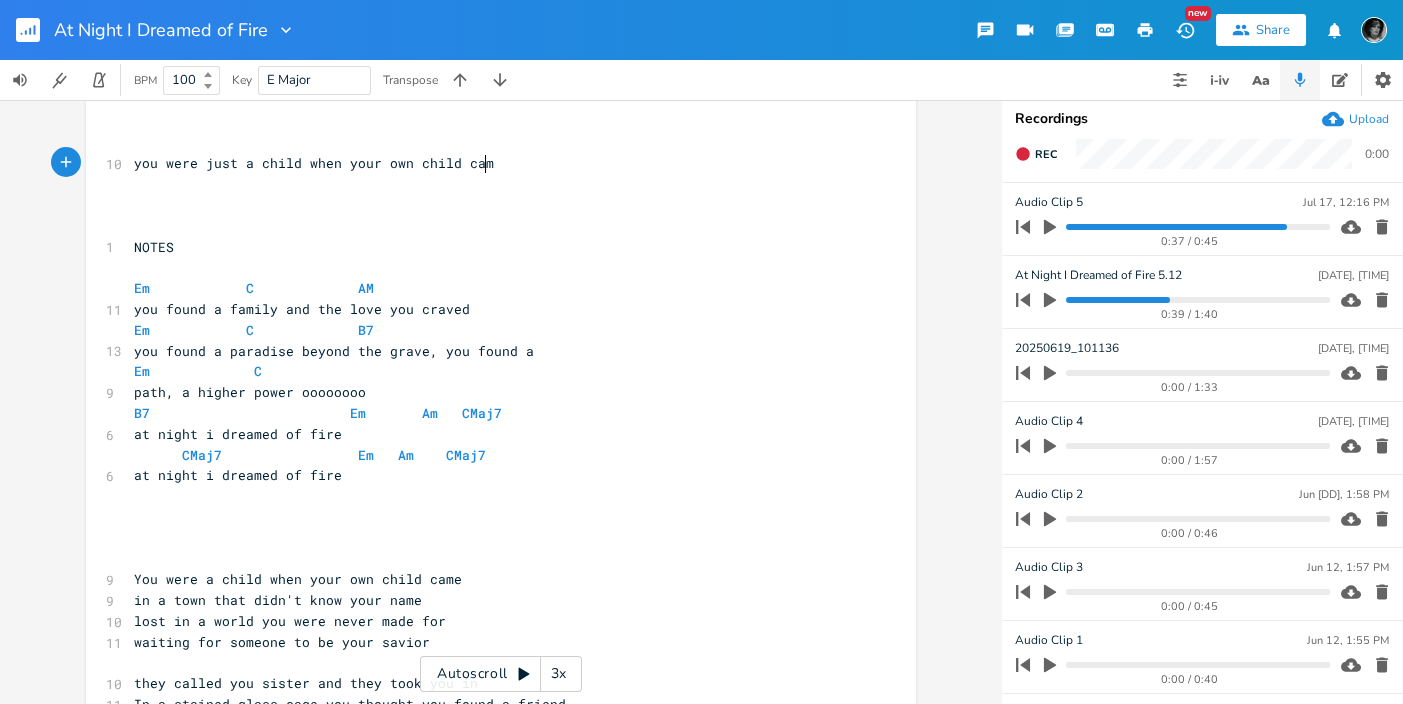 type on "ame" 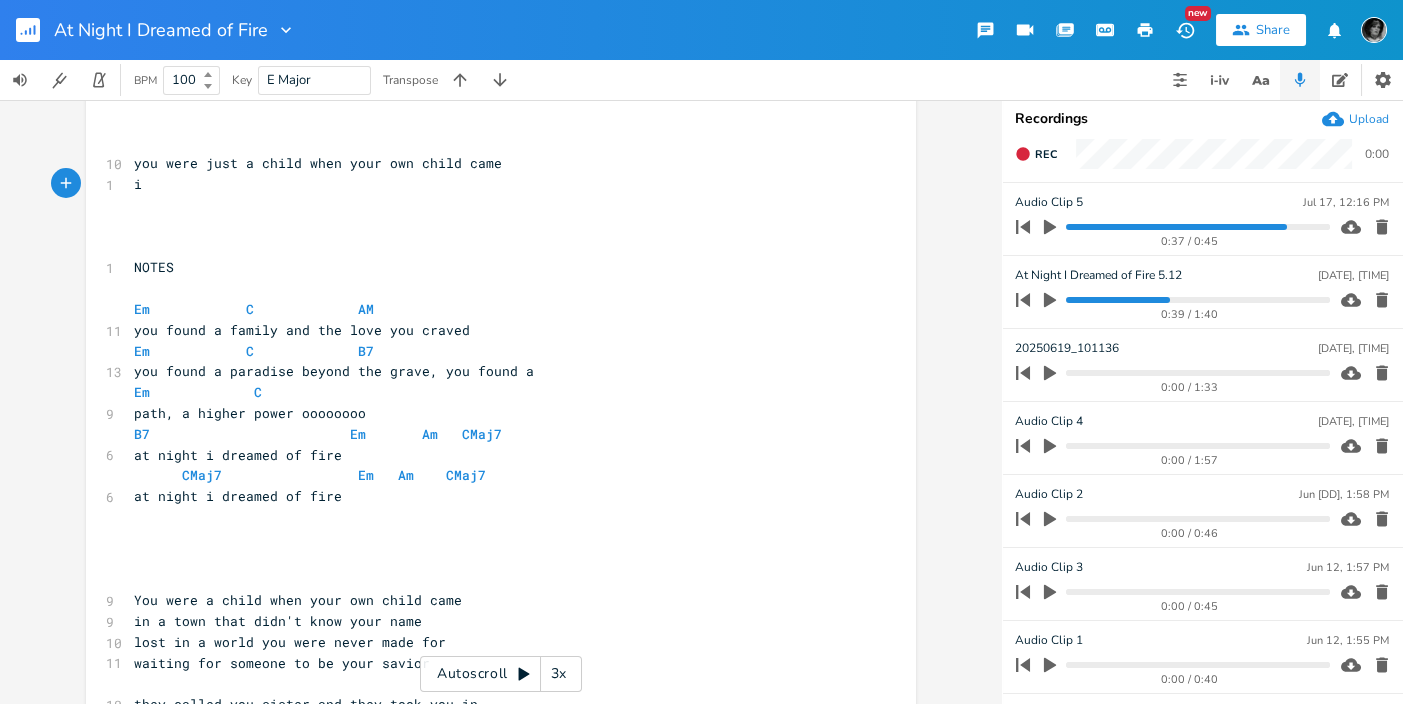 scroll, scrollTop: 0, scrollLeft: 10, axis: horizontal 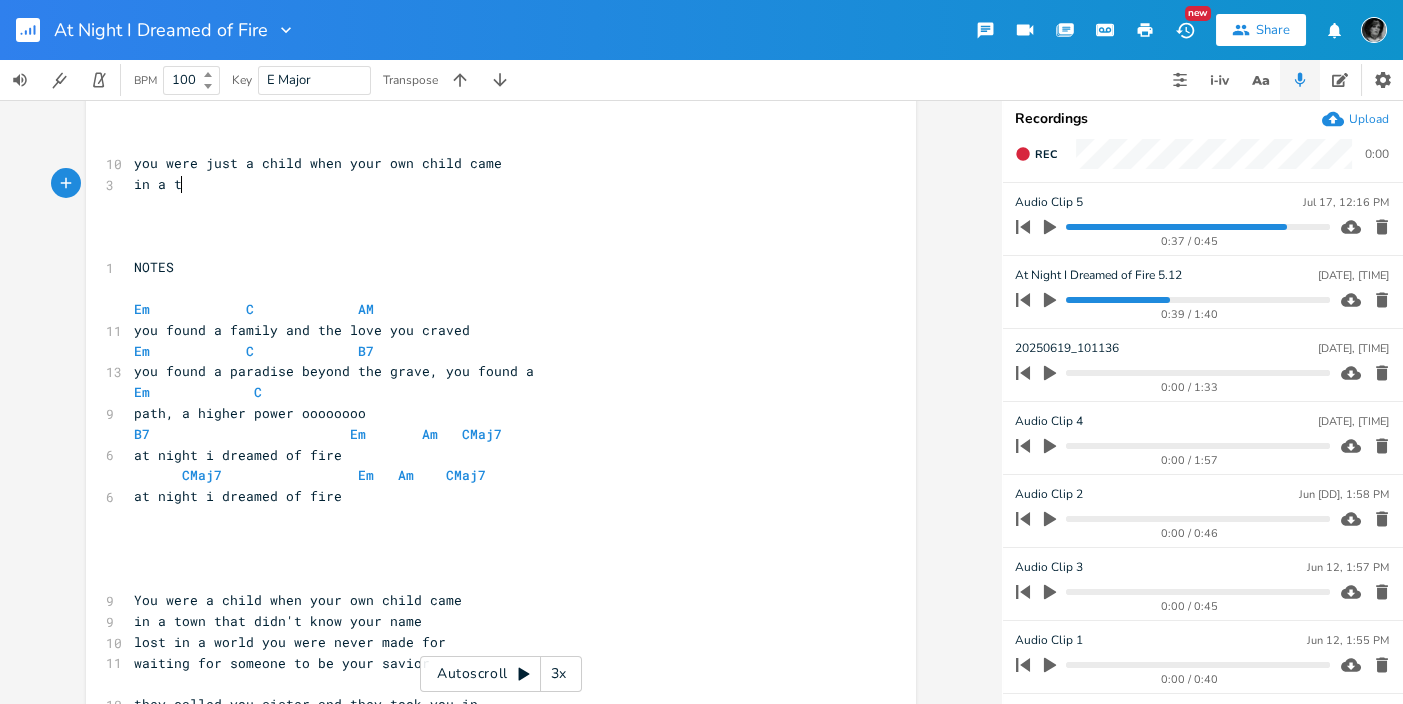 type on "in a two" 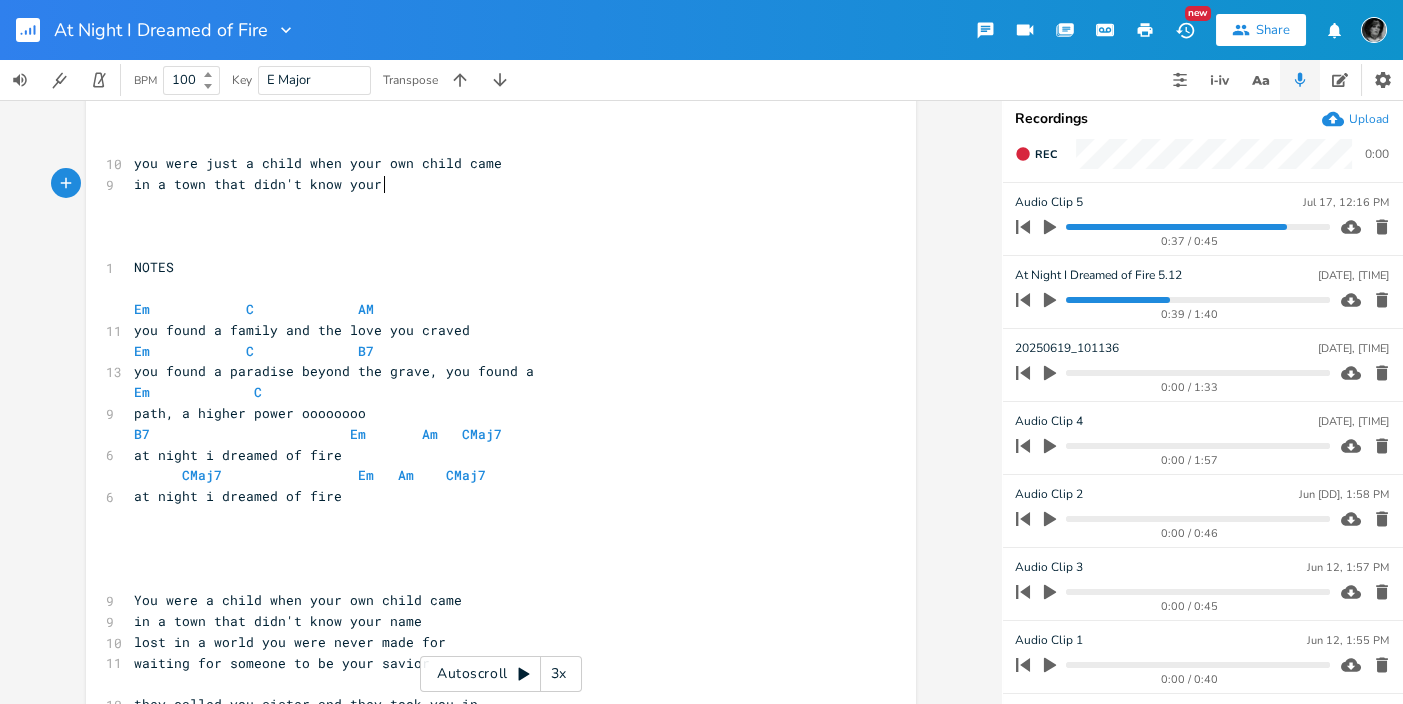 type on "own that didn't know your" 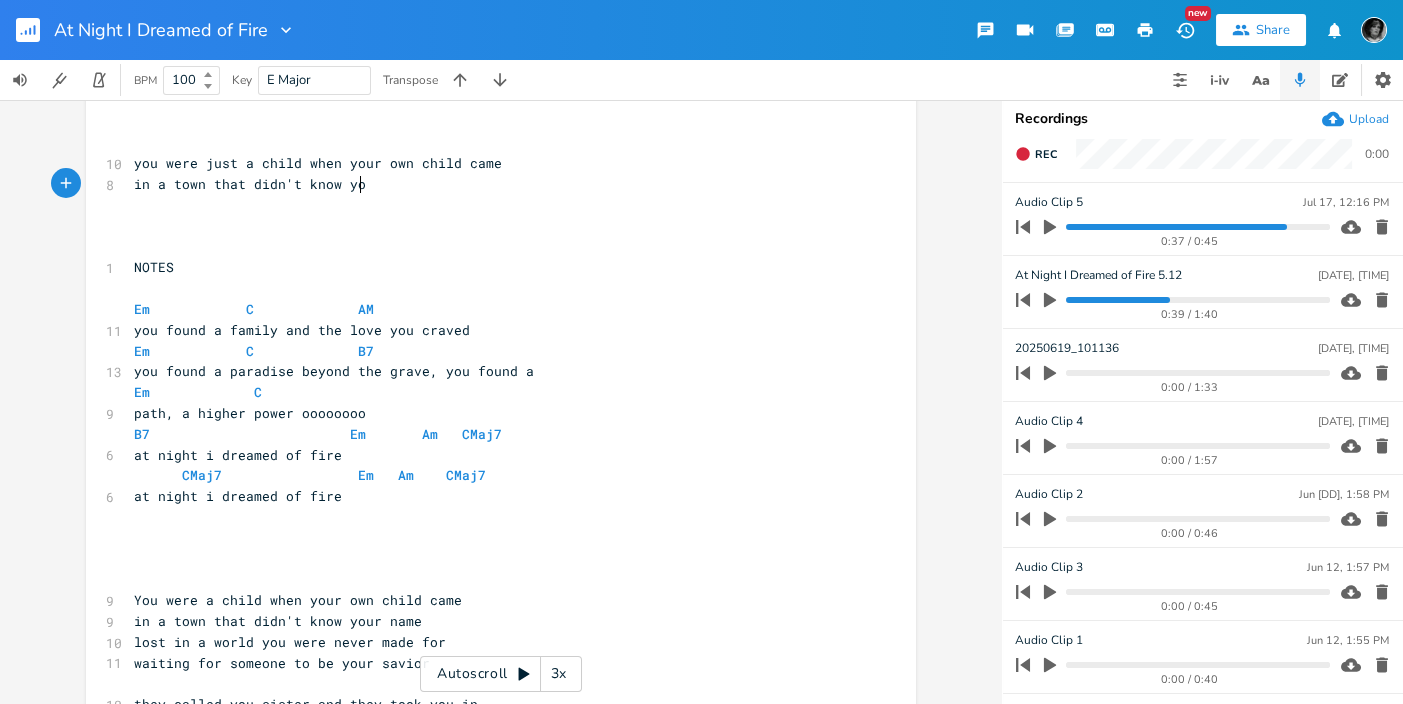 scroll, scrollTop: 0, scrollLeft: 20, axis: horizontal 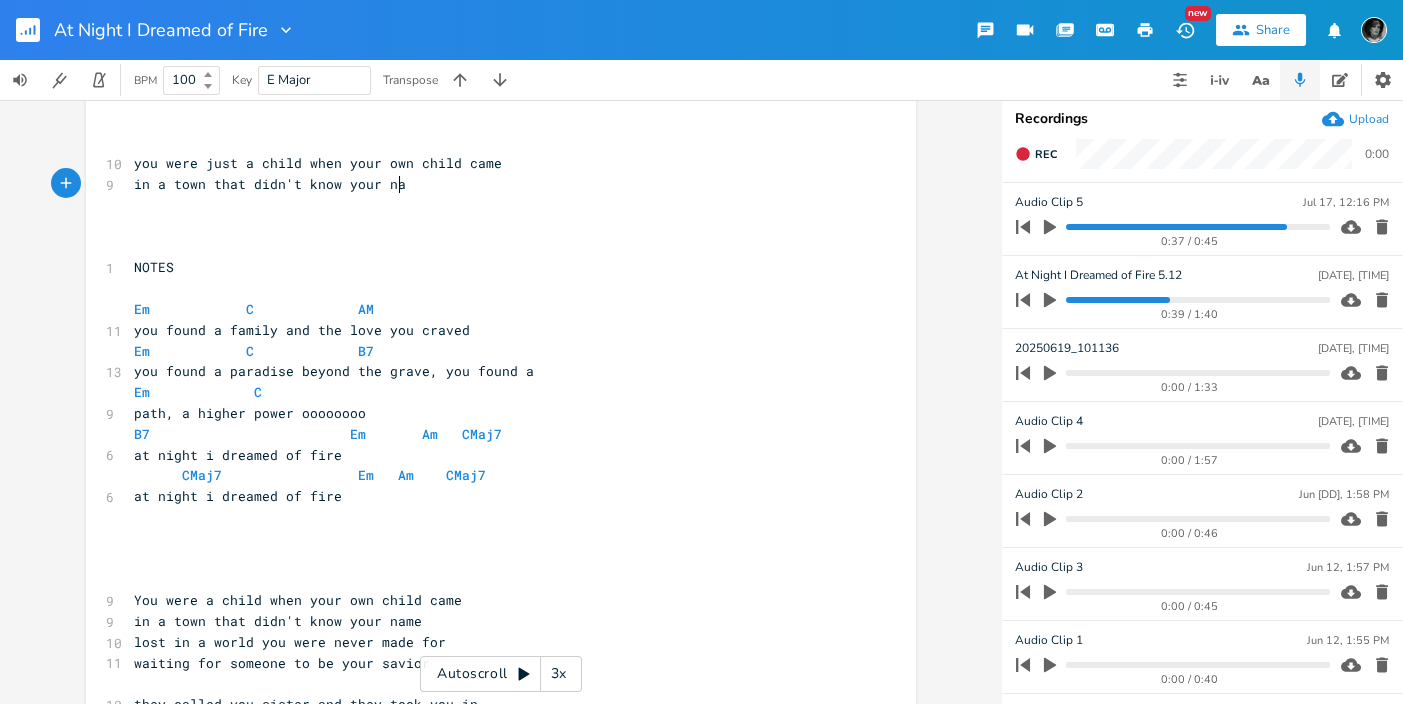 type on "your name" 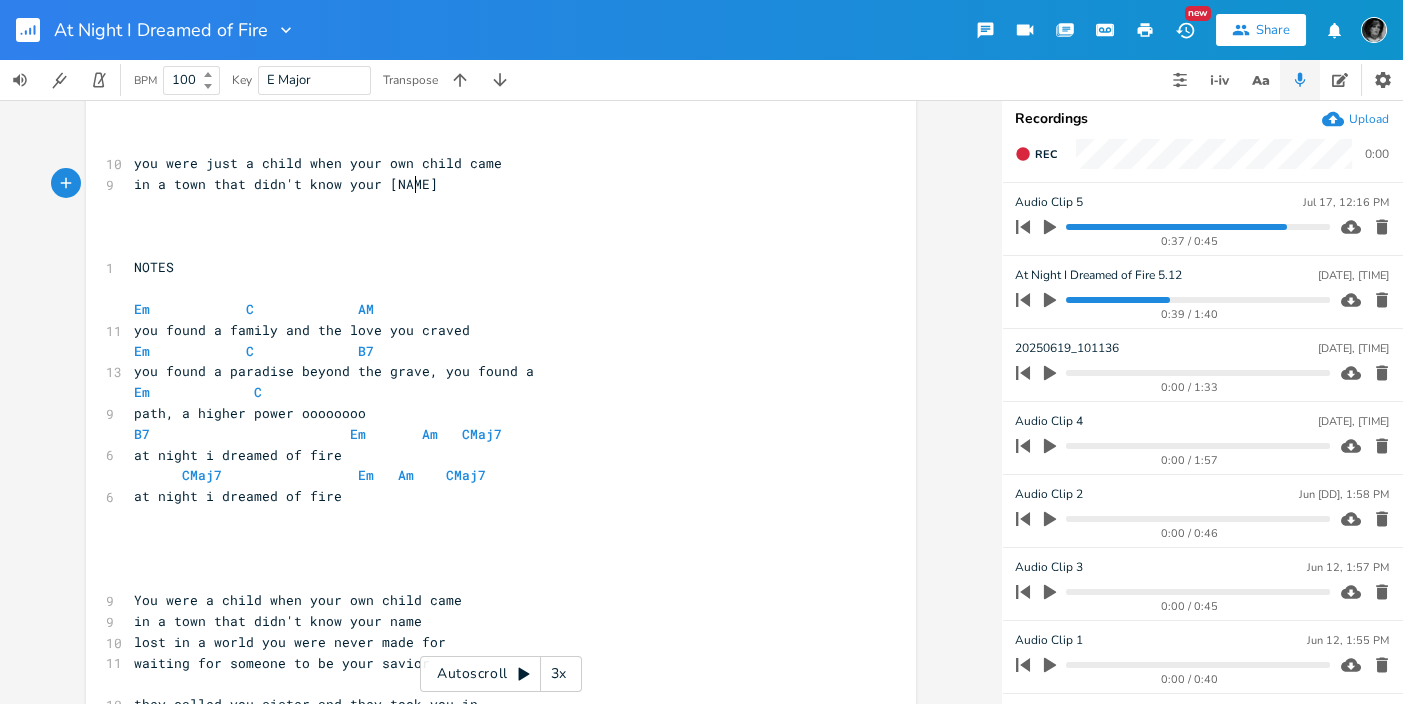scroll, scrollTop: 0, scrollLeft: 61, axis: horizontal 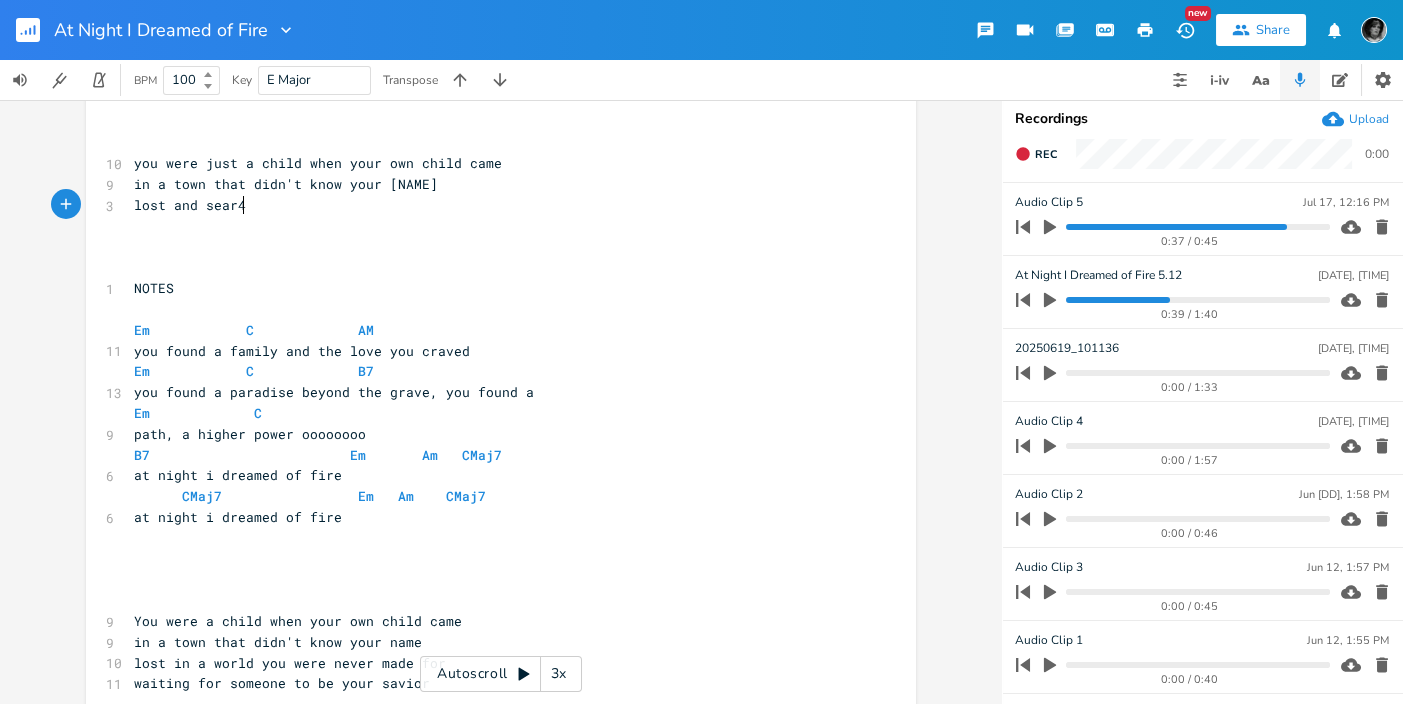 type on "lost and sear4c" 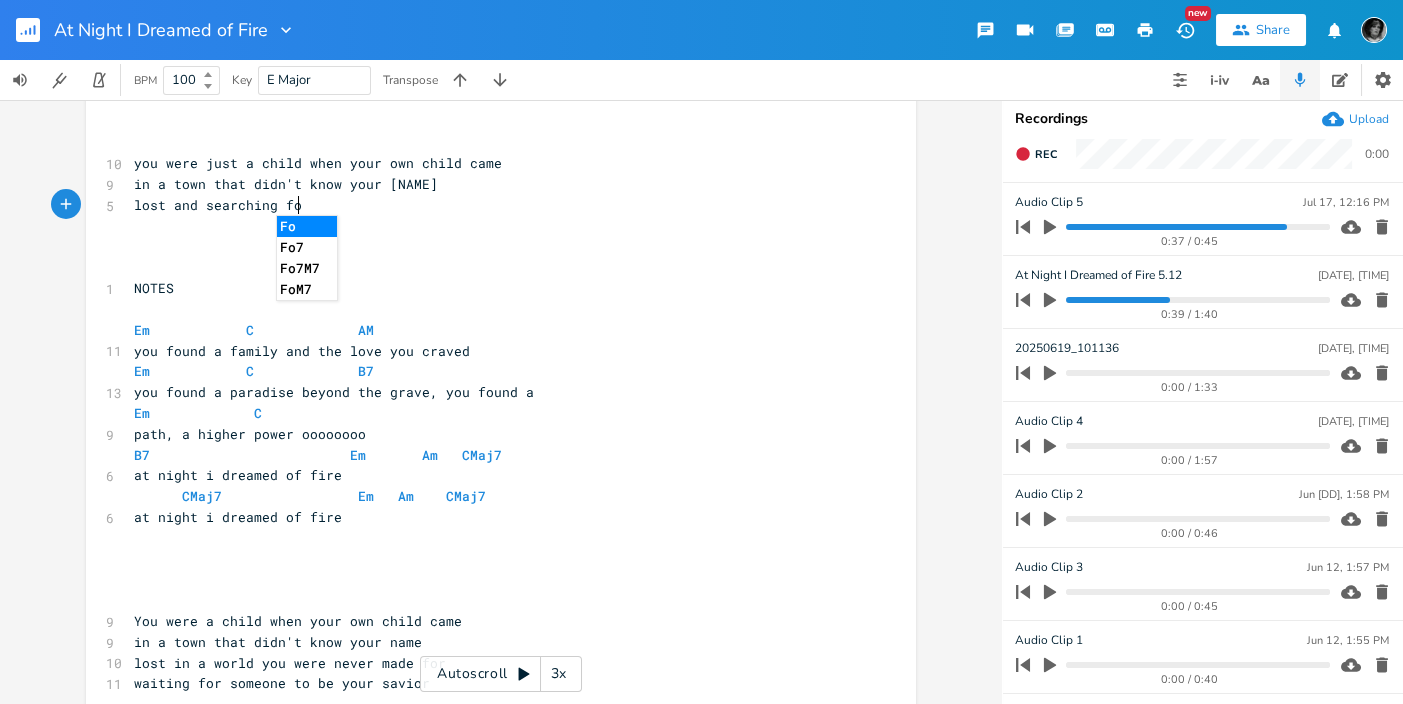 type on "ching fo" 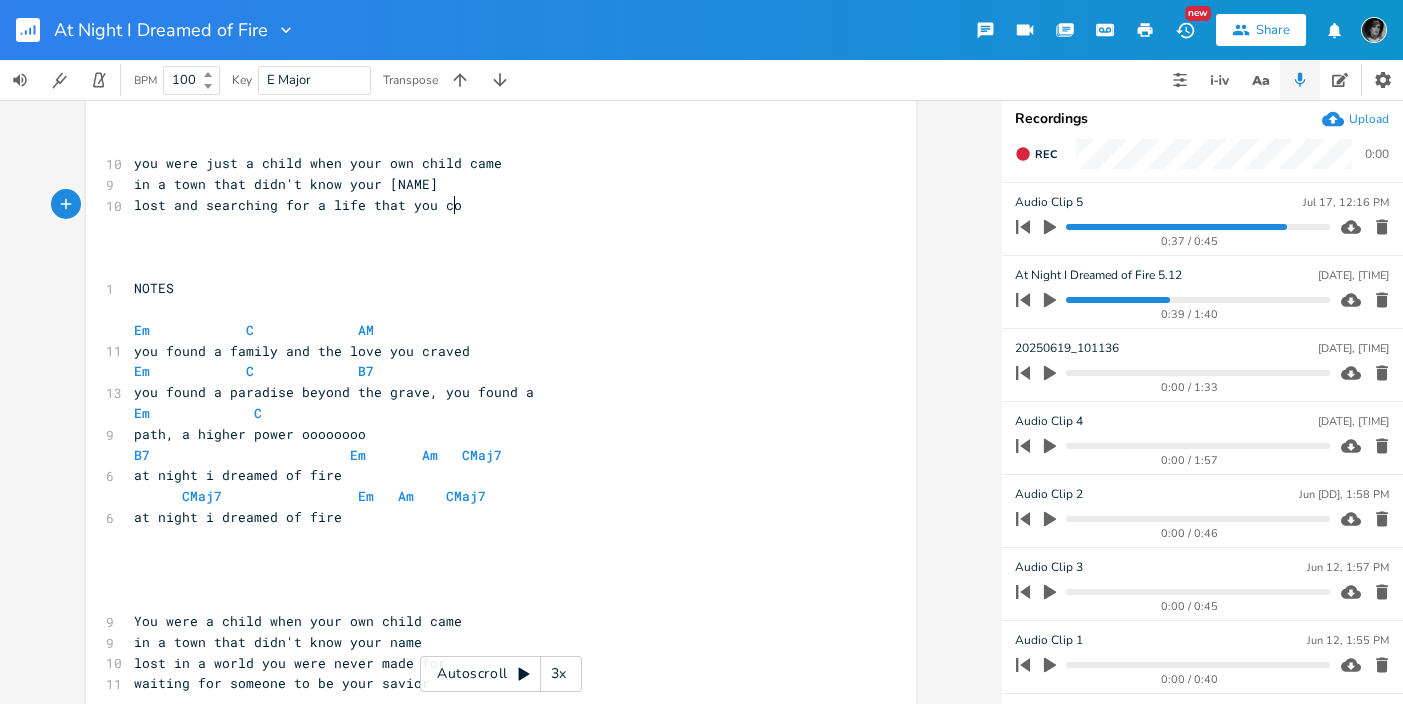 type on "r a life that you co" 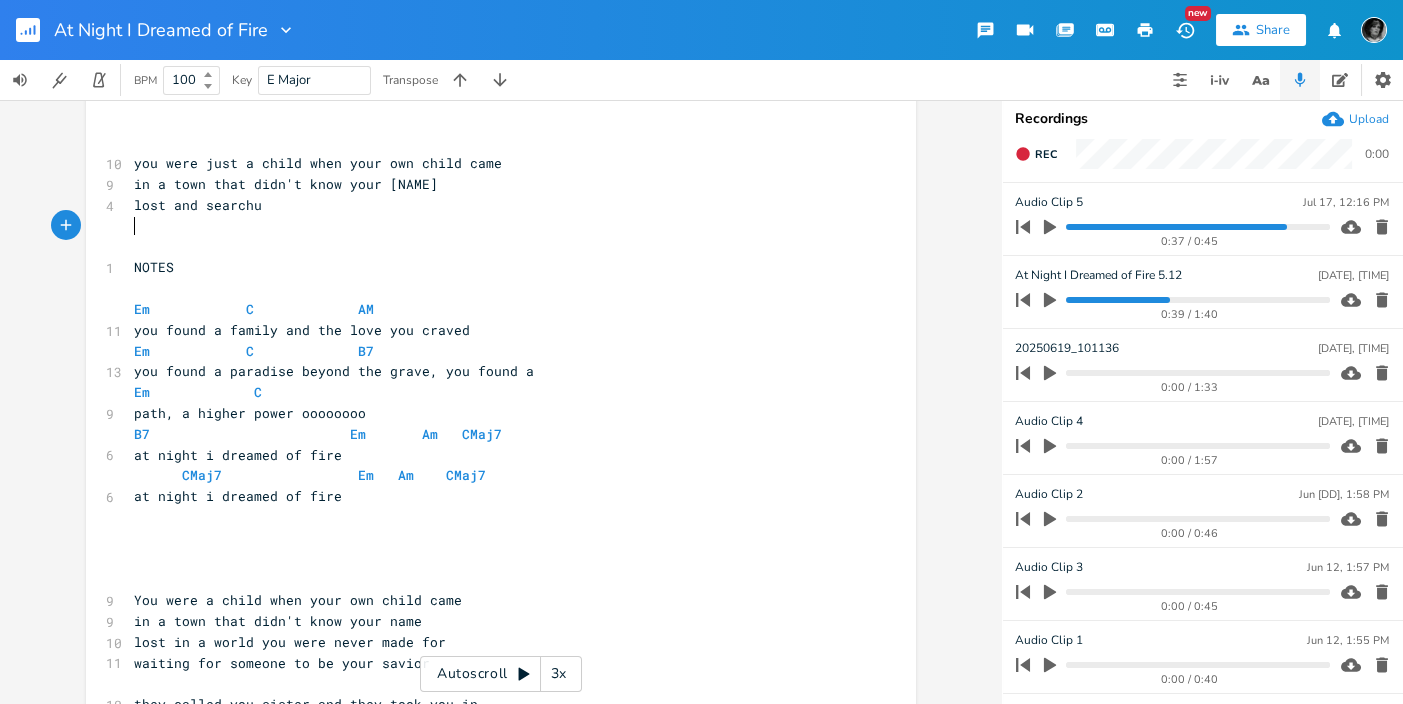 drag, startPoint x: 261, startPoint y: 228, endPoint x: 272, endPoint y: 261, distance: 34.785053 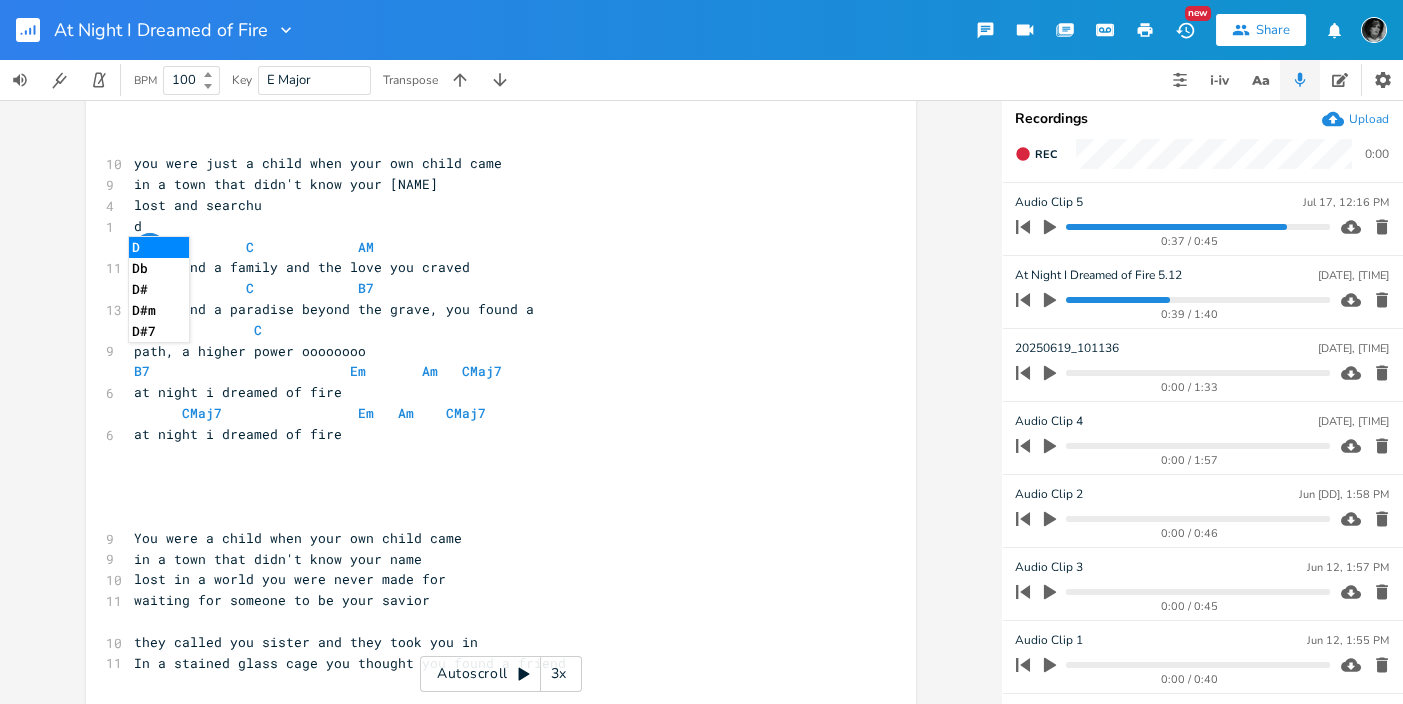 scroll, scrollTop: 0, scrollLeft: 0, axis: both 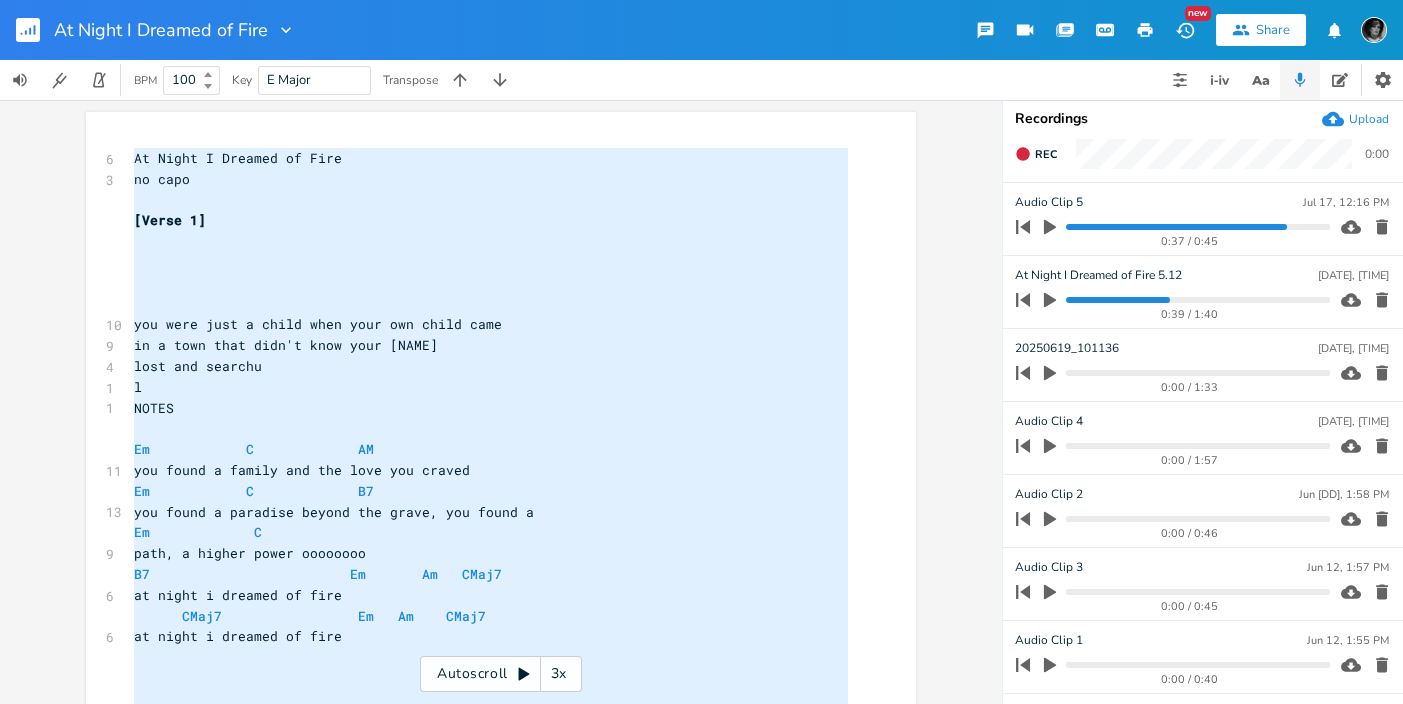 type on "At Night I Dreamed of Fire
no capo
[Verse 1]
you were just a child when your own child came
in a town that didn't know your [NAME]
lost and searchu
l
NOTES
Em            C             AM
you found a family and the love you craved
Em            C             B7
you found a paradise beyond the grave, you found a
Em             C
path, a higher power oooooooo
B7                         Em       Am   CMaj7
at night i dreamed of fire
CMaj7                 Em   Am    CMaj7
at night i dreamed of fire
You were a child when your own child came
in a town that didnt know your [NAME]
lost in a world you were never made for
waiting for someone to be your savior
they called you sister and they took you in
In a stained glass cage you thought you found a friend
Em            C             AM
you found a family and the love you craved
Em            C             B7
you found a paradise beyond the grave, you found a
Em             C
path, a higher power oooooooo
B7           ..." 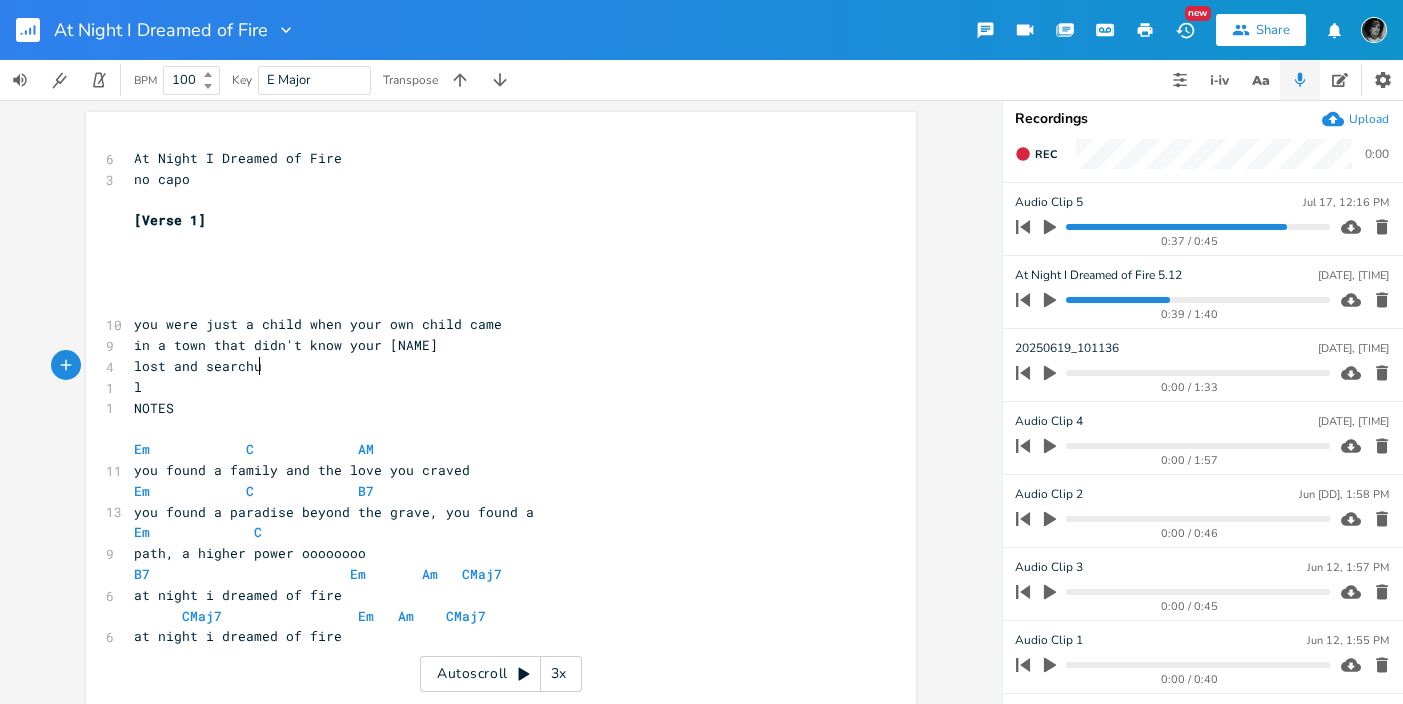 click on "lost and searchu" at bounding box center (491, 366) 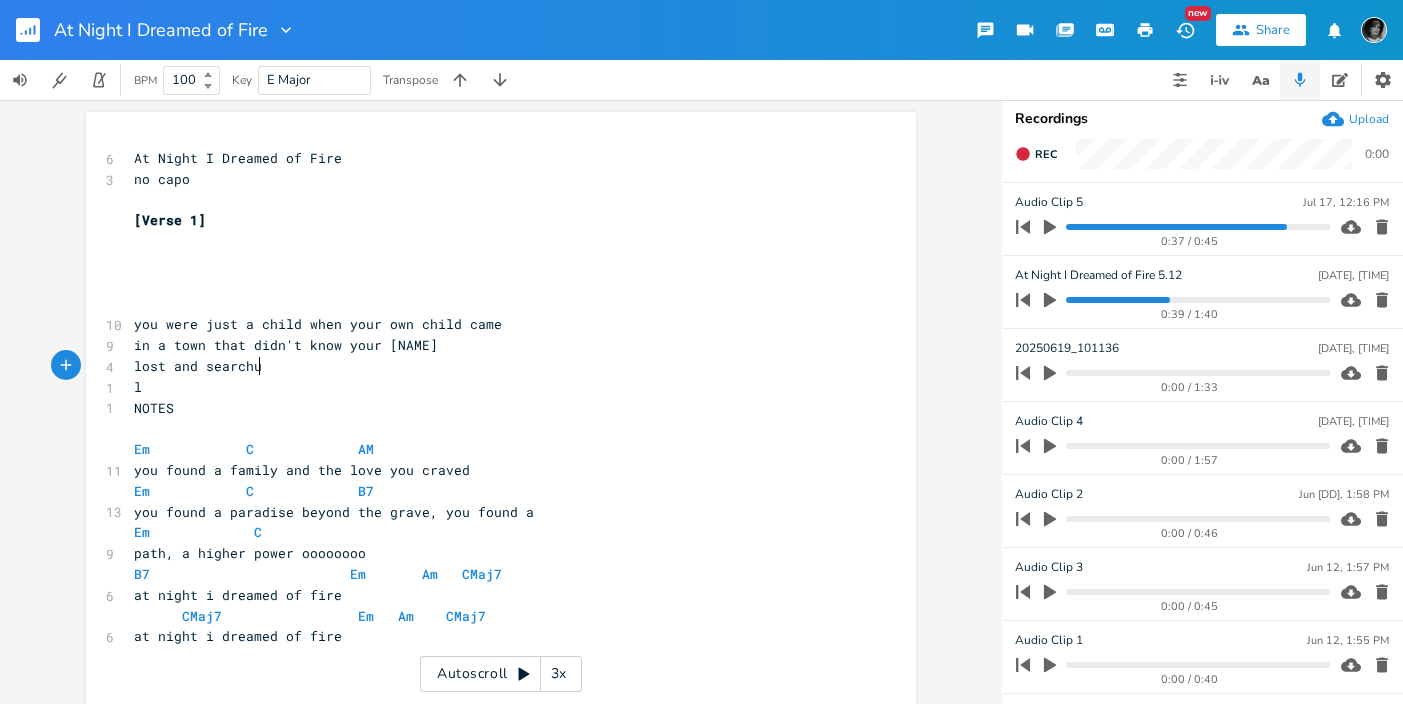 type on "ub" 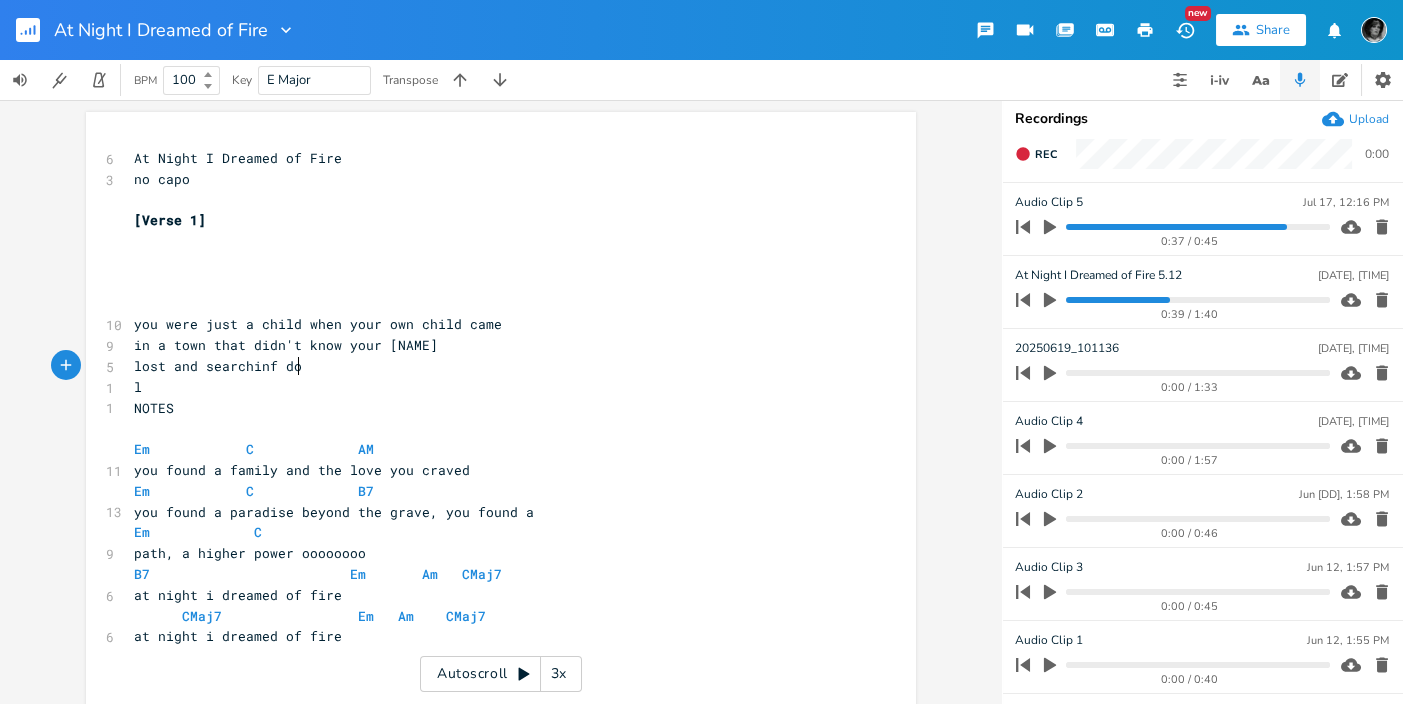 type on "inf doe" 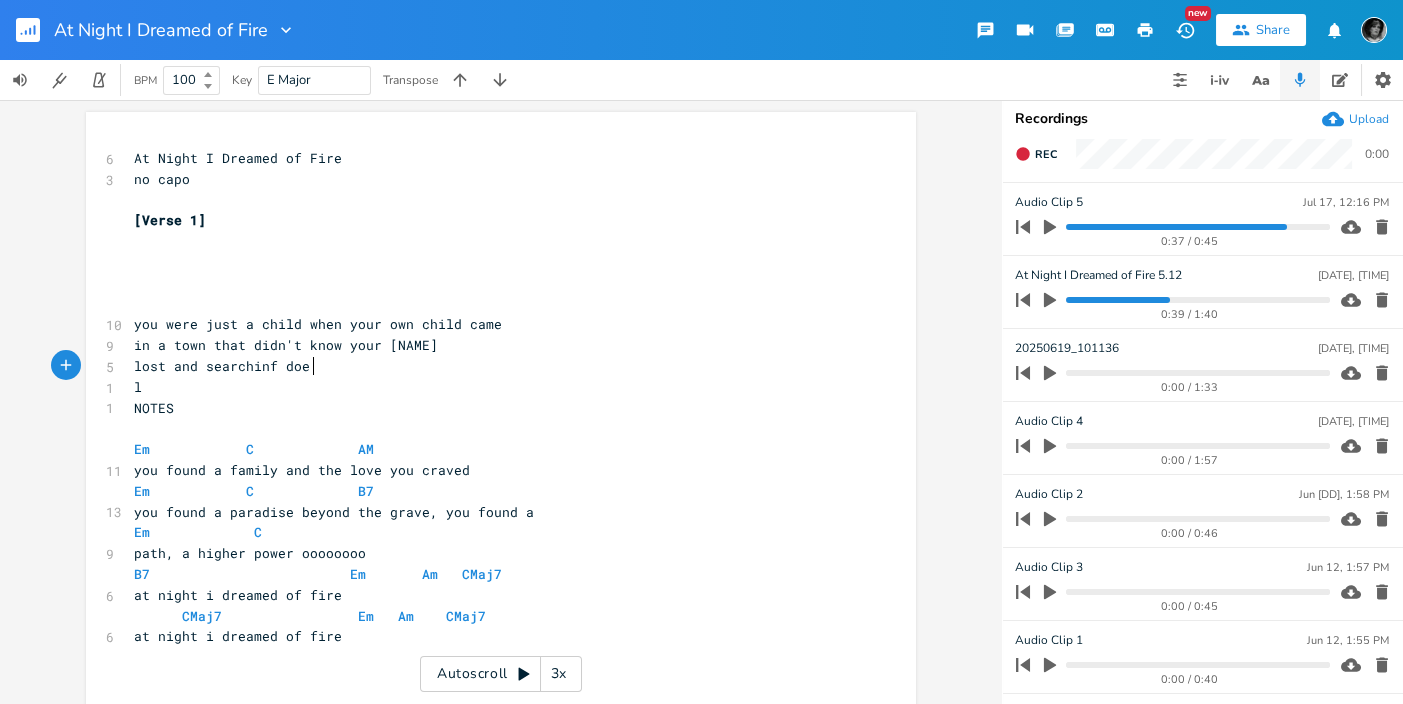 scroll, scrollTop: 0, scrollLeft: 42, axis: horizontal 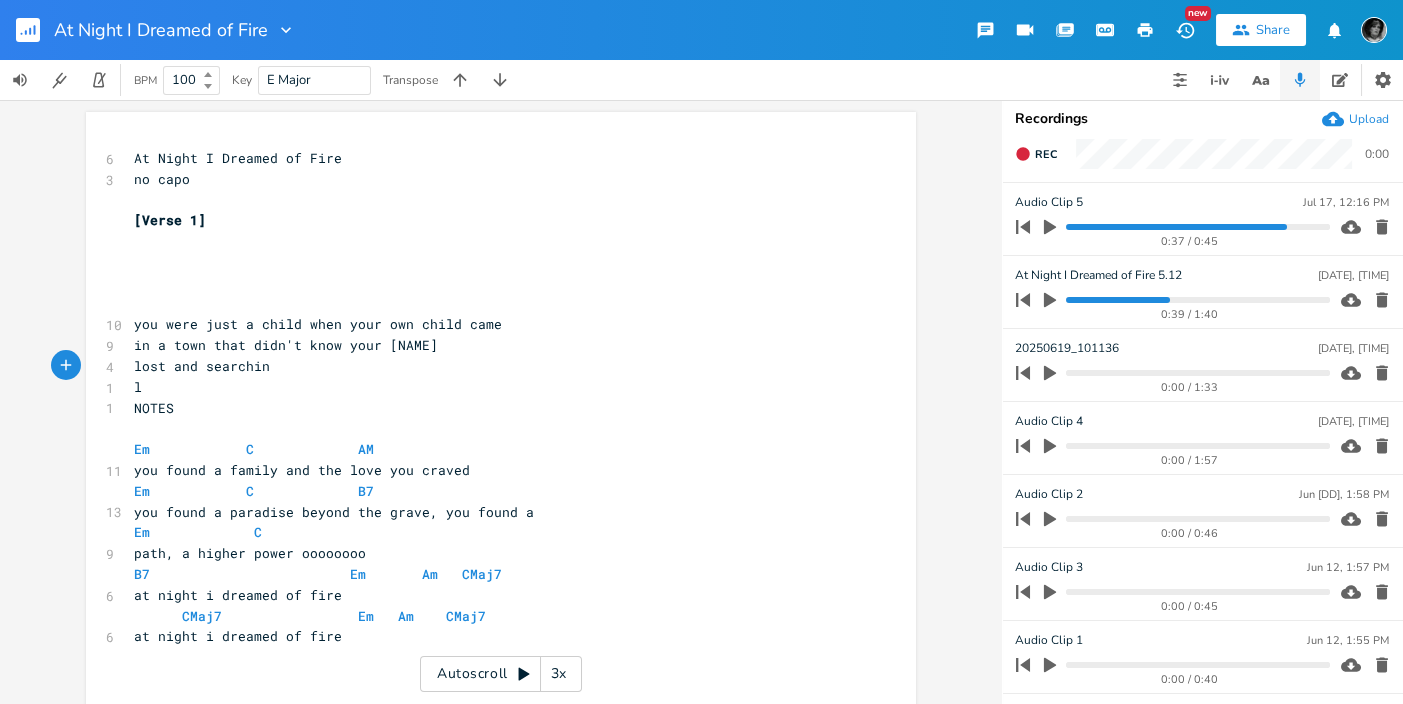 type on "f" 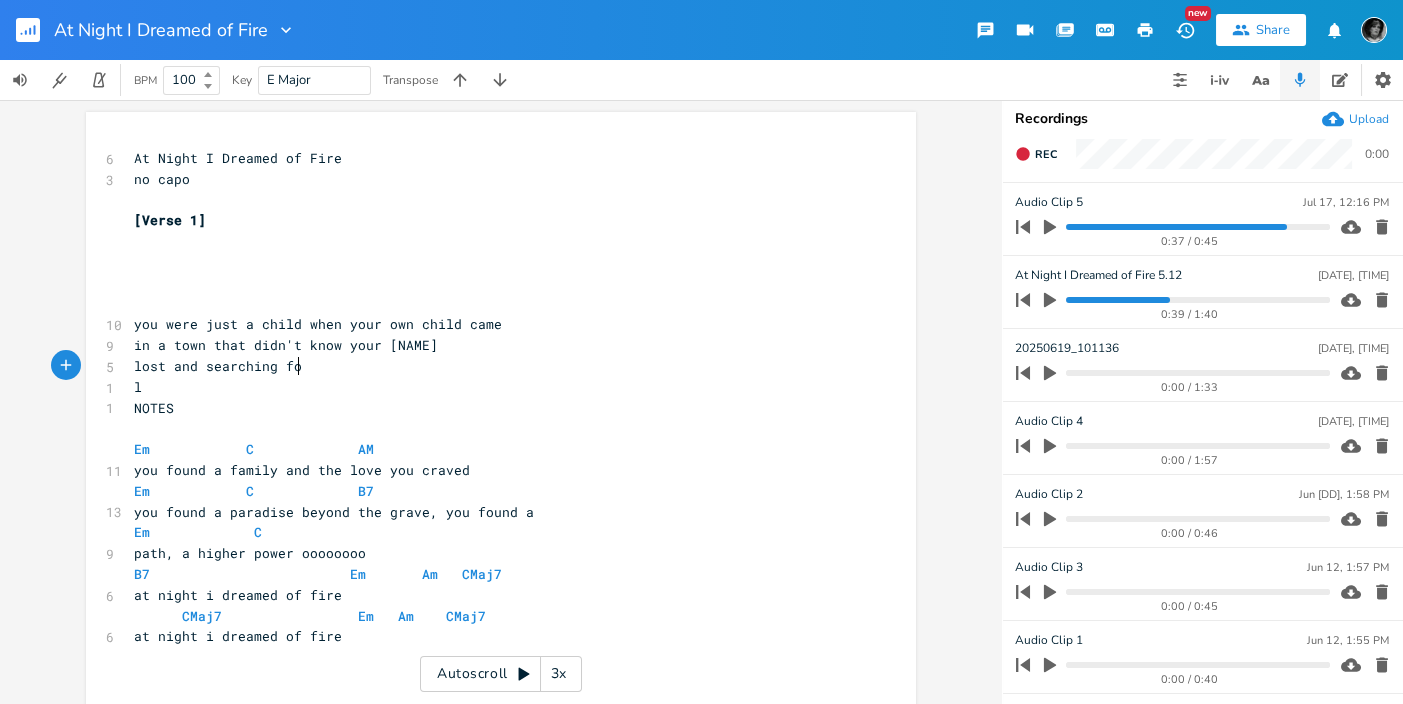 scroll, scrollTop: 0, scrollLeft: 29, axis: horizontal 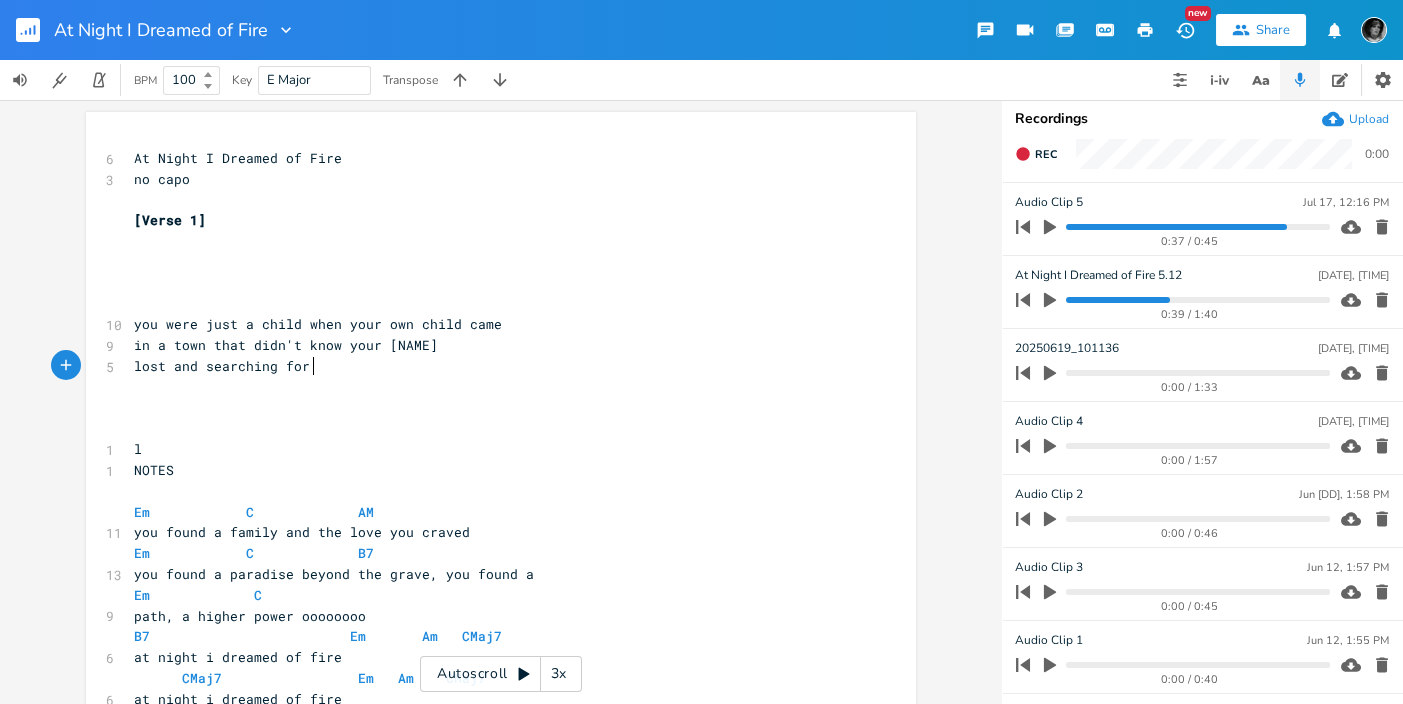 click on "lost and searching for" at bounding box center [491, 366] 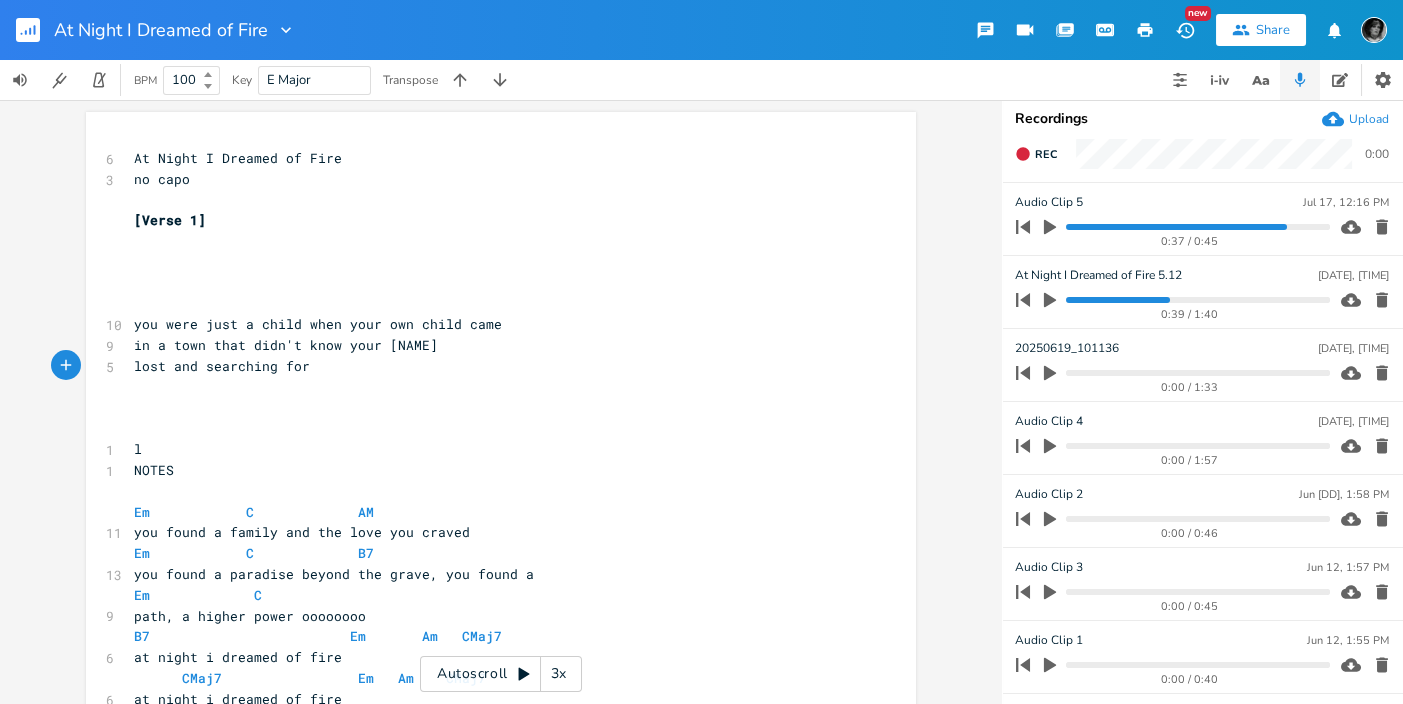 click on "lost and searching for" at bounding box center (491, 366) 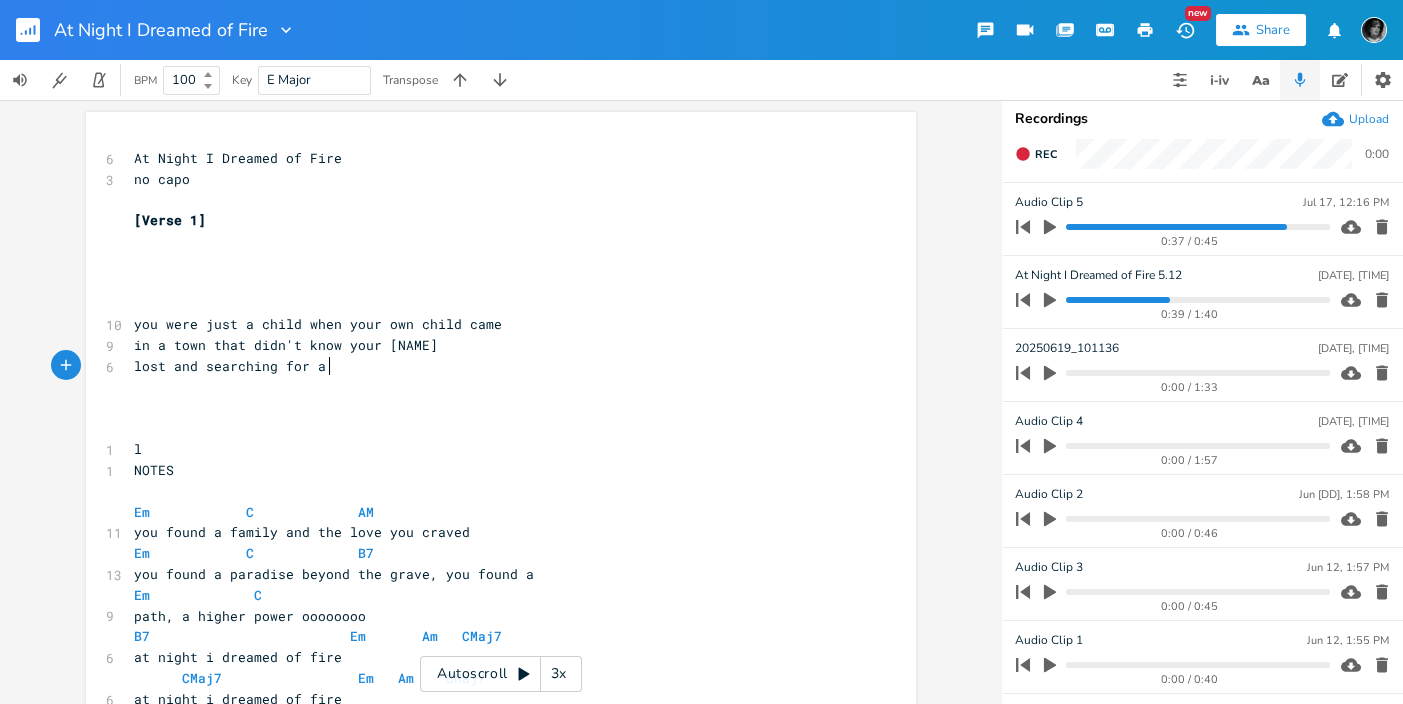 type on "a ku" 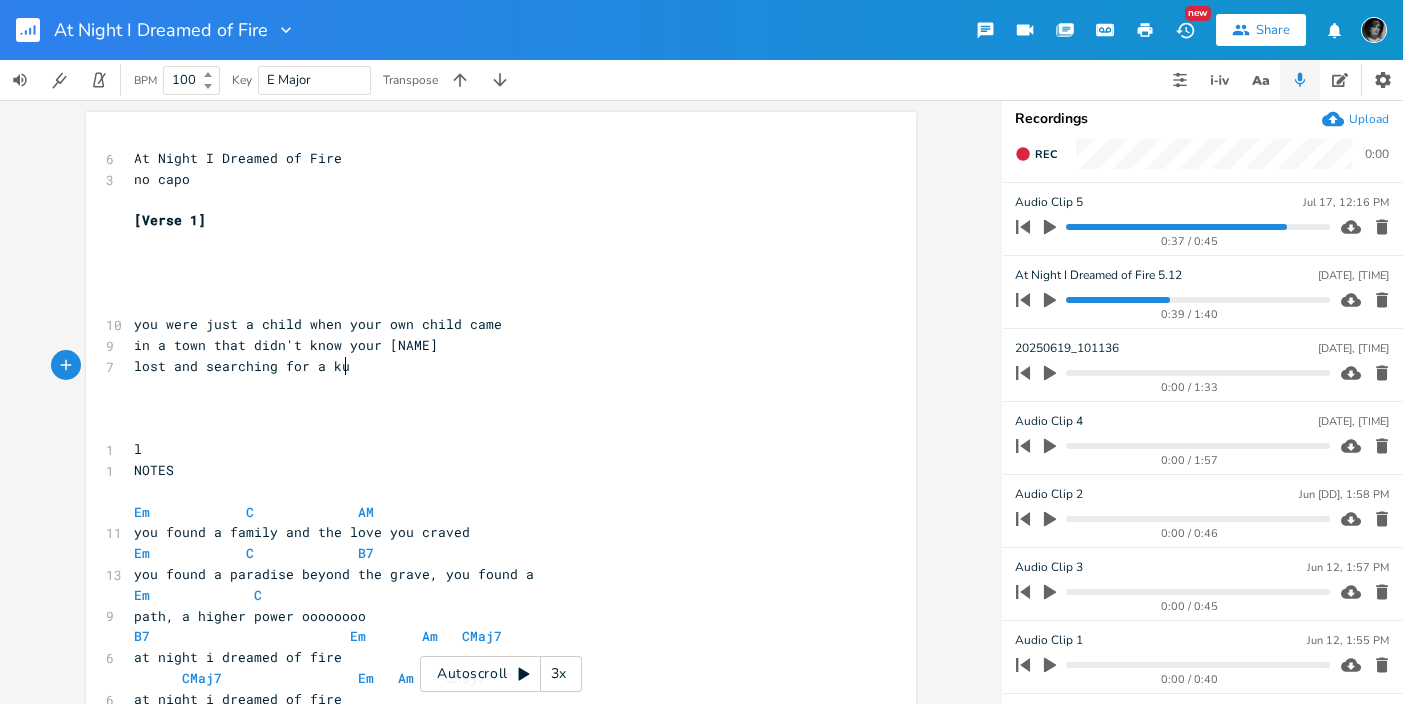 scroll, scrollTop: 0, scrollLeft: 23, axis: horizontal 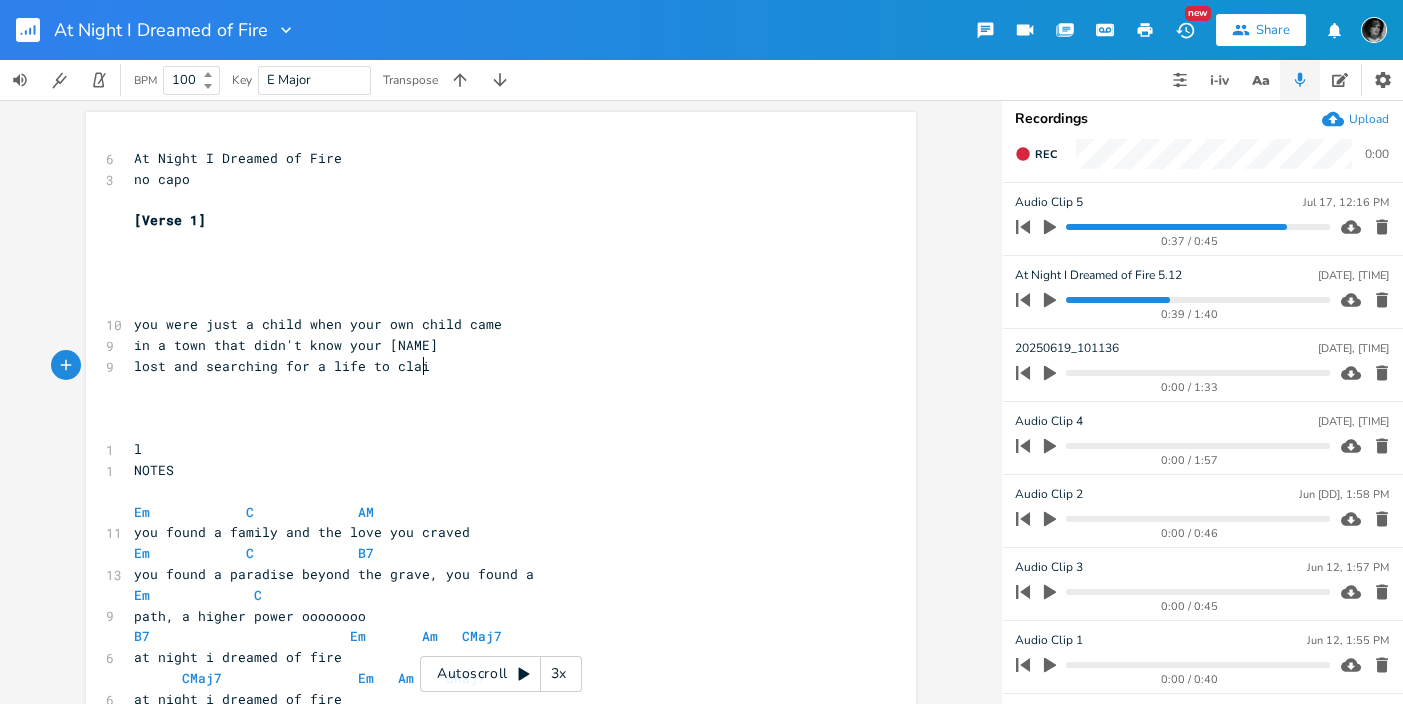 type on "life to claim" 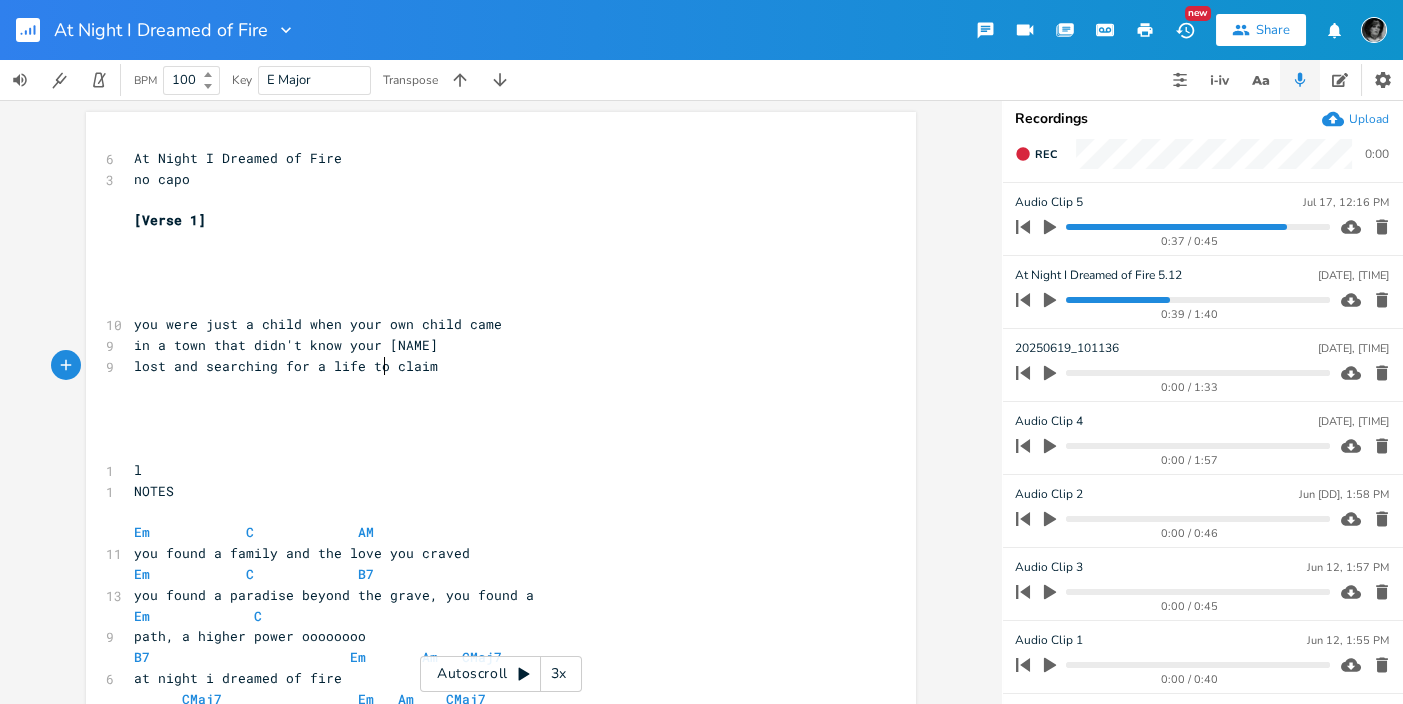 click on "lost and searching for a life to claim" at bounding box center [286, 366] 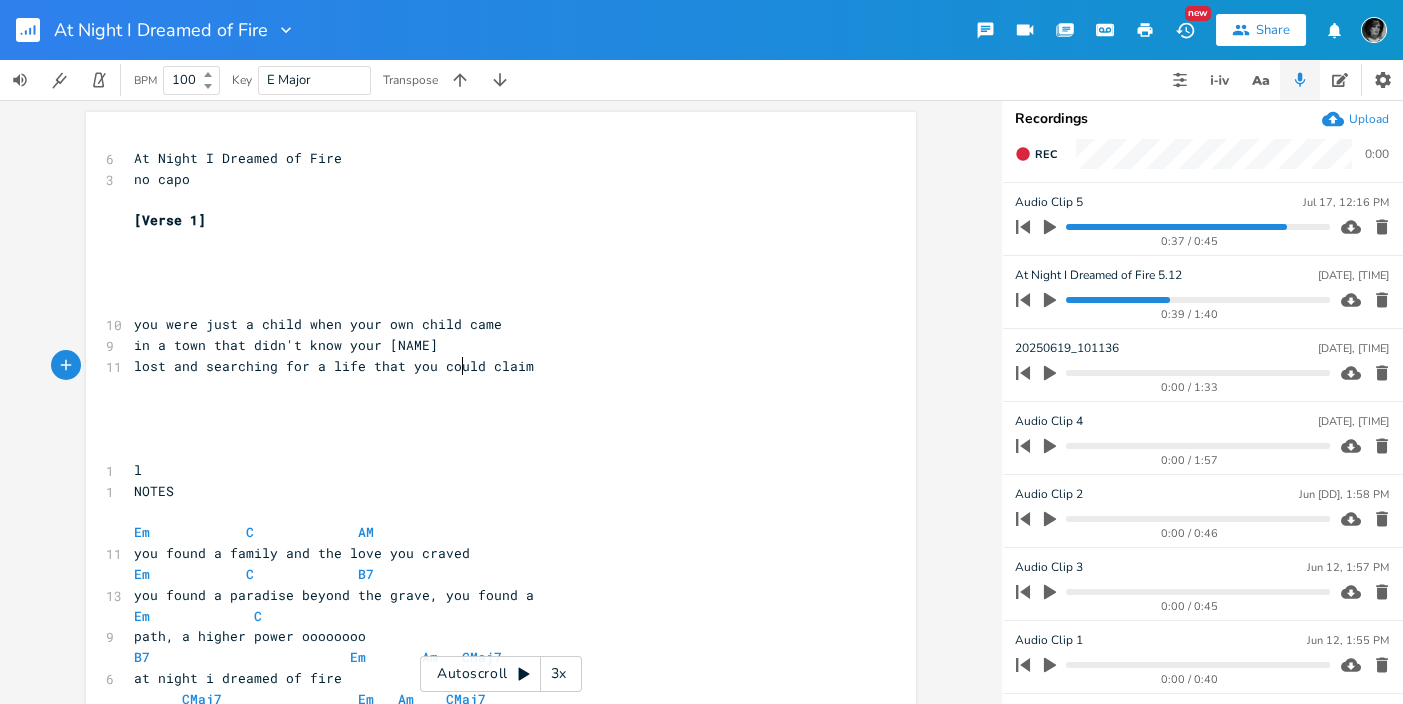 type on "that you could" 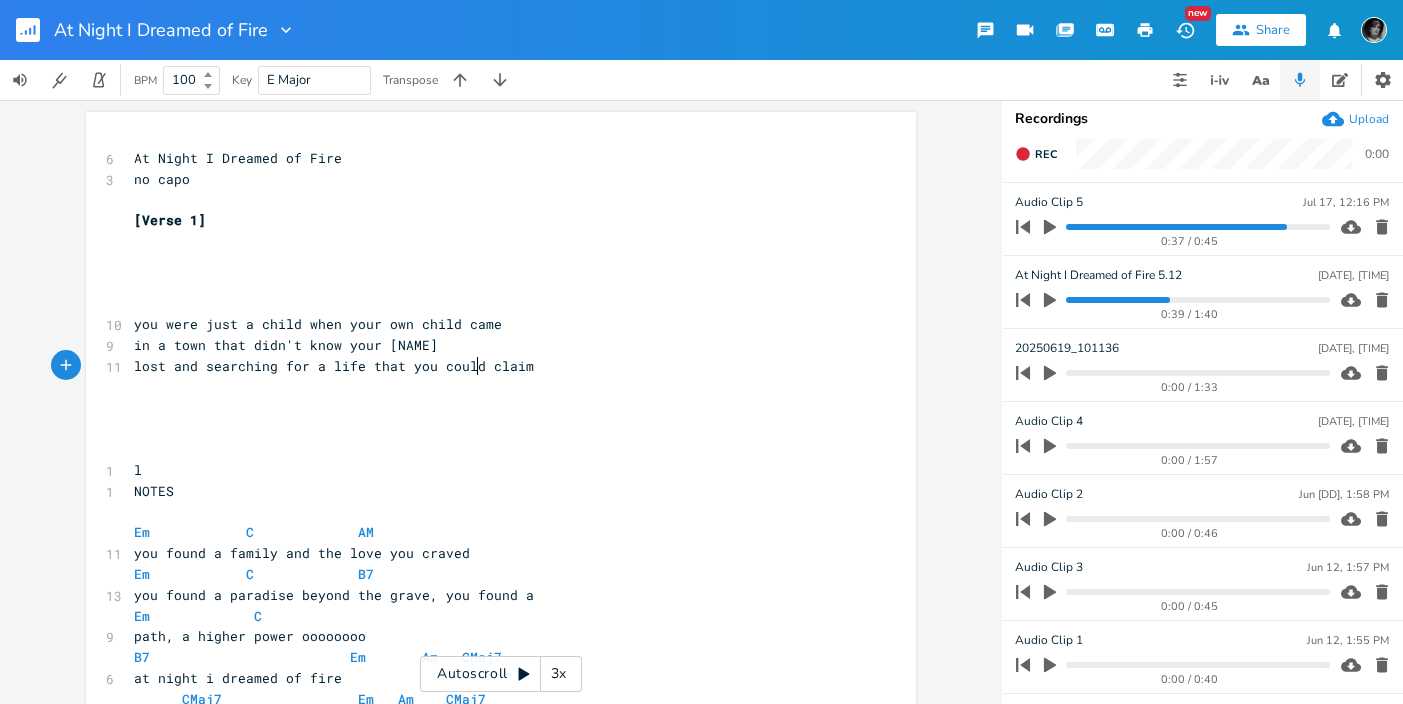 scroll, scrollTop: 0, scrollLeft: 83, axis: horizontal 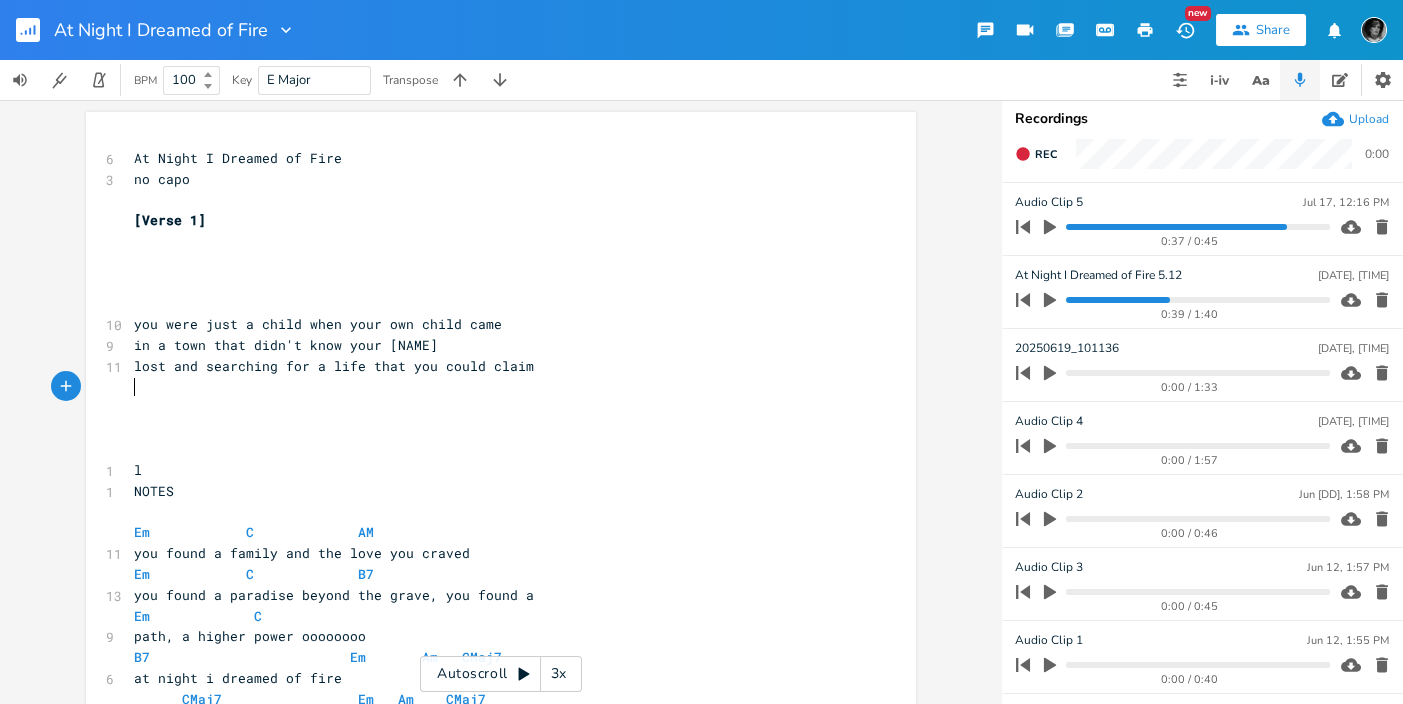 click on "​" at bounding box center [491, 387] 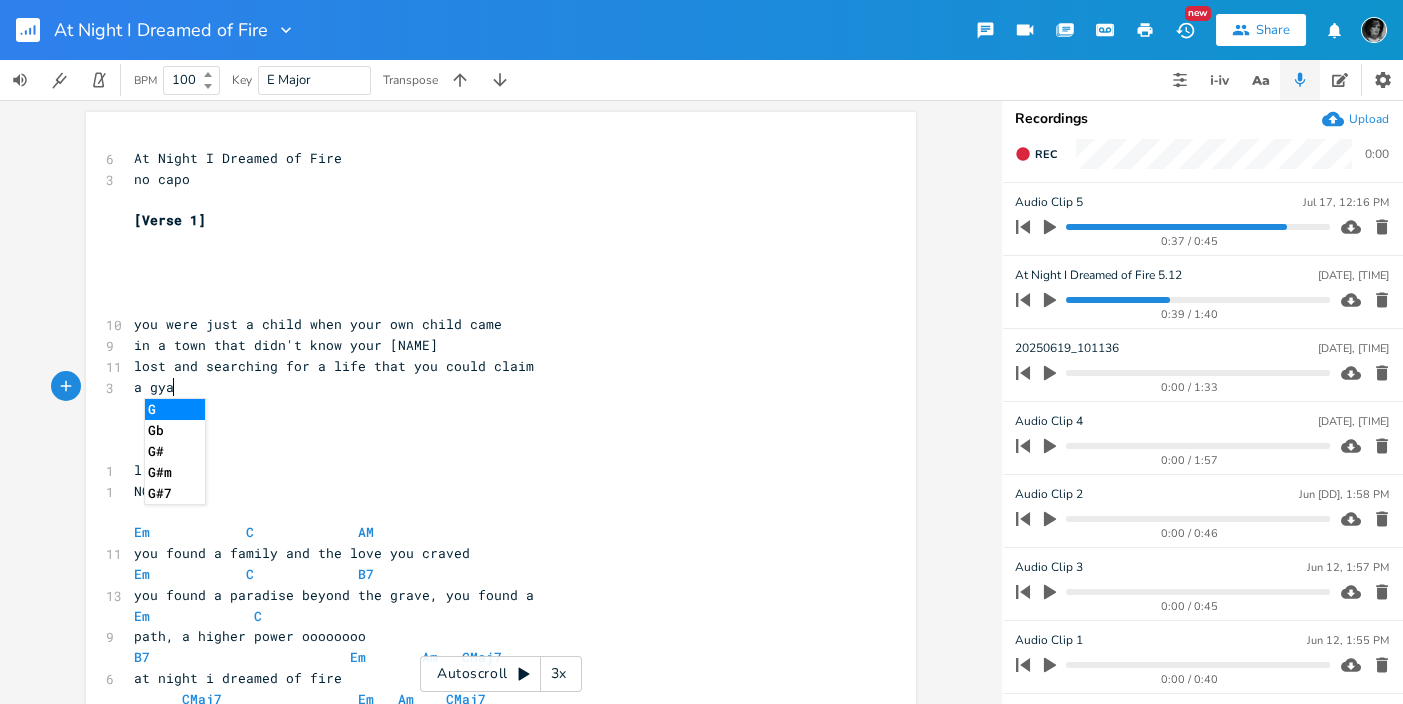 type on "a gya=" 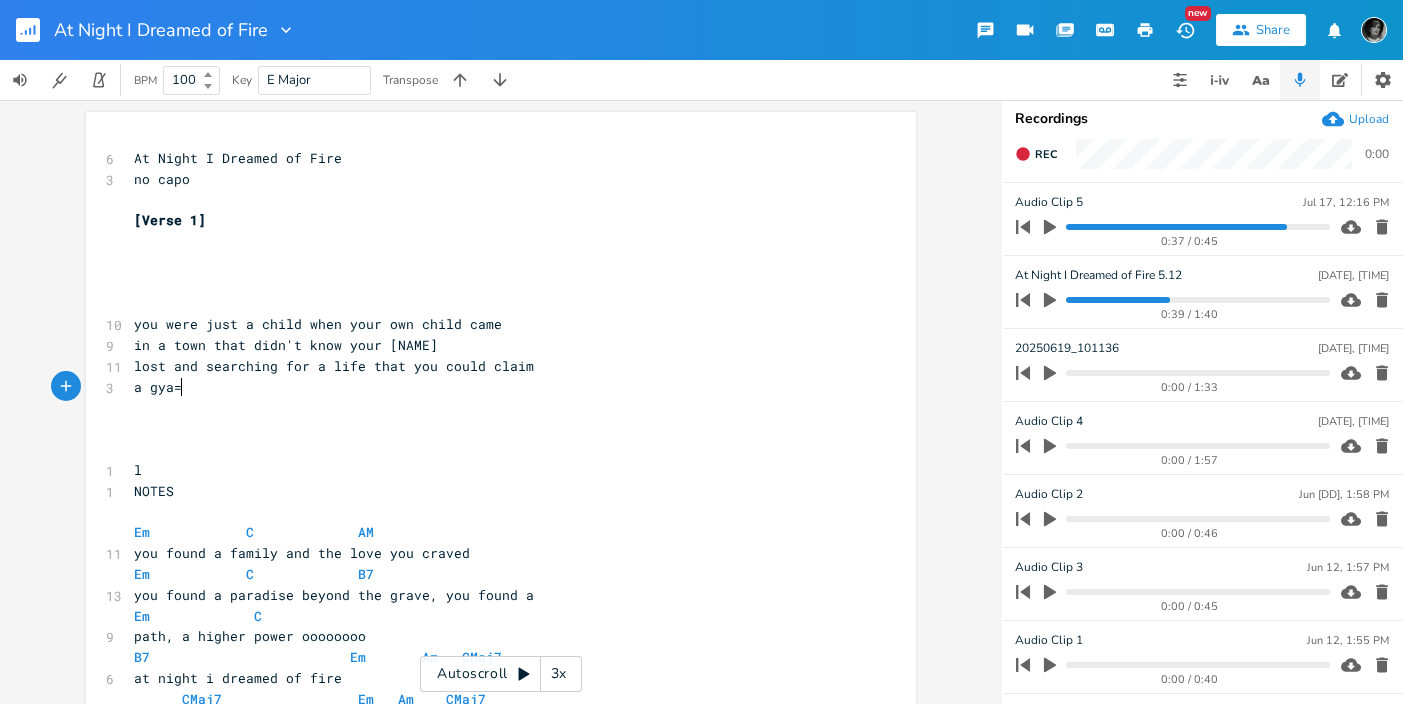 scroll, scrollTop: 0, scrollLeft: 38, axis: horizontal 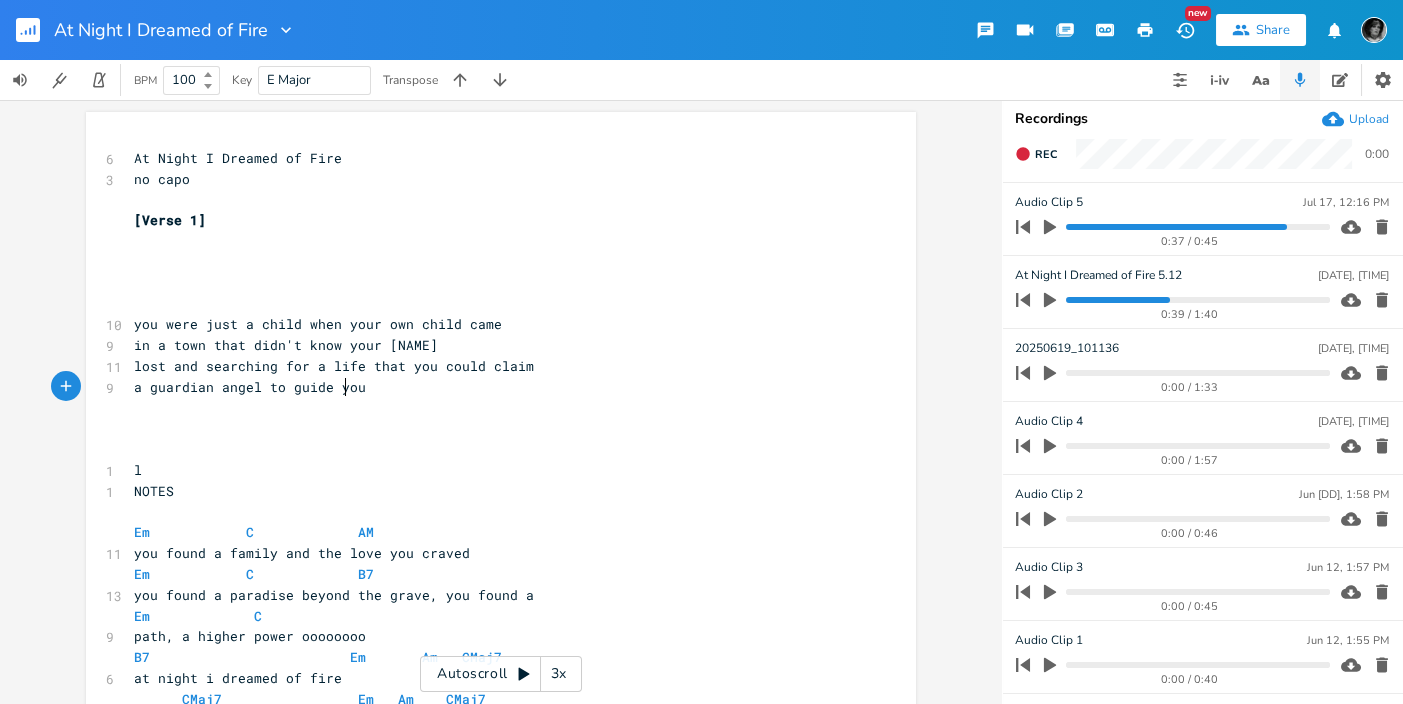 type on "uardian angel to guide you" 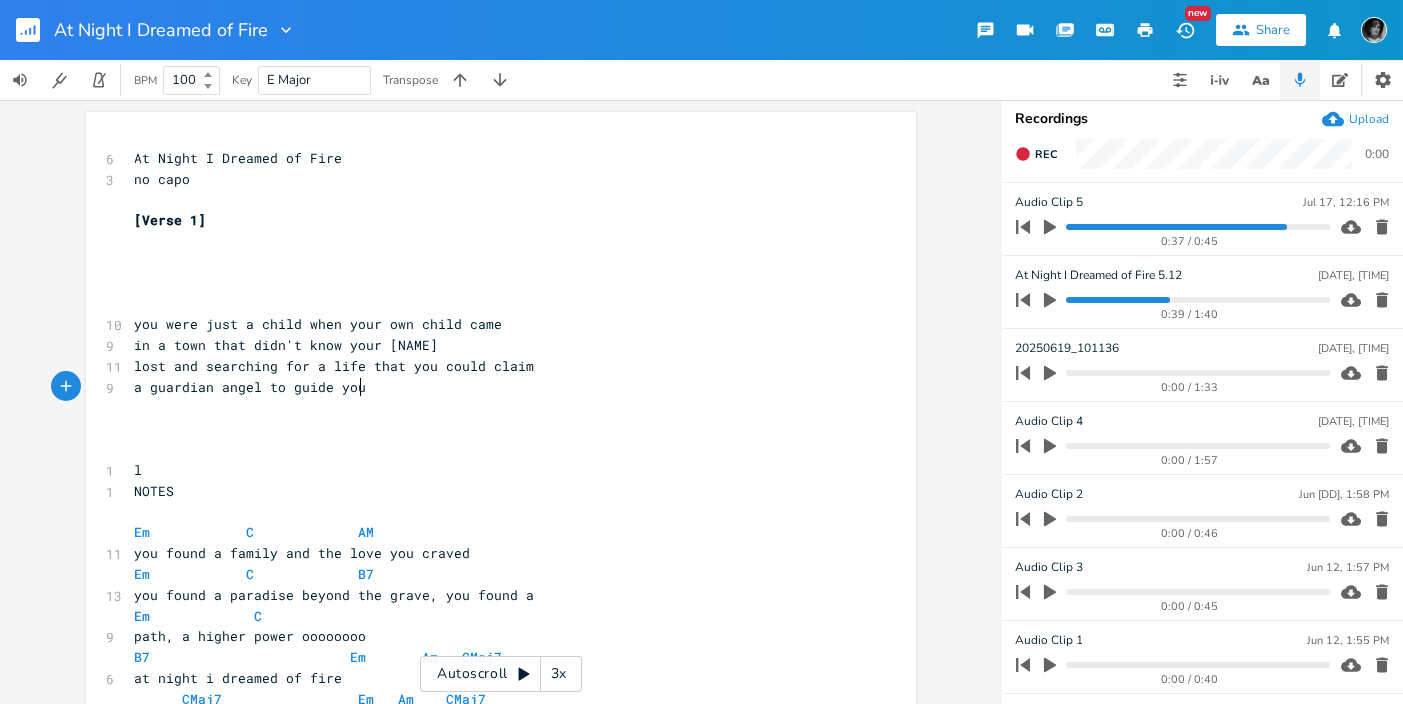 scroll, scrollTop: 0, scrollLeft: 157, axis: horizontal 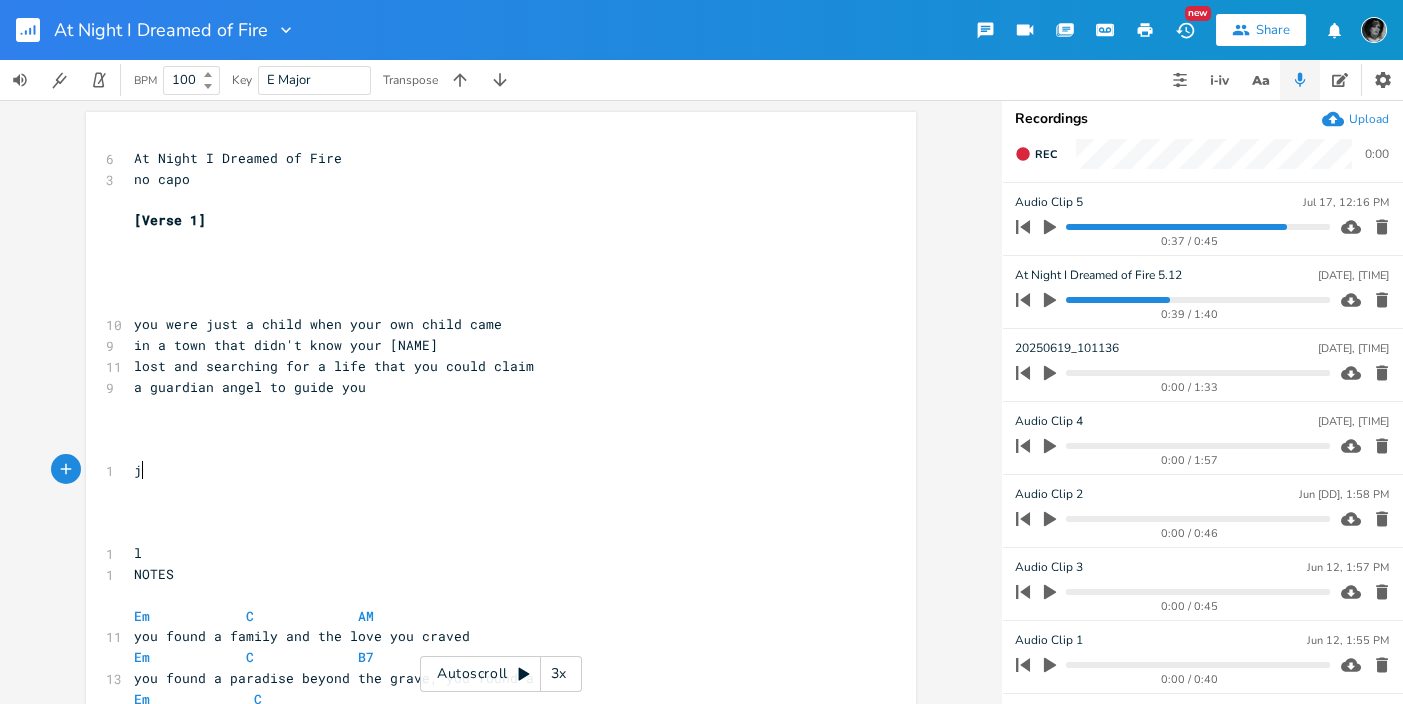 type on "jj" 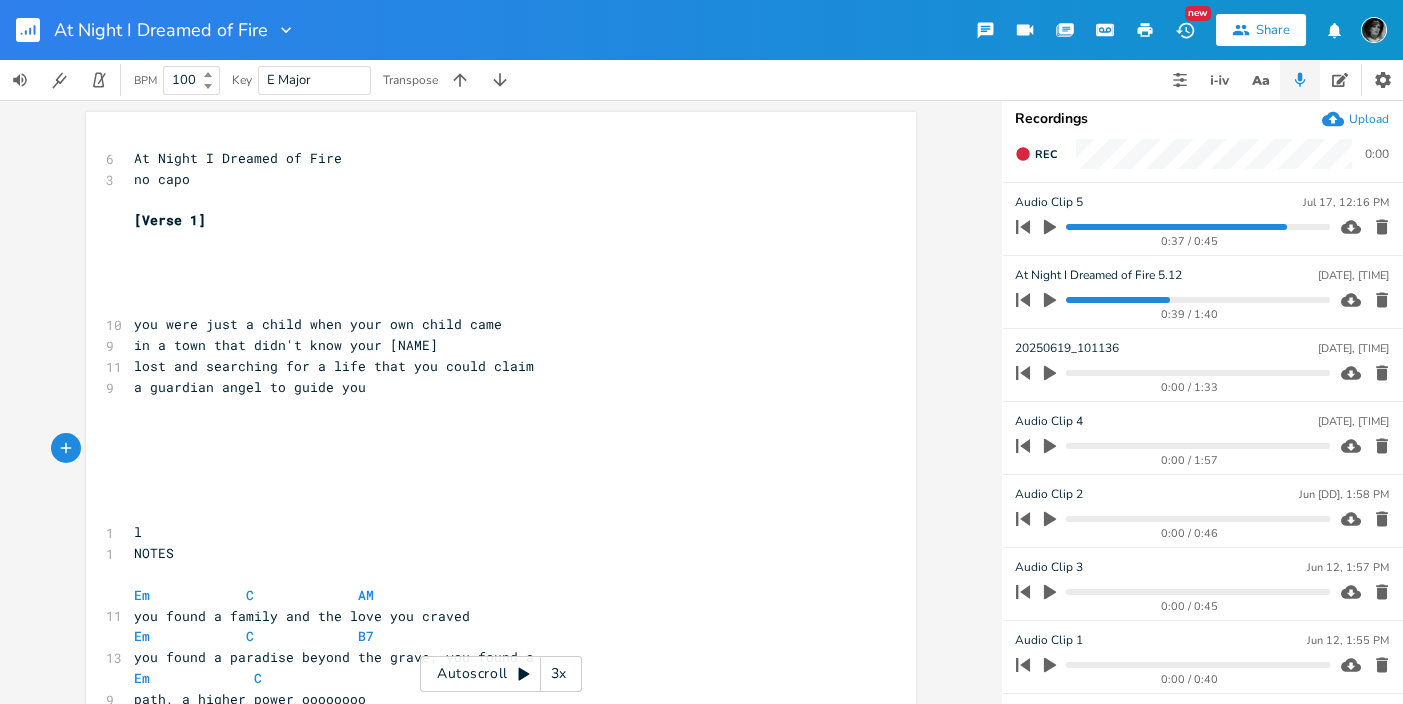 scroll, scrollTop: 0, scrollLeft: 6, axis: horizontal 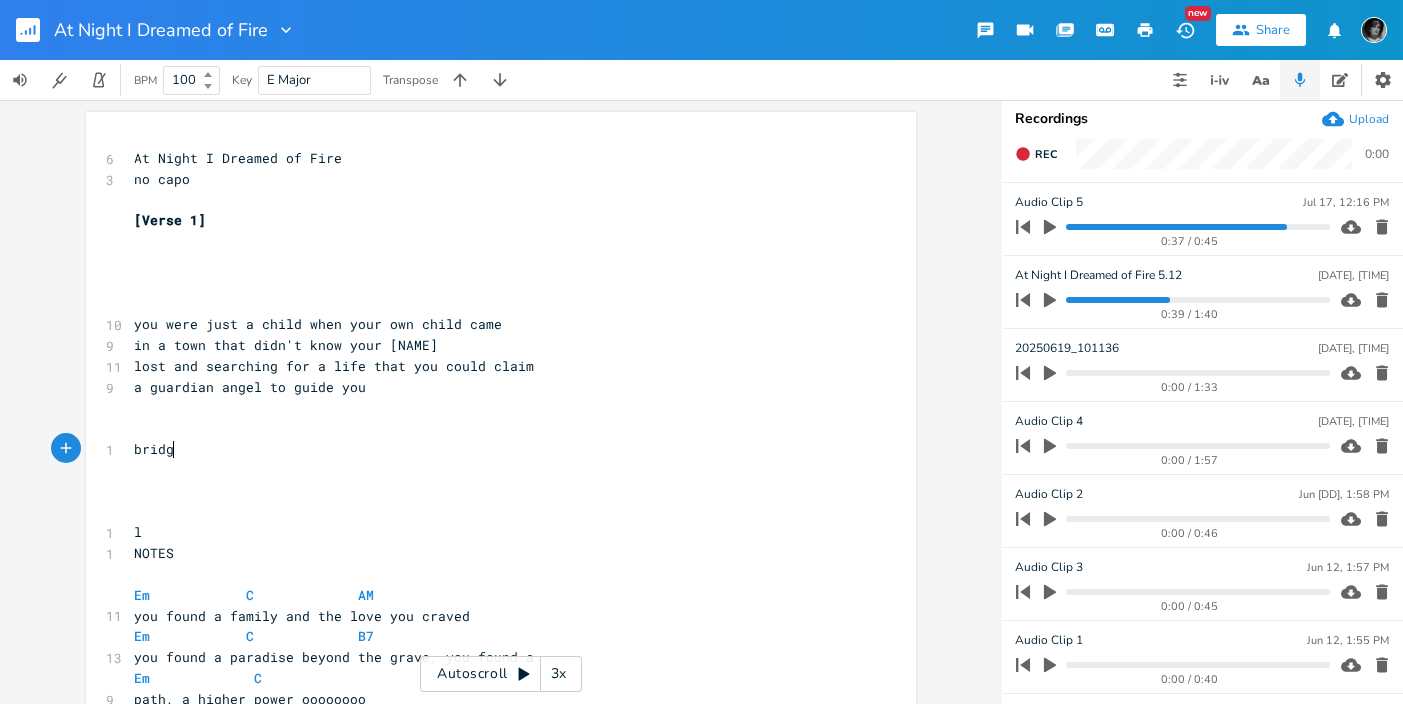 type on "bridge" 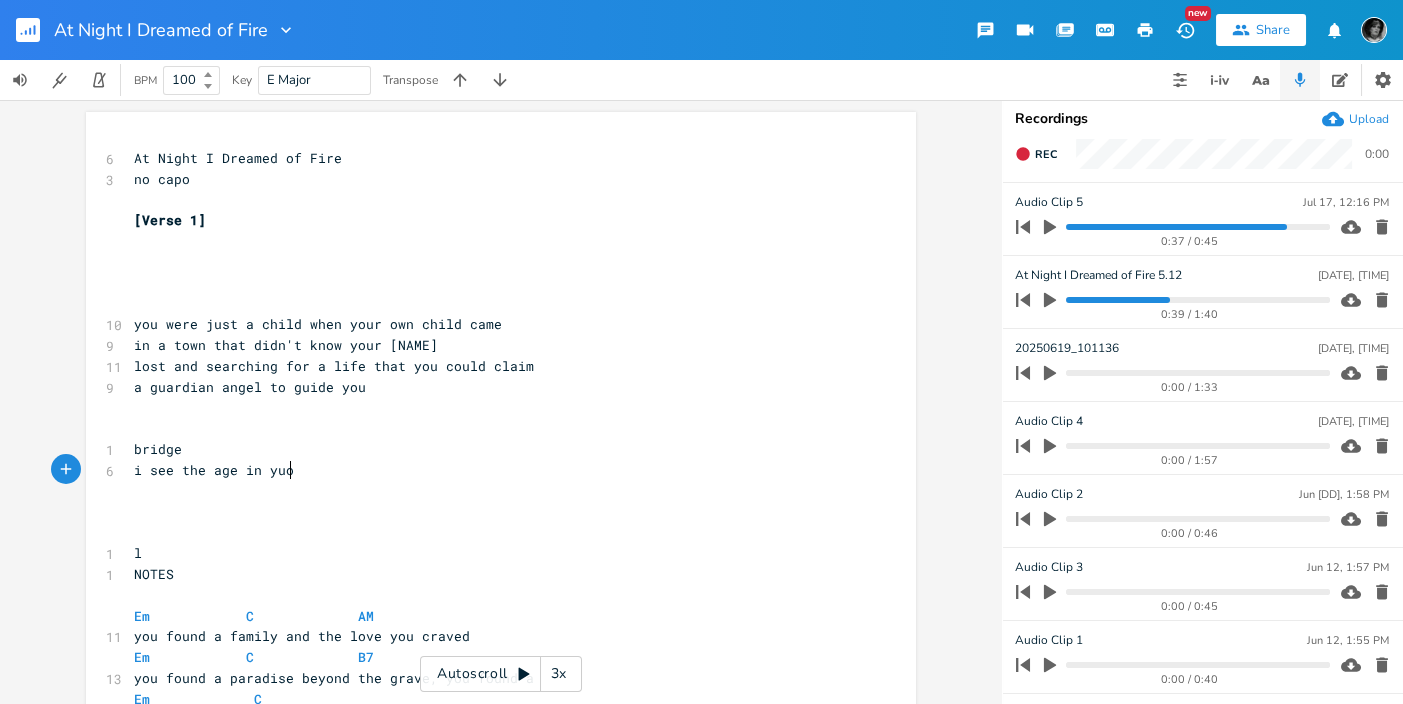 type on "i see the age in yuou" 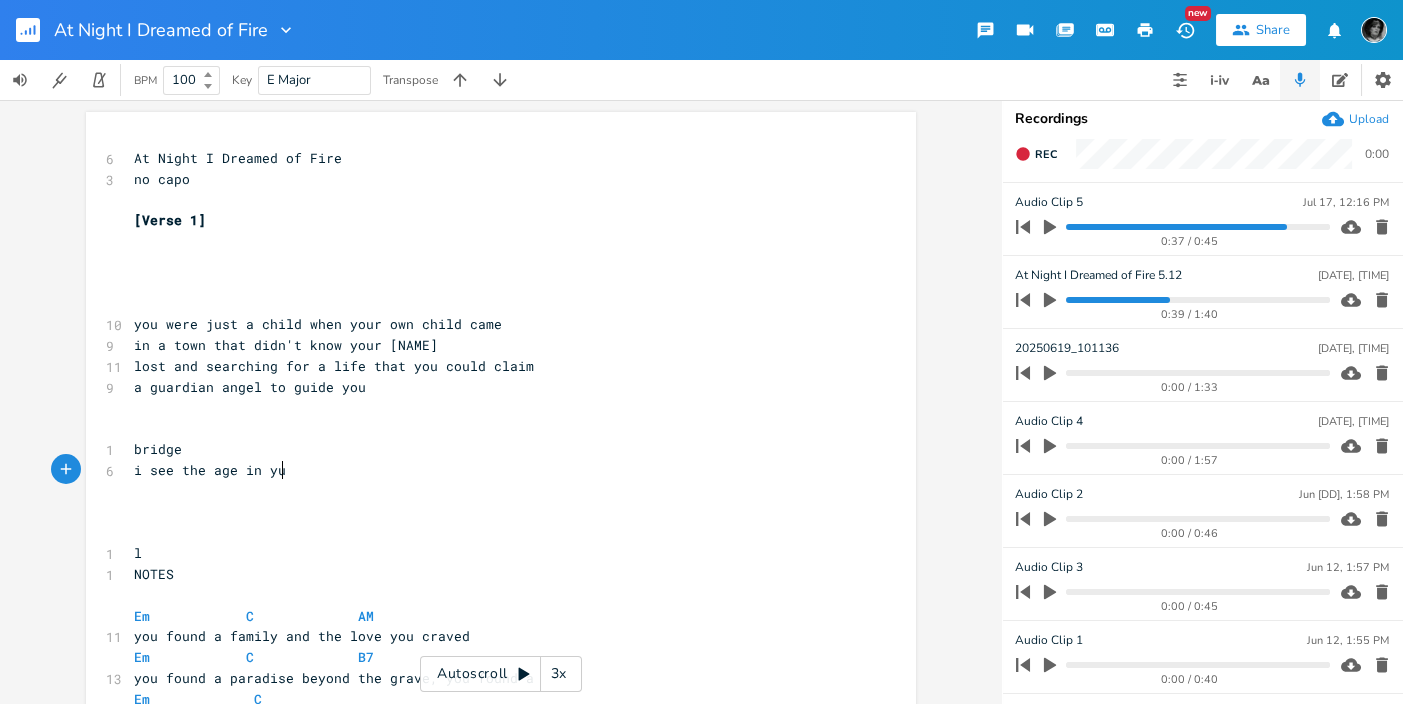 type on "u" 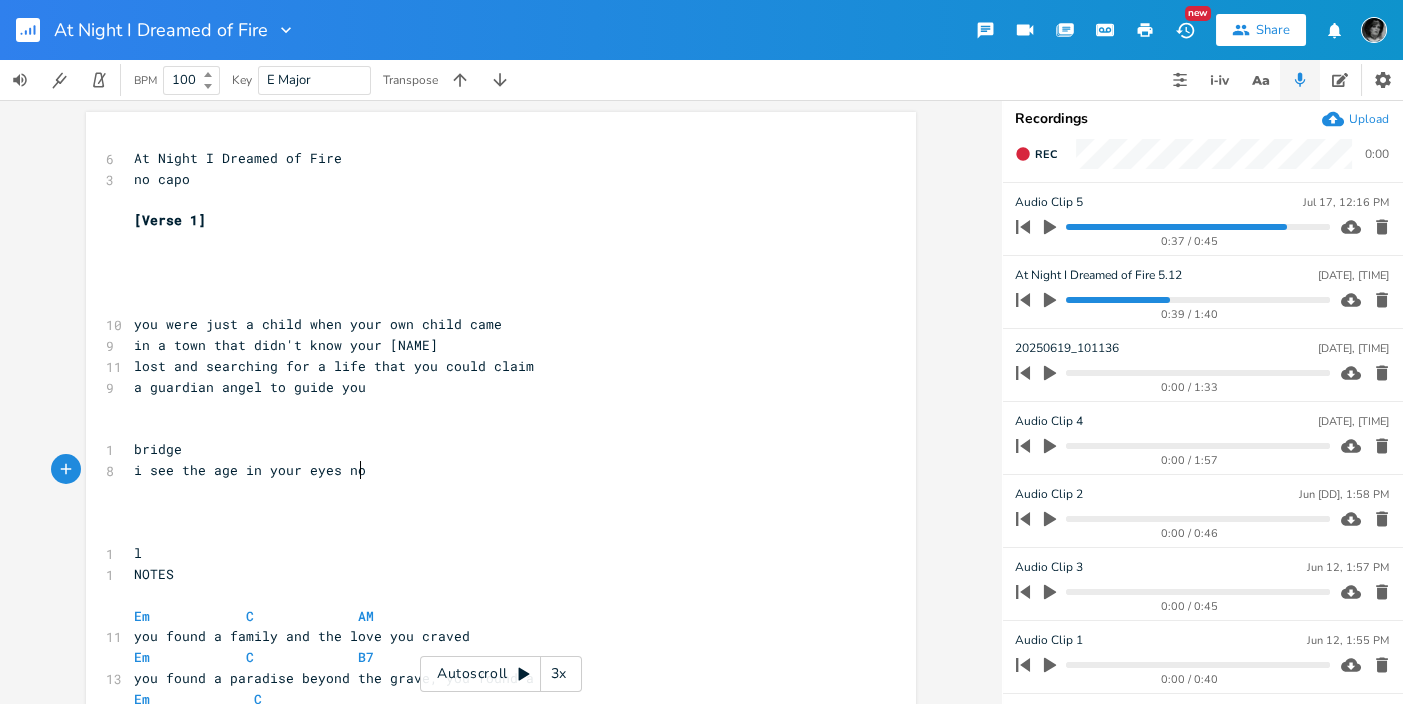 type on "your eyes not" 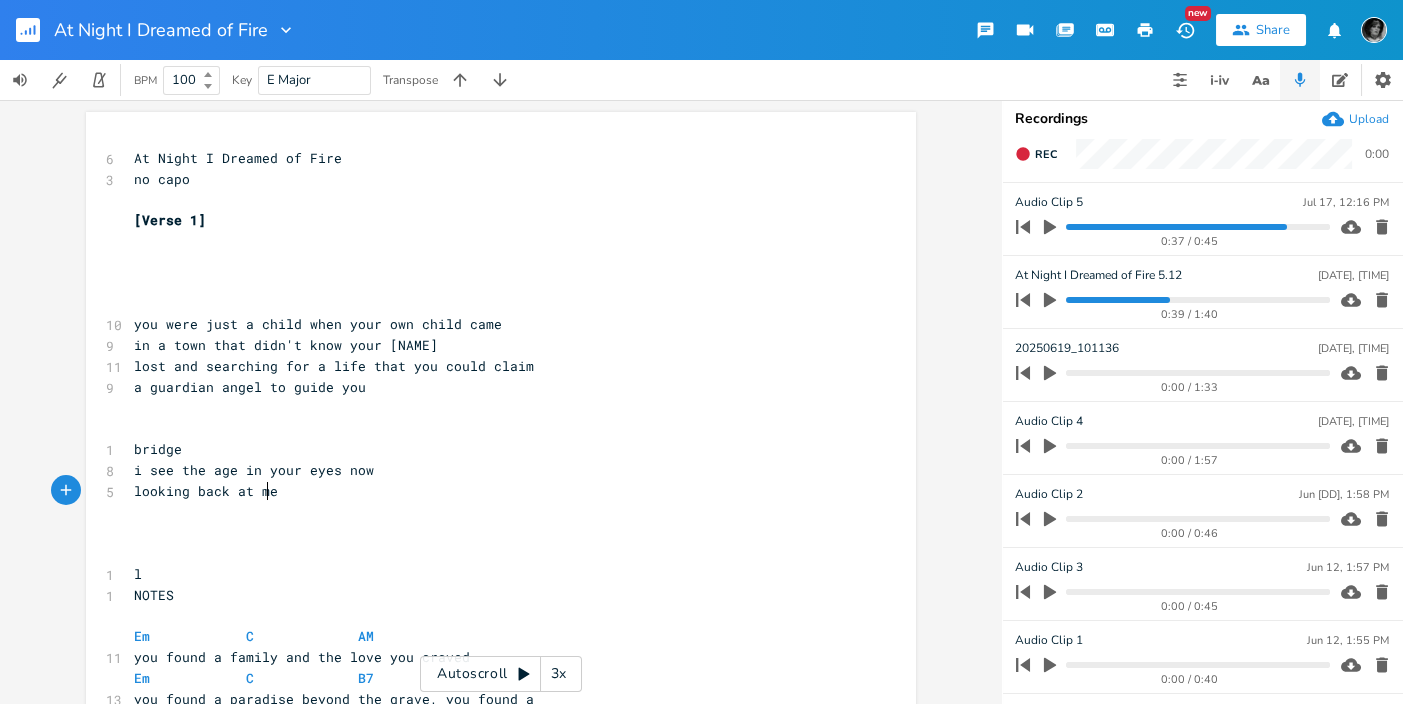 type on "looking back at me" 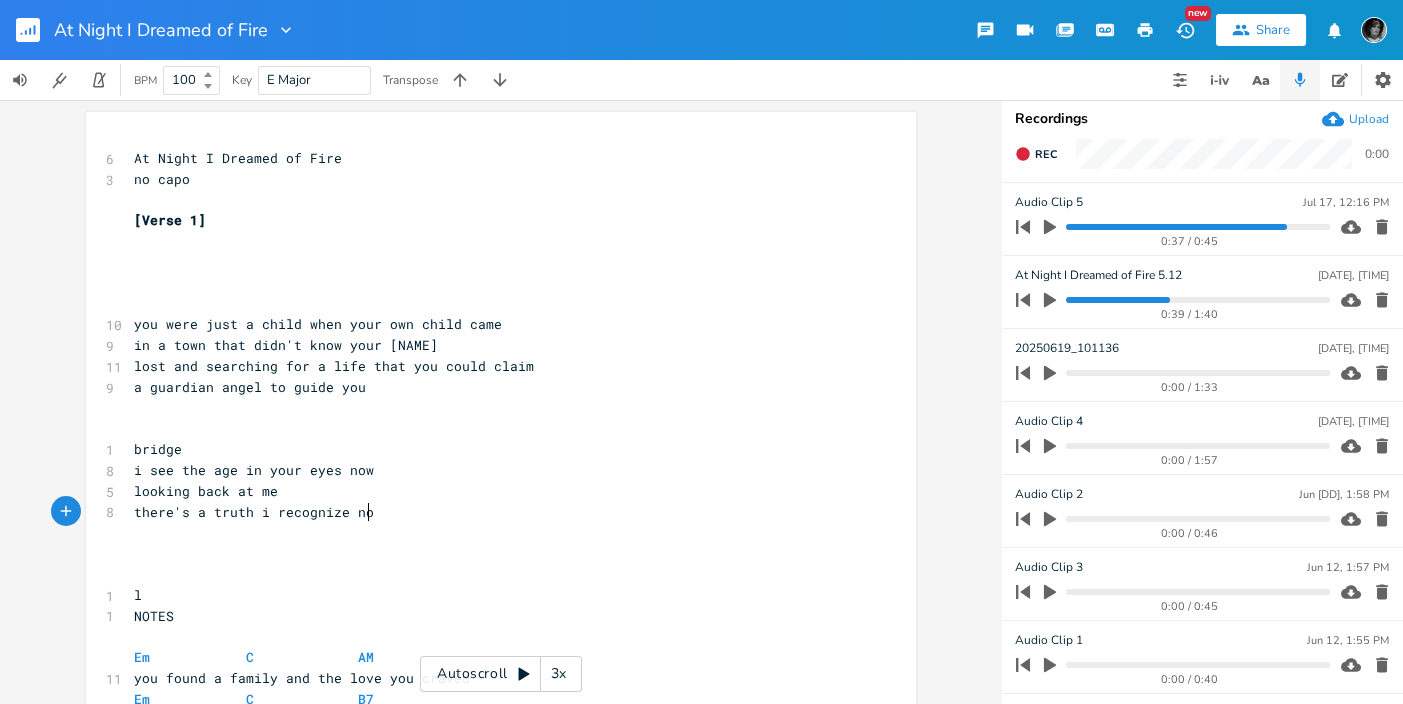 type on "there's a truth i recognize now" 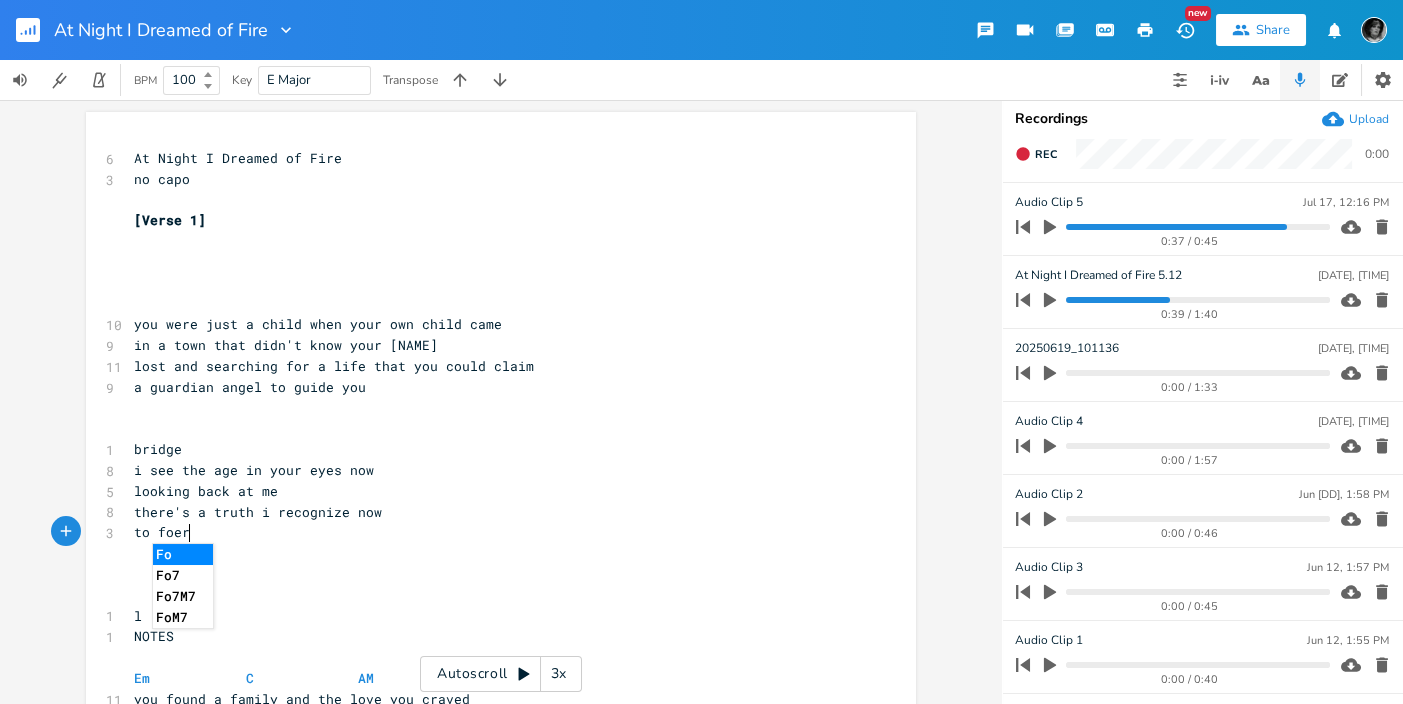 type on "to foero" 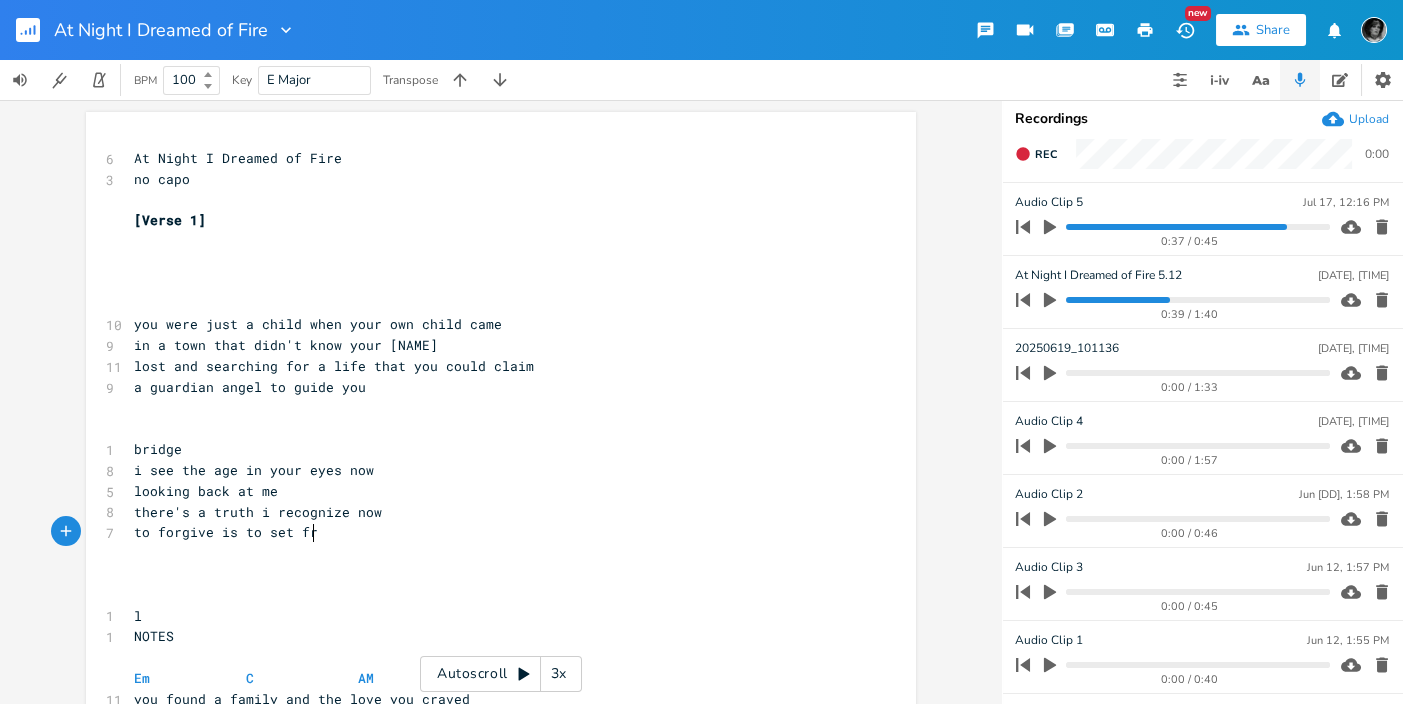 type on "rgive is to set free" 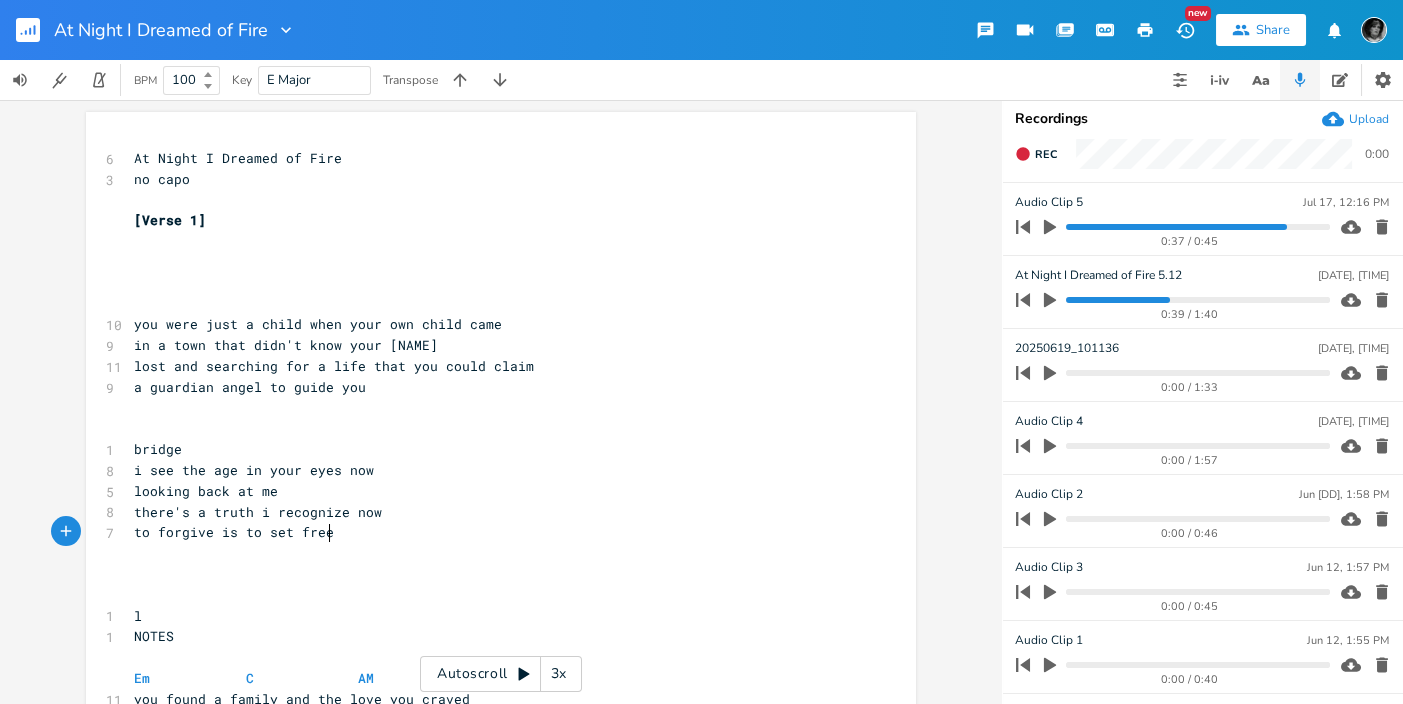 scroll, scrollTop: 0, scrollLeft: 105, axis: horizontal 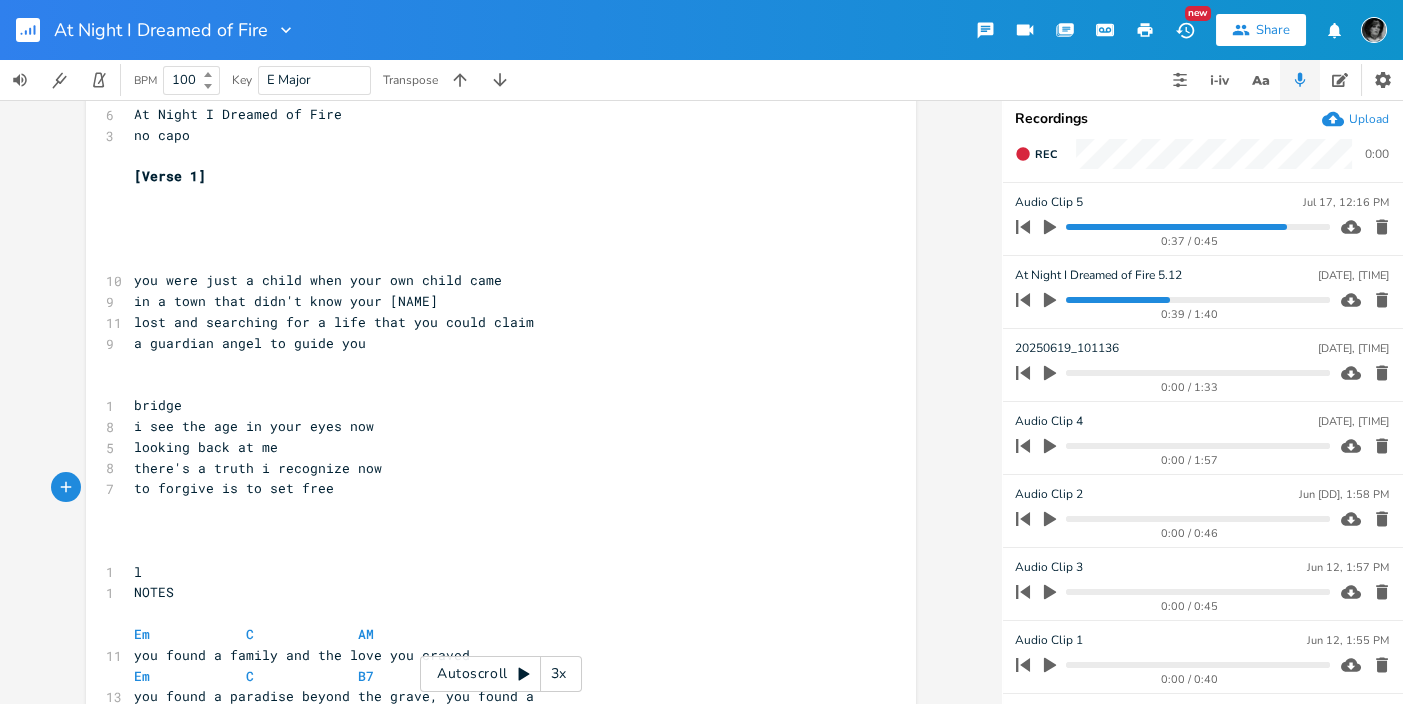 click on "you were just a child when your own child came" at bounding box center (491, 280) 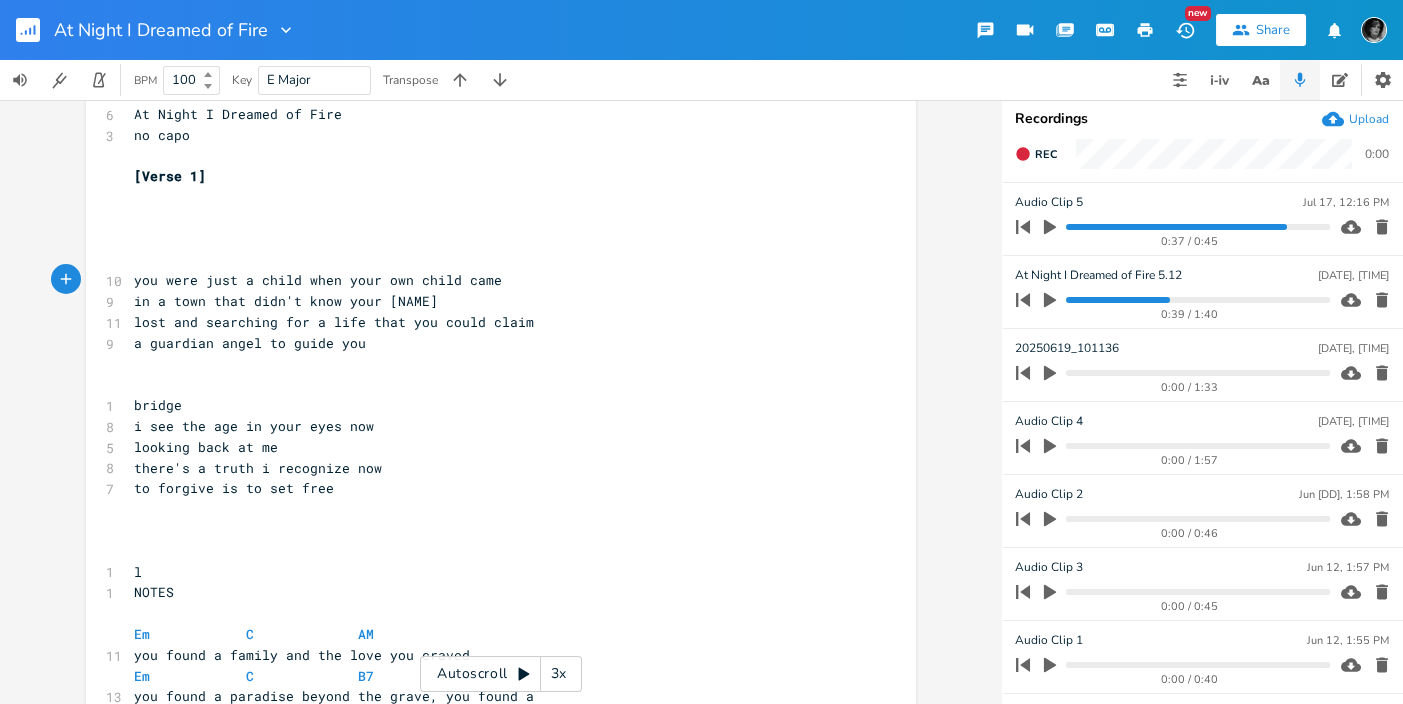 click on "to forgive is to set free" at bounding box center (234, 488) 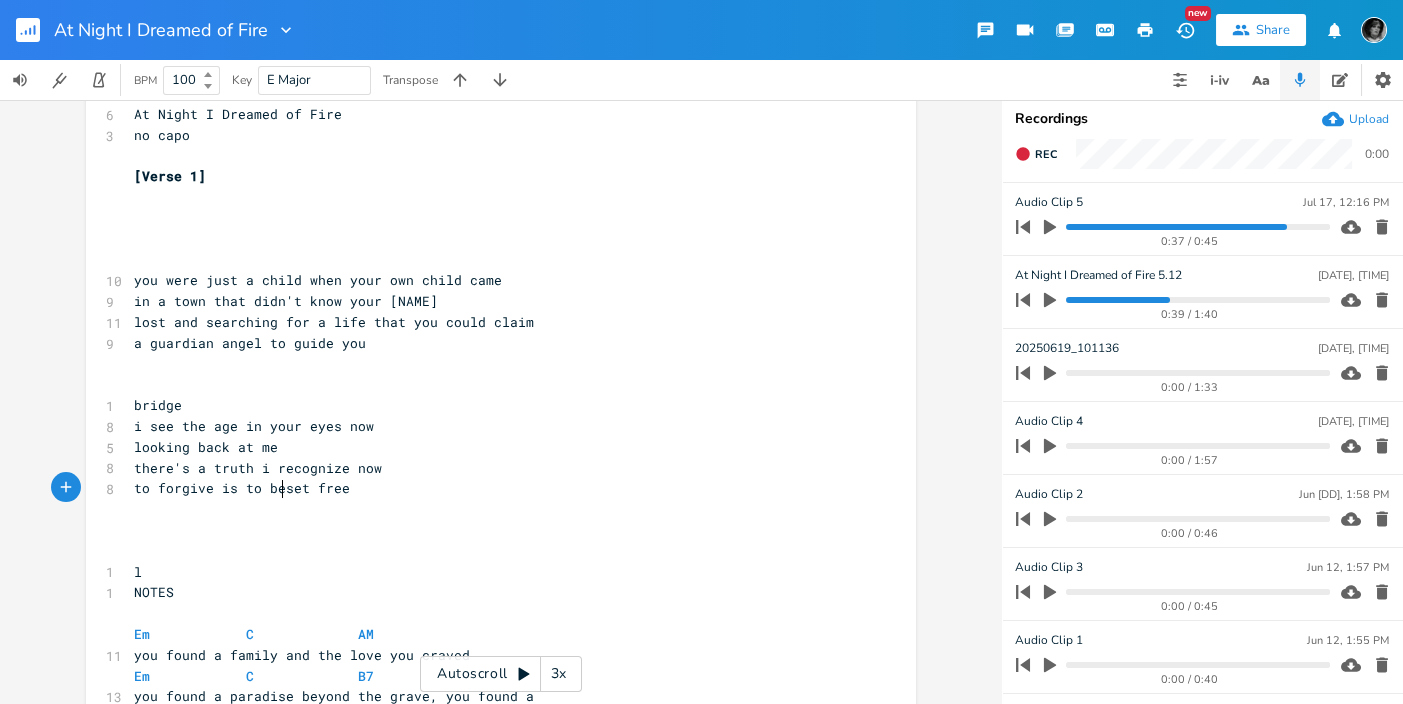 type on "be" 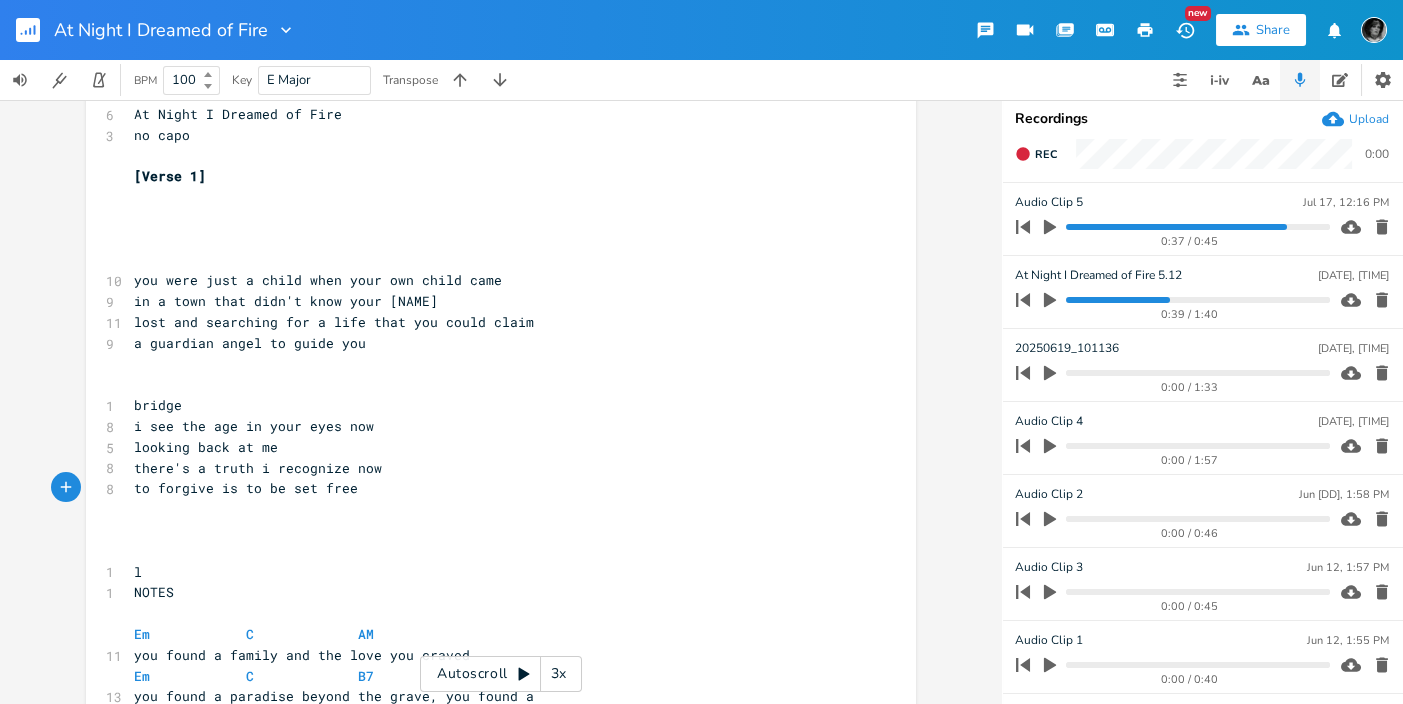 click on "there's a truth i recognize now" at bounding box center [491, 468] 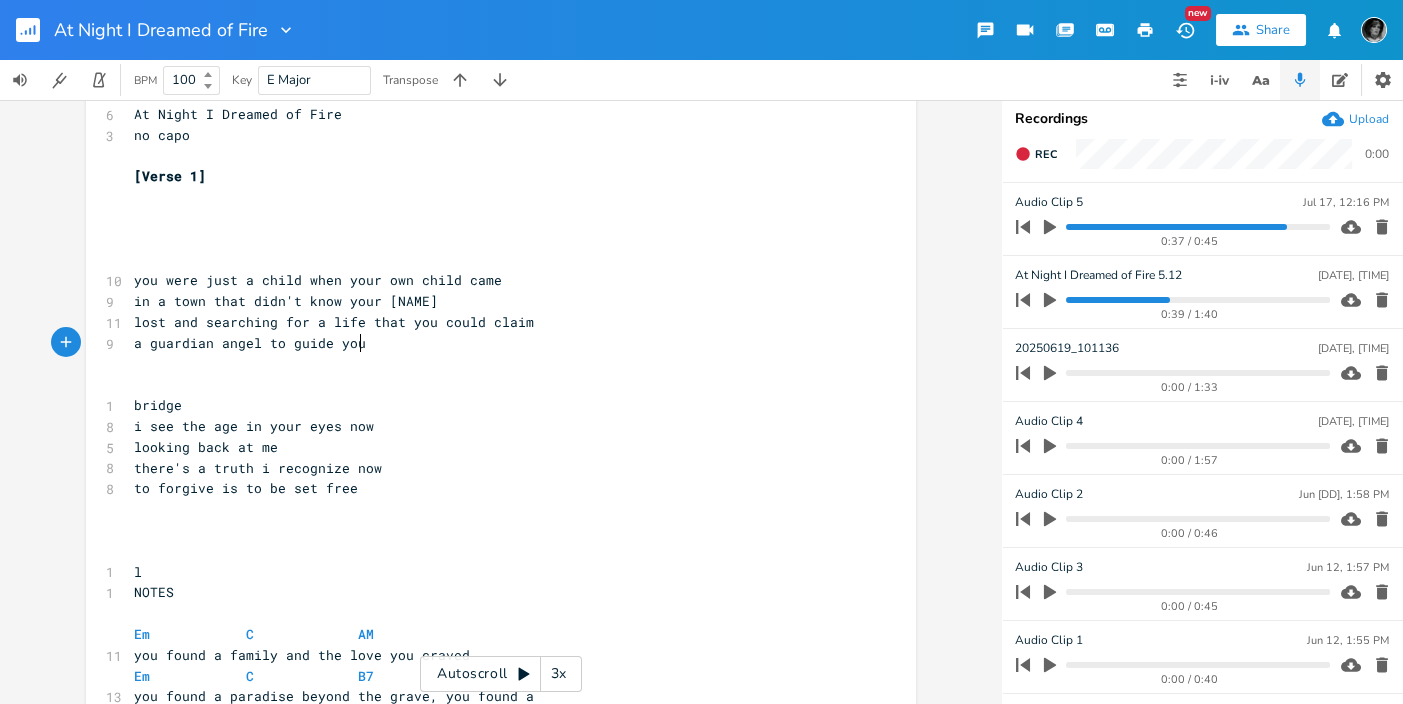 click on "a guardian angel to guide you" at bounding box center [491, 343] 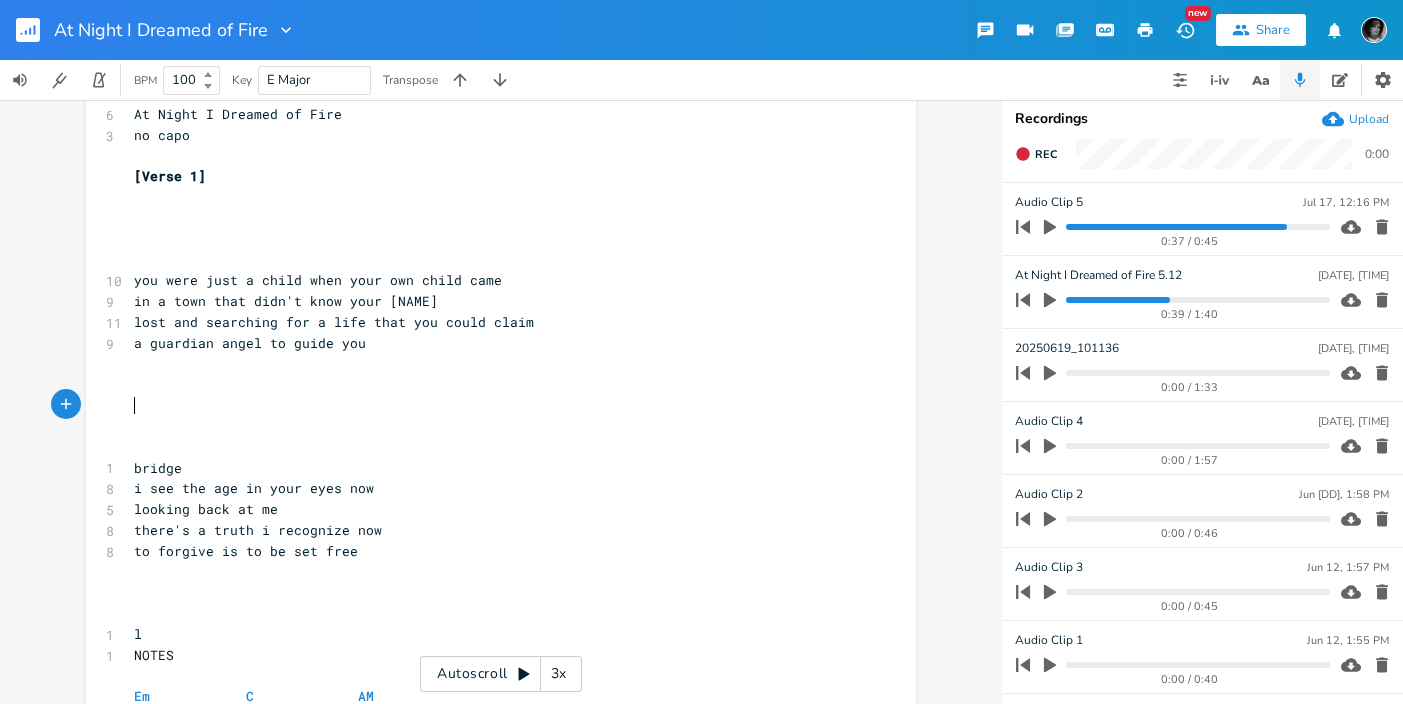 scroll, scrollTop: 0, scrollLeft: 5, axis: horizontal 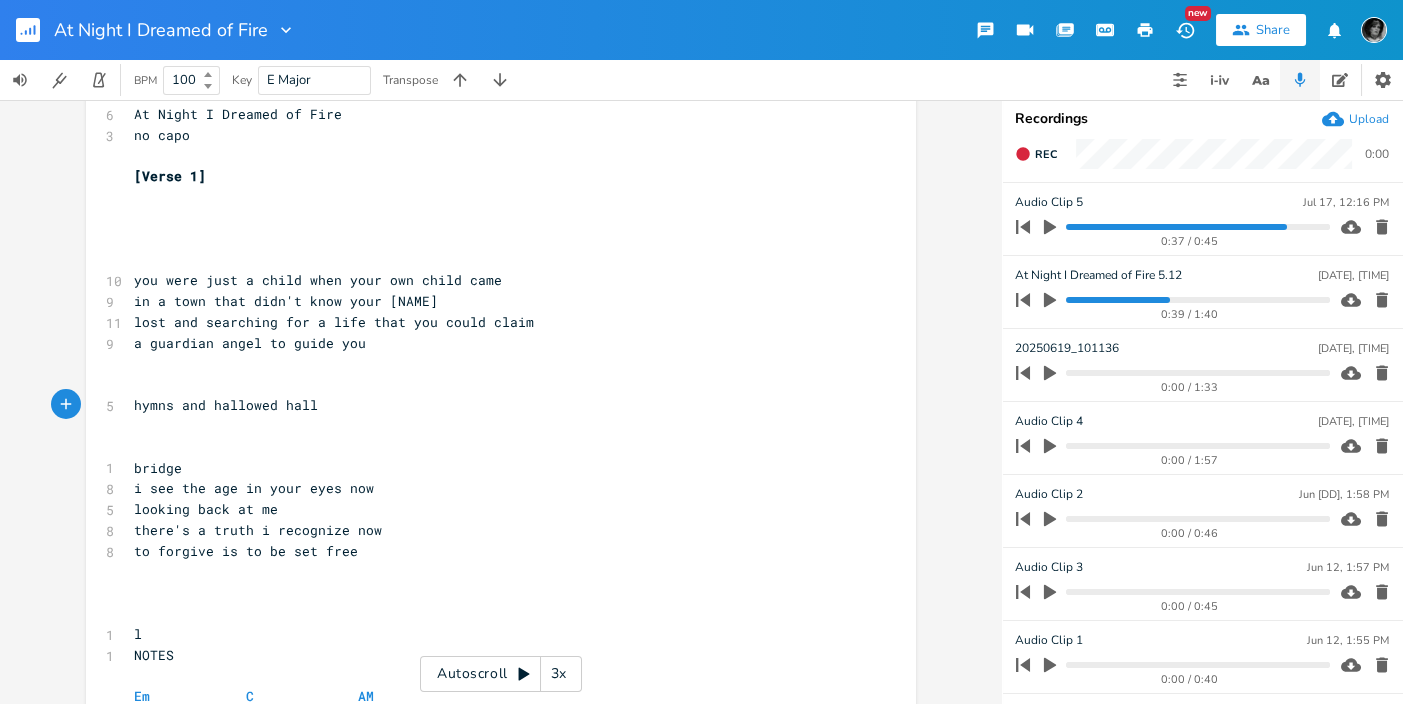 type on "hymns and hallowed halls" 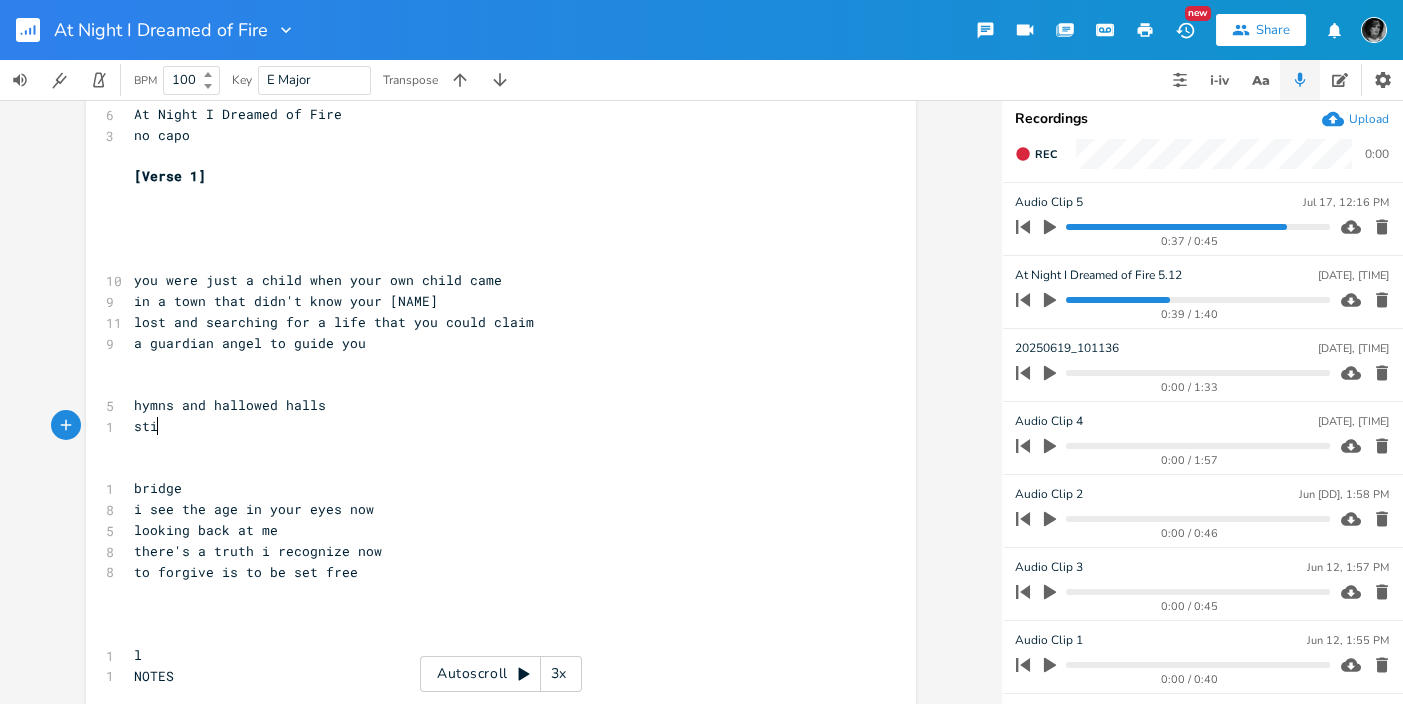 type on "stian" 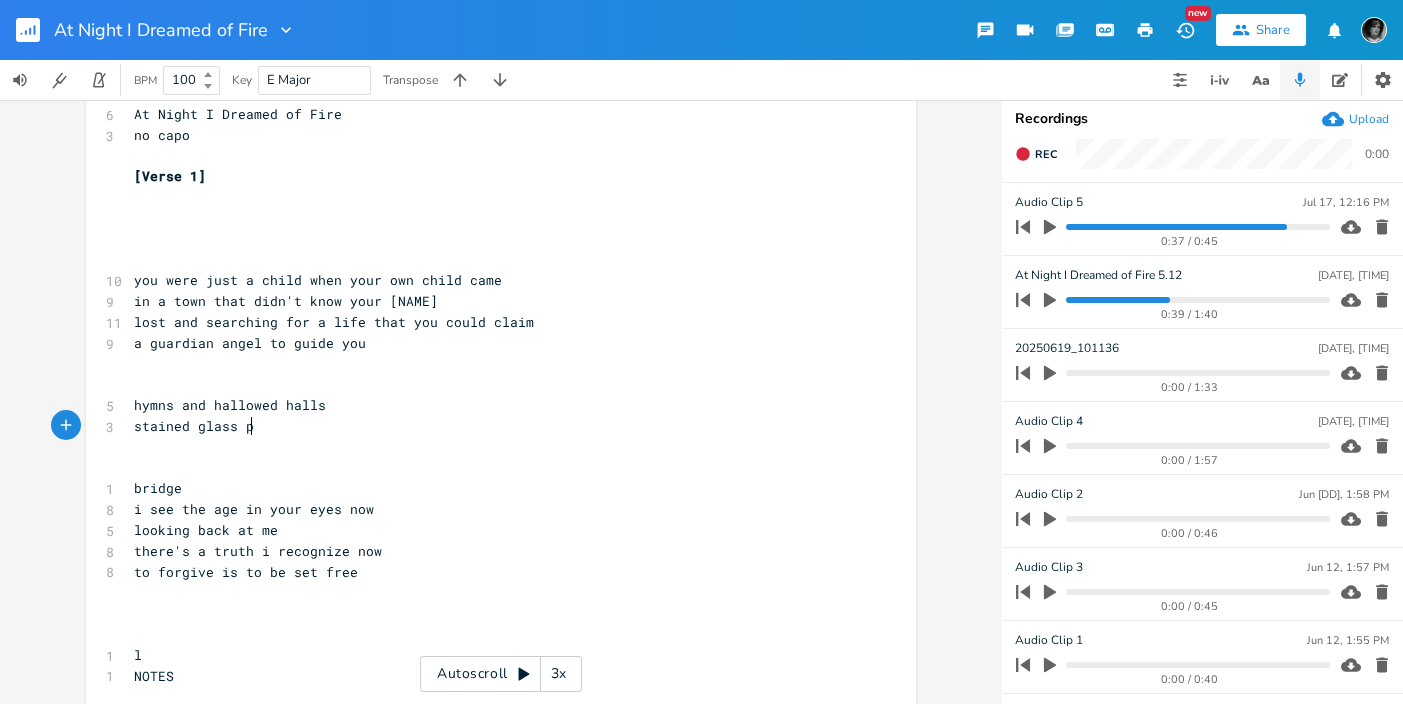 type on "ained glass pr" 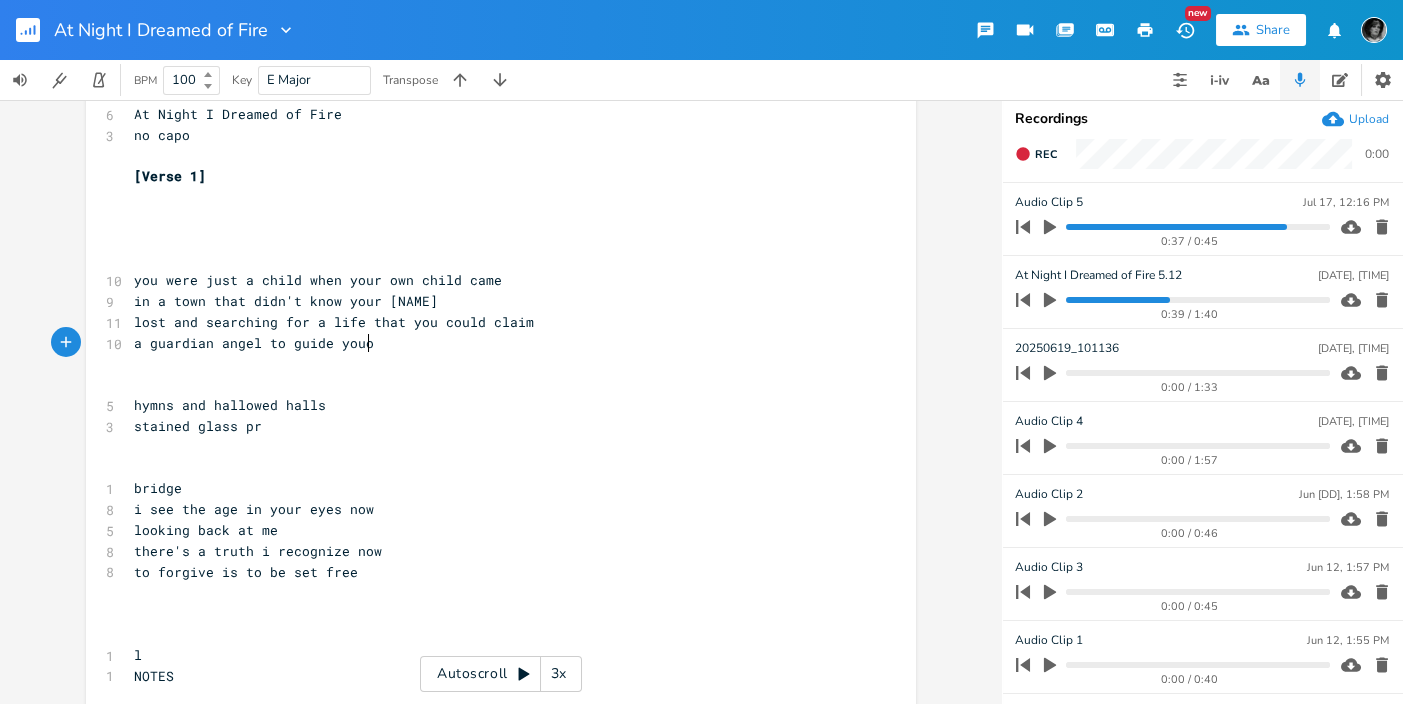 scroll, scrollTop: 0, scrollLeft: 7, axis: horizontal 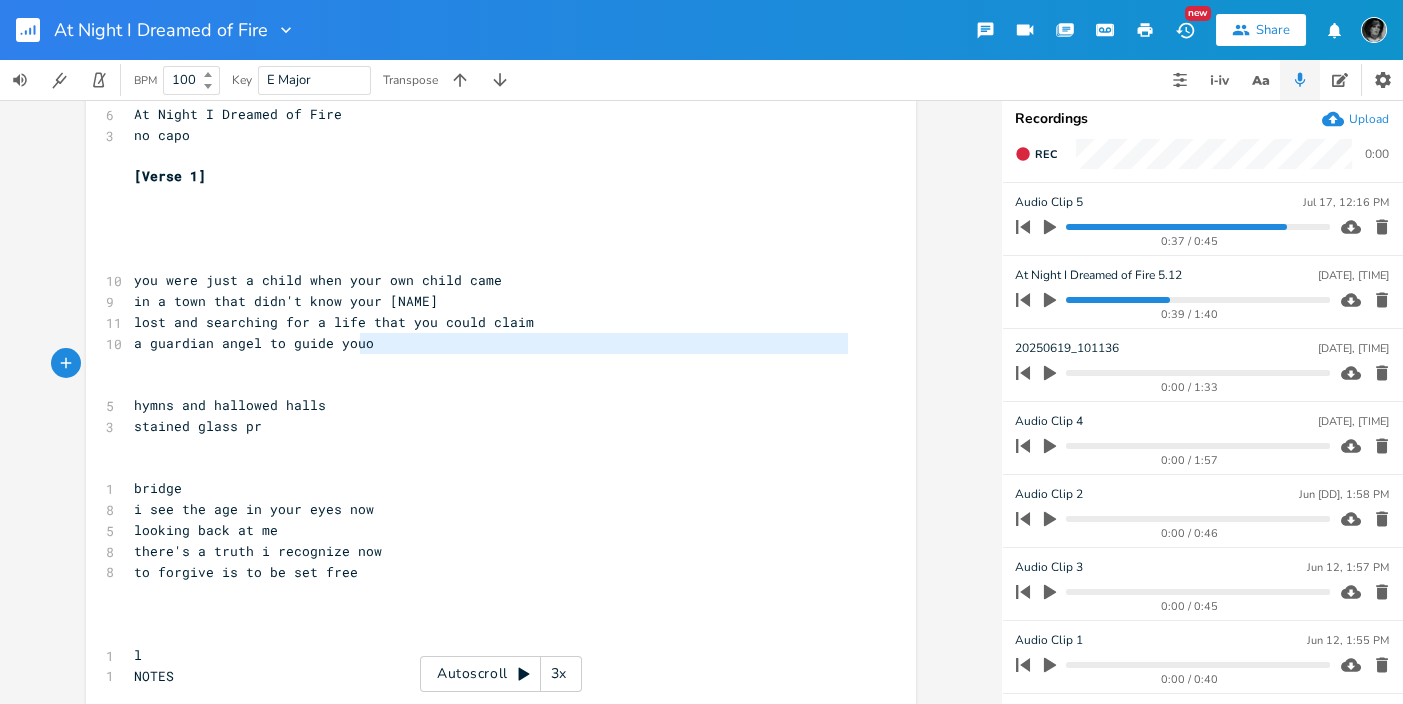 drag, startPoint x: 461, startPoint y: 352, endPoint x: 467, endPoint y: 364, distance: 13.416408 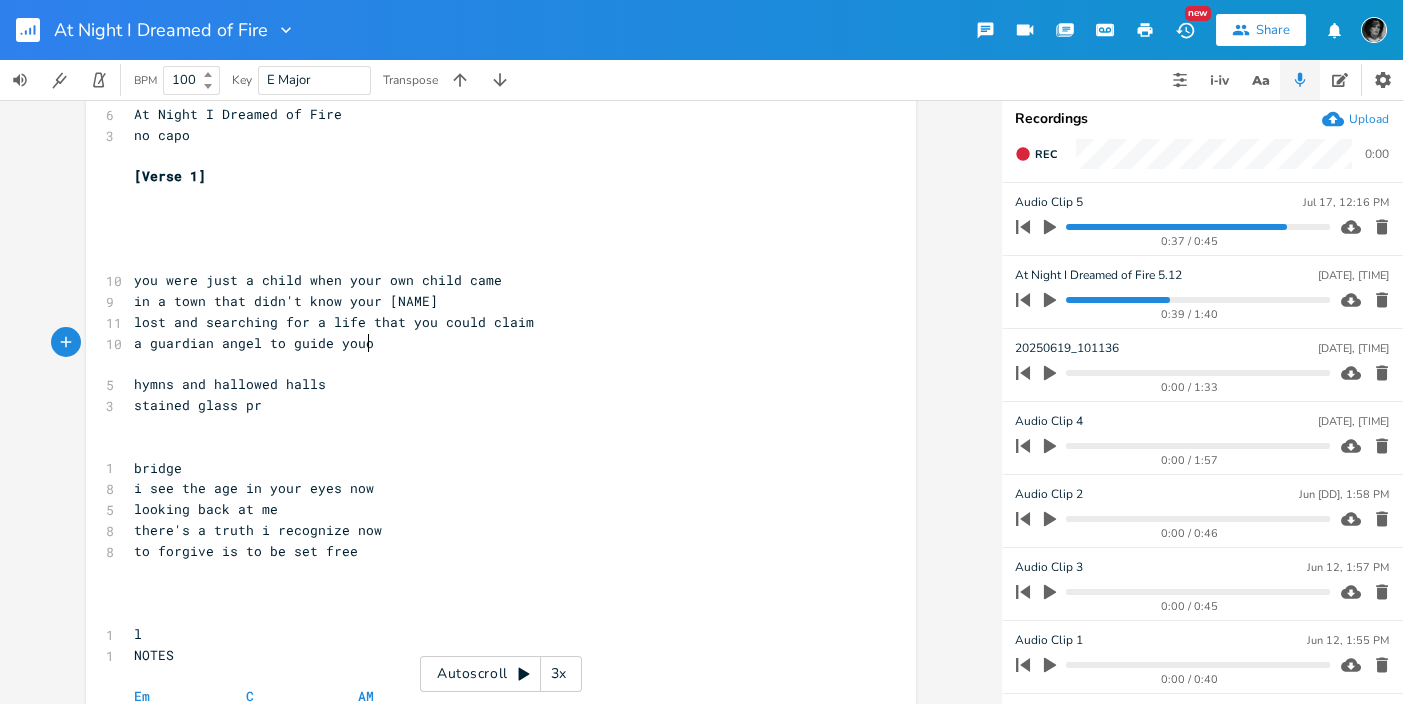 click on "a guardian angel to guide youo" at bounding box center [491, 343] 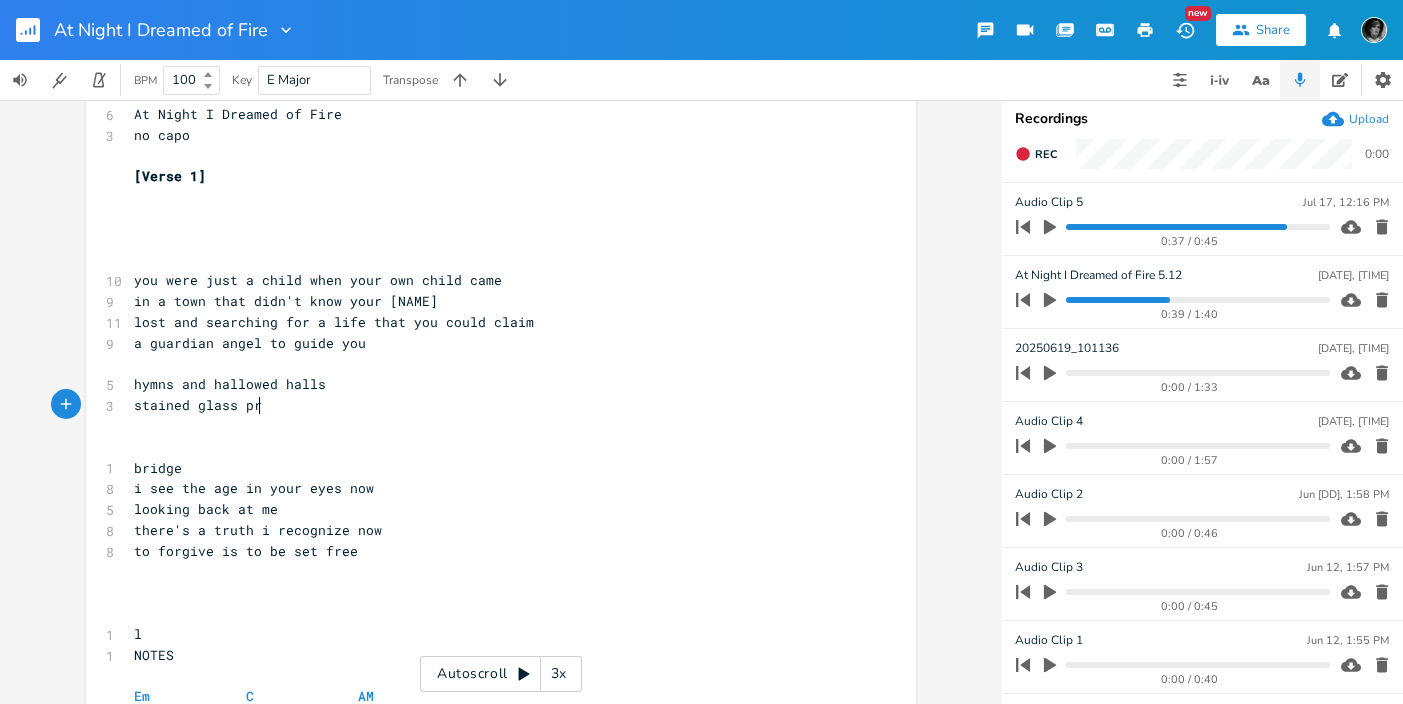 click on "stained glass pr" at bounding box center [491, 405] 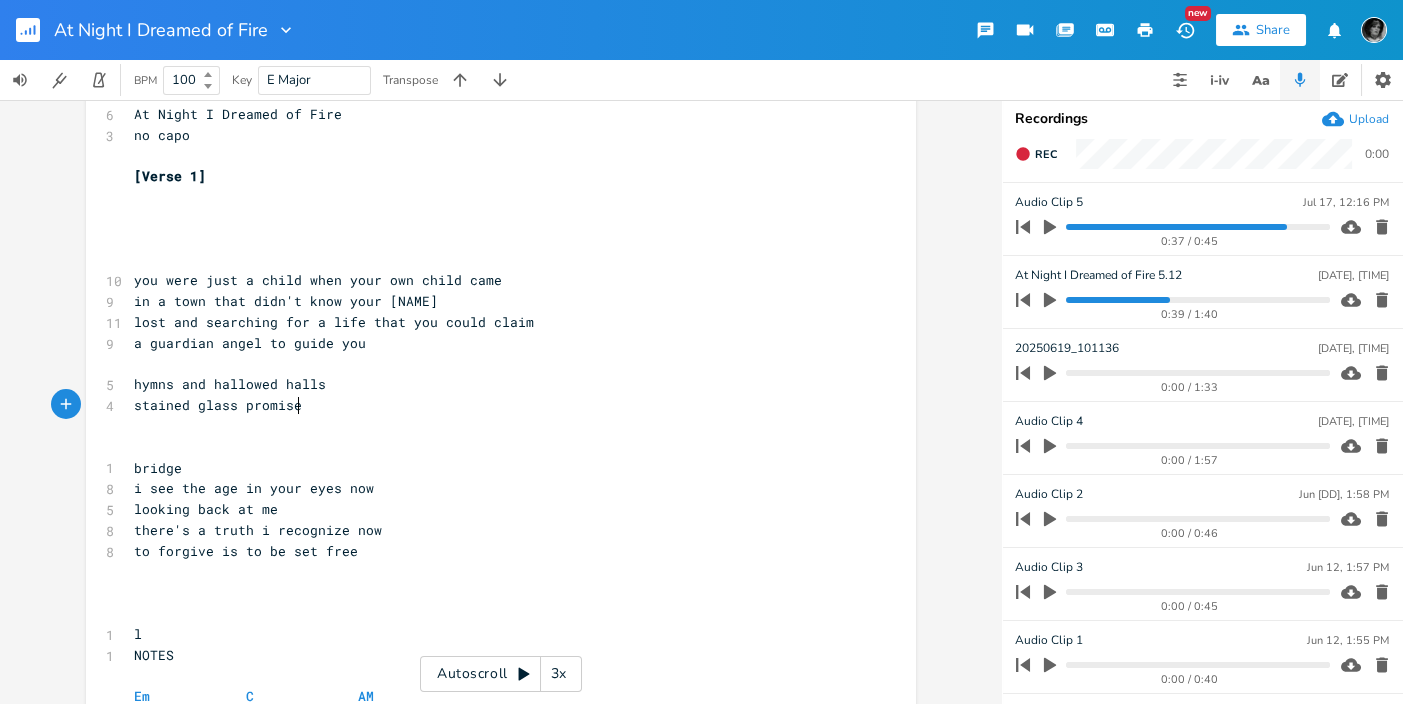 scroll, scrollTop: 0, scrollLeft: 40, axis: horizontal 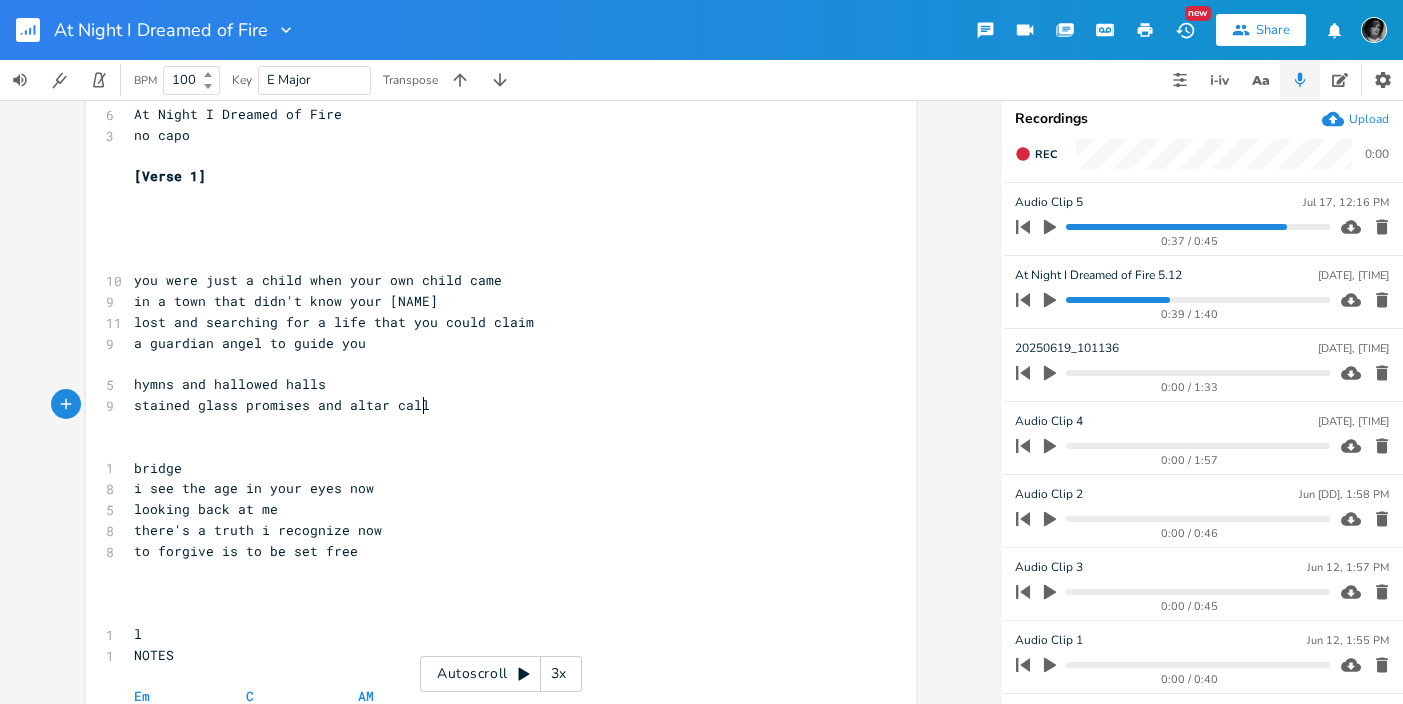 type on "omises and altar calls" 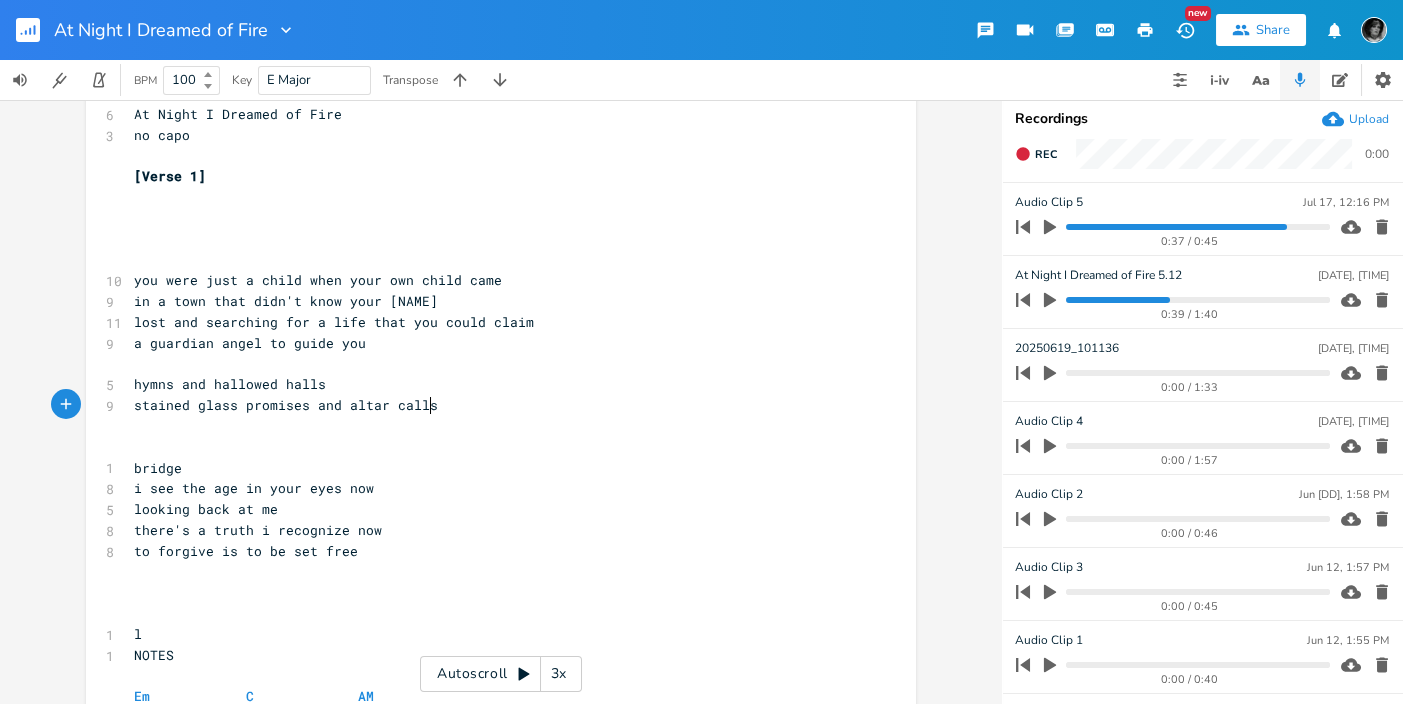scroll, scrollTop: 0, scrollLeft: 128, axis: horizontal 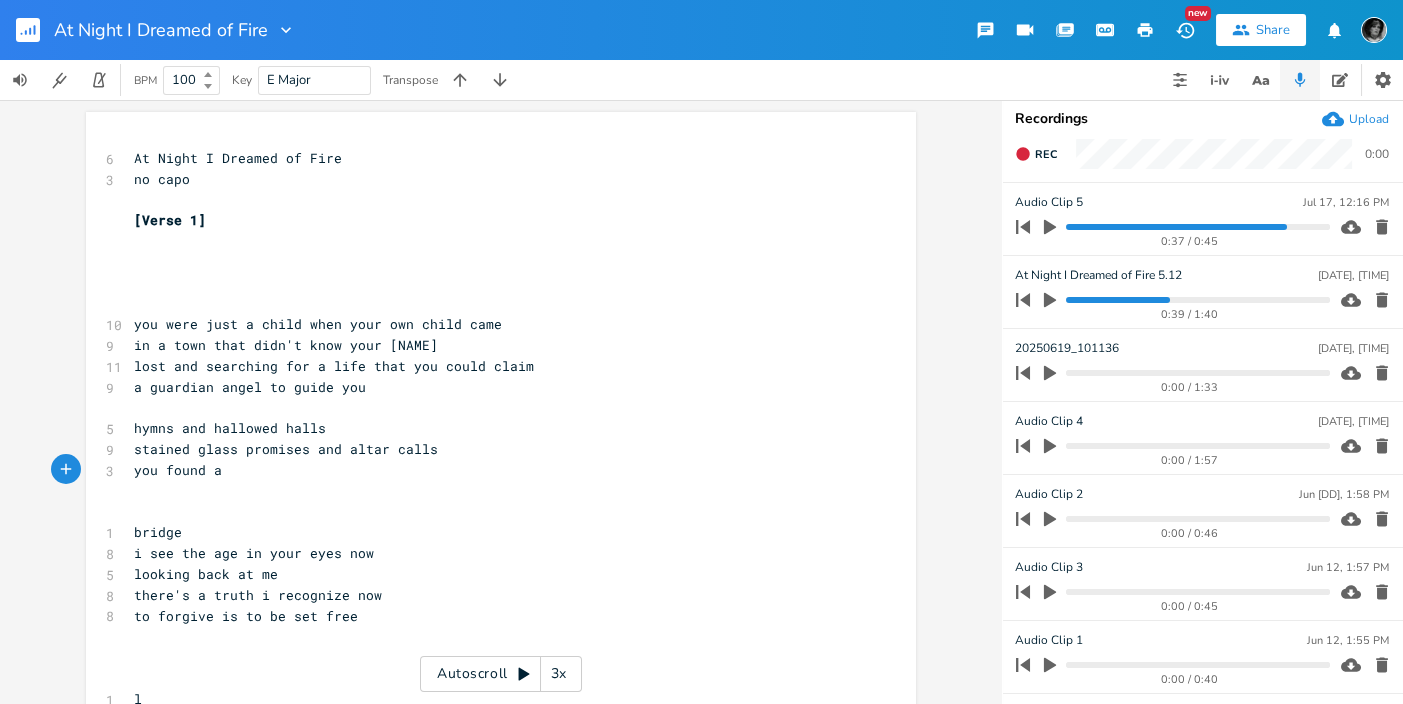 type on "you found a" 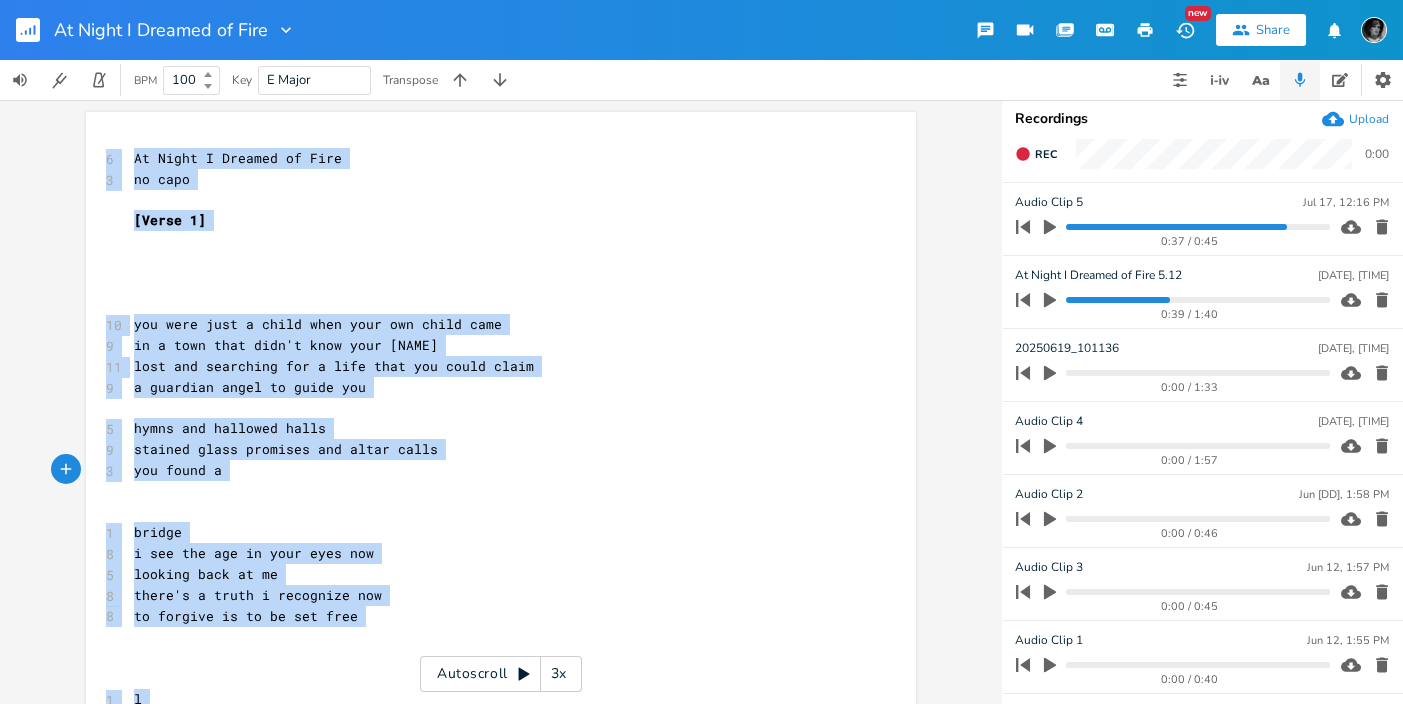 drag, startPoint x: 981, startPoint y: 137, endPoint x: 1036, endPoint y: 73, distance: 84.38602 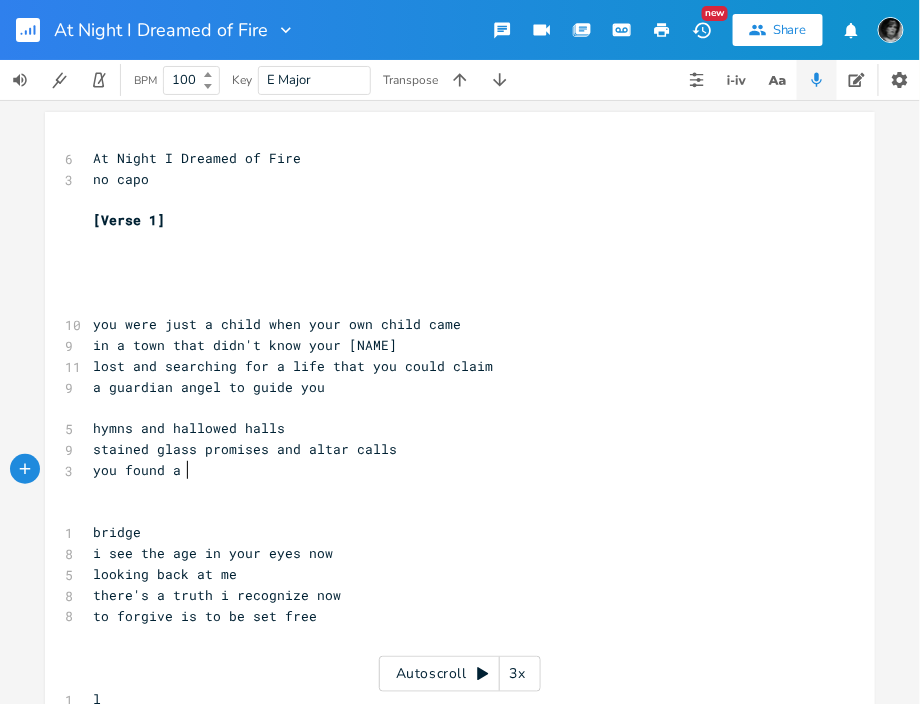click on "you found a" at bounding box center (450, 470) 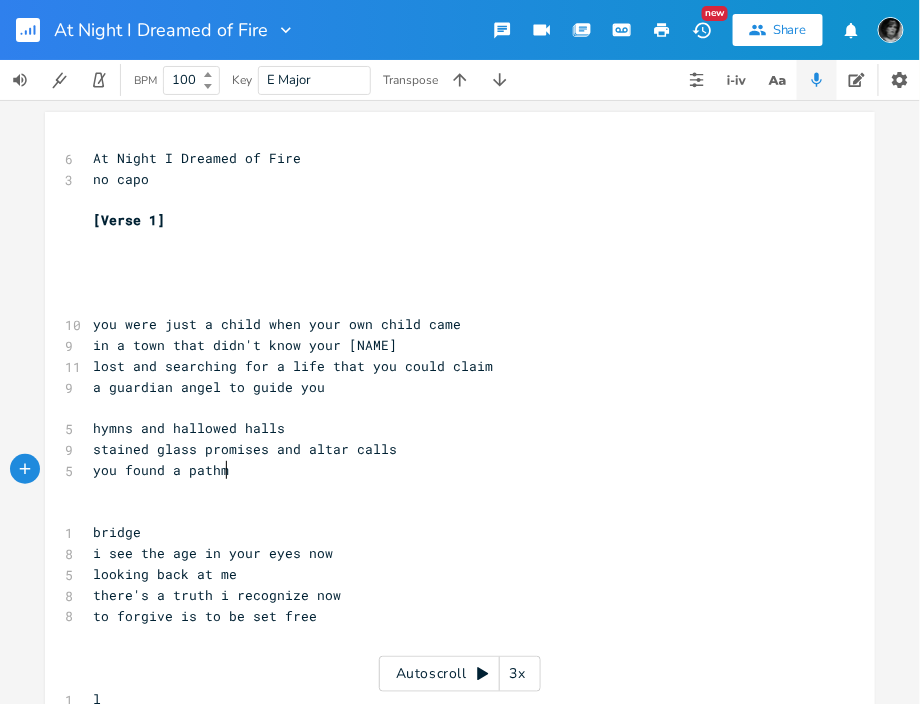 type on "pathm" 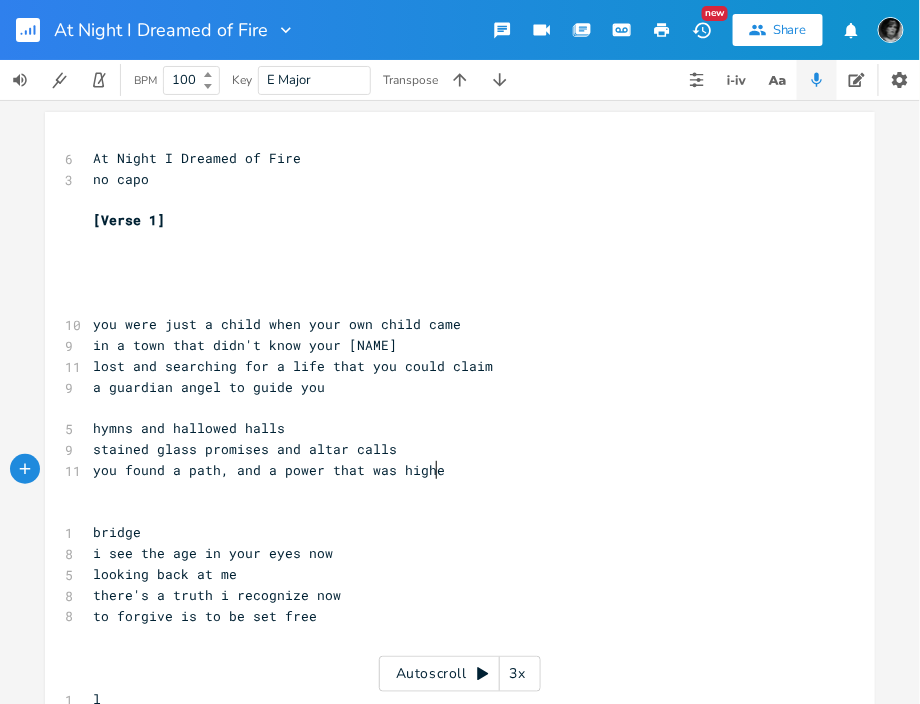 type on ", and a power that was higher" 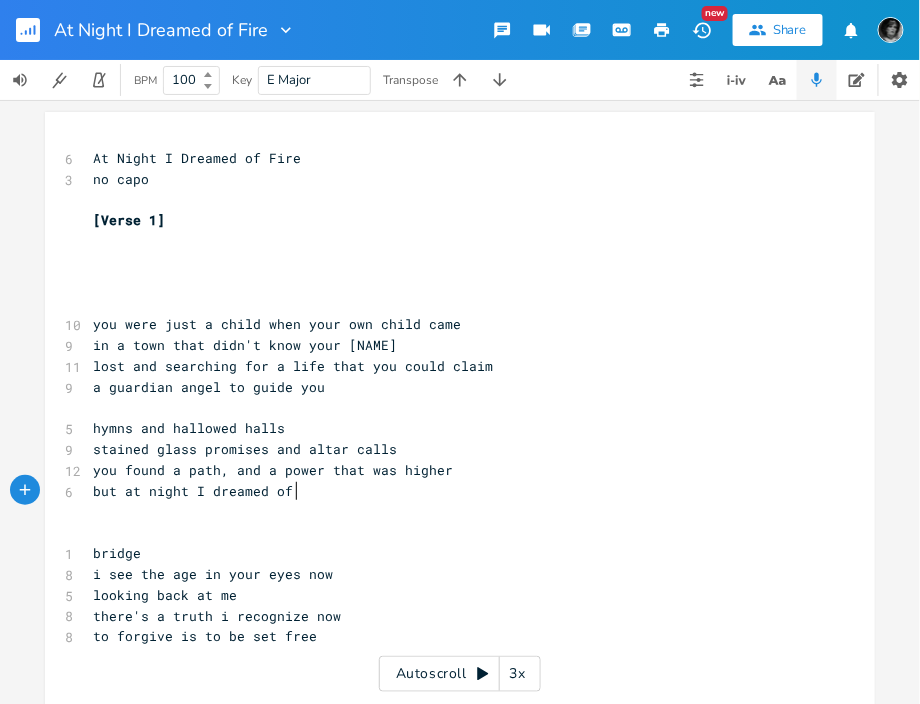 type on "but at night I dreamed of i" 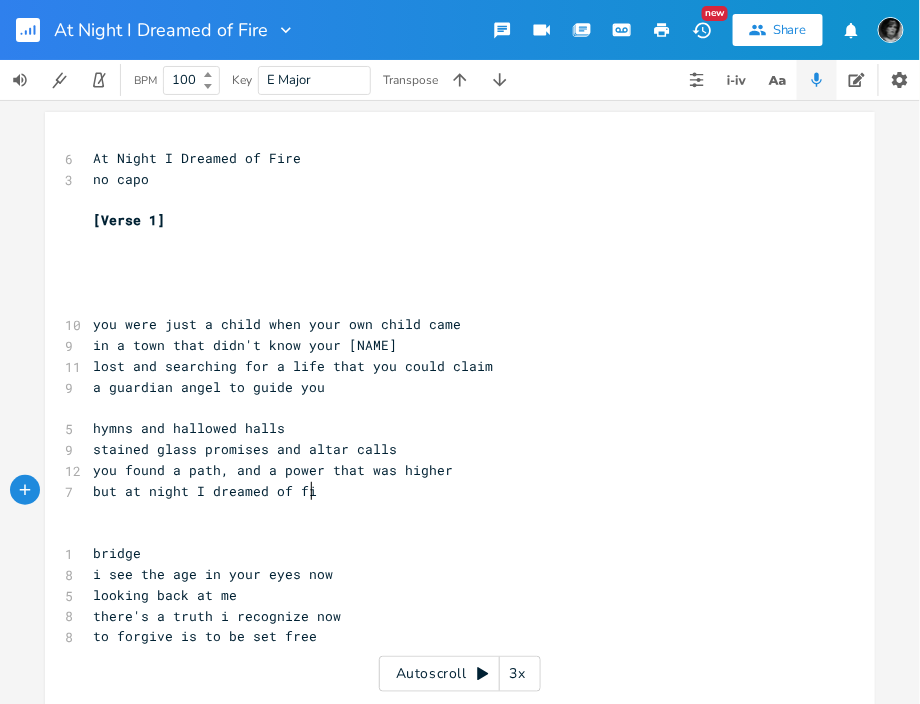 type on "fie" 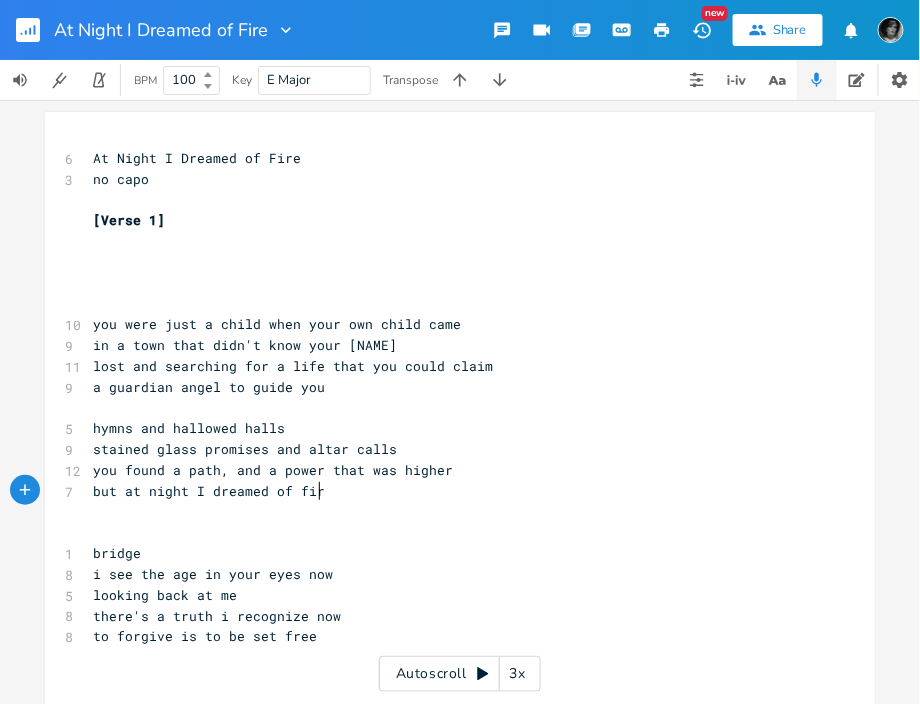 type on "re" 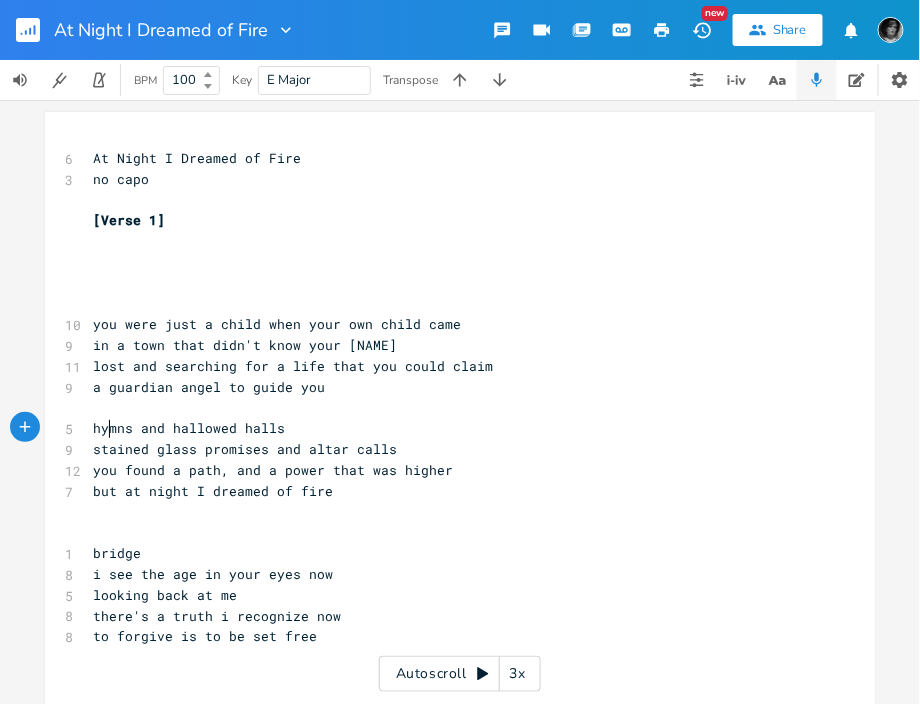 click on "hymns and hallowed halls" at bounding box center [189, 428] 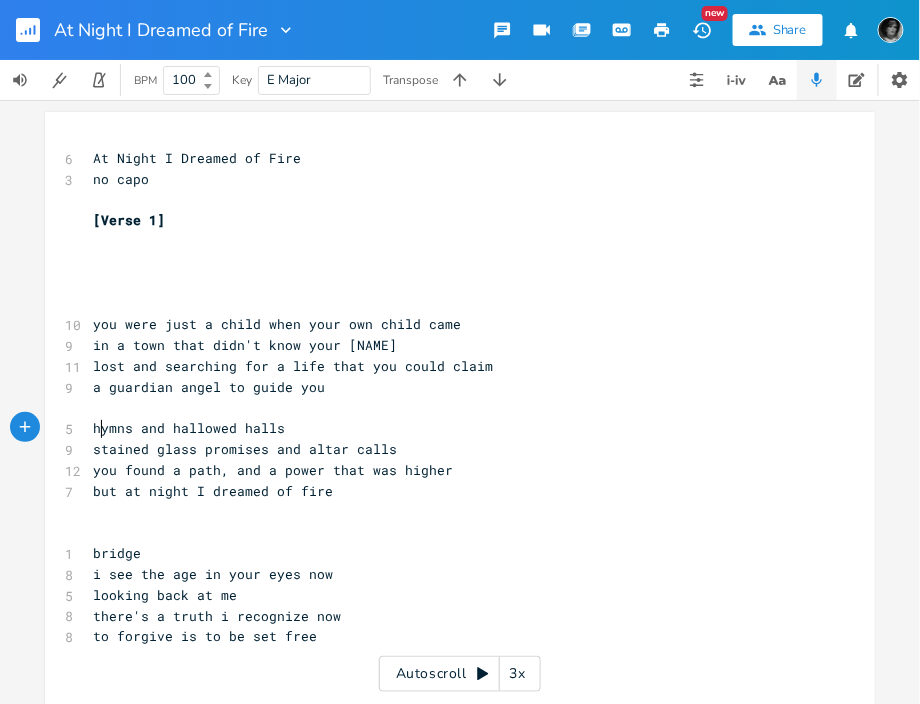 click on "hymns and hallowed halls" at bounding box center (189, 428) 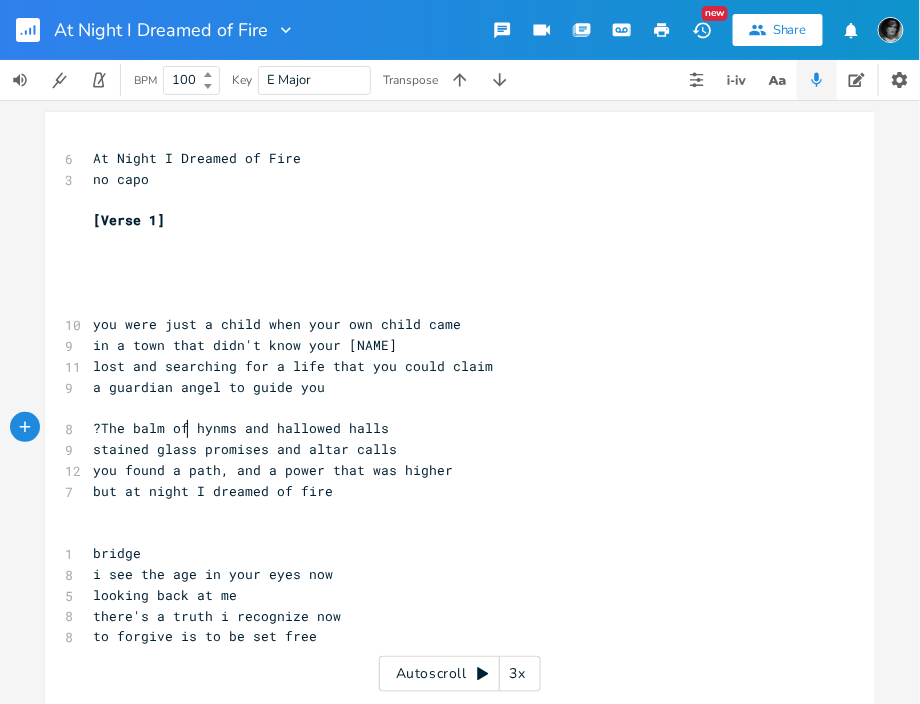 scroll, scrollTop: 0, scrollLeft: 70, axis: horizontal 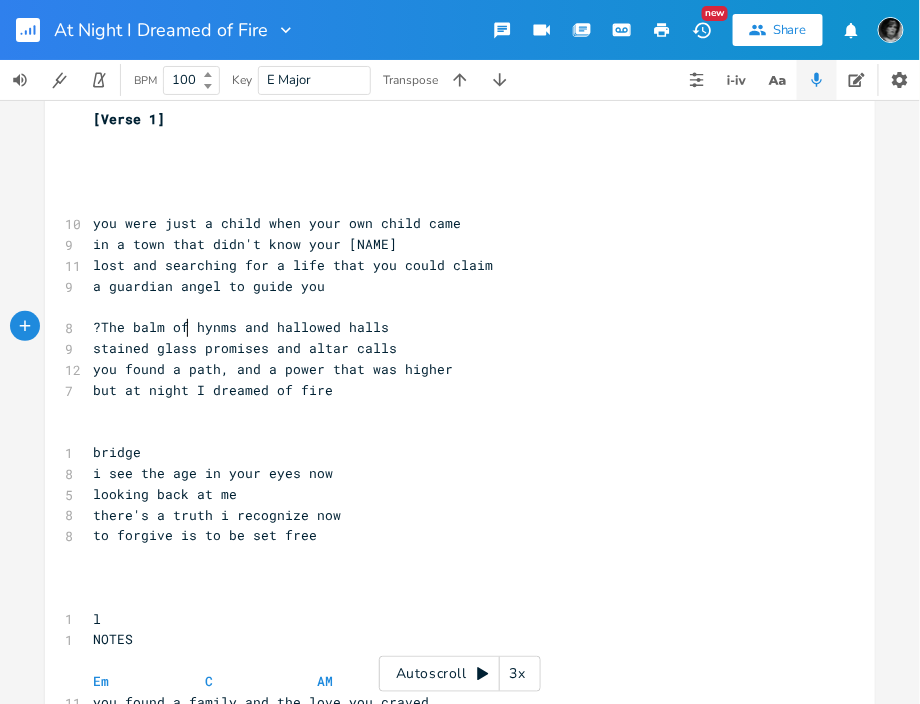 type on "The balm of" 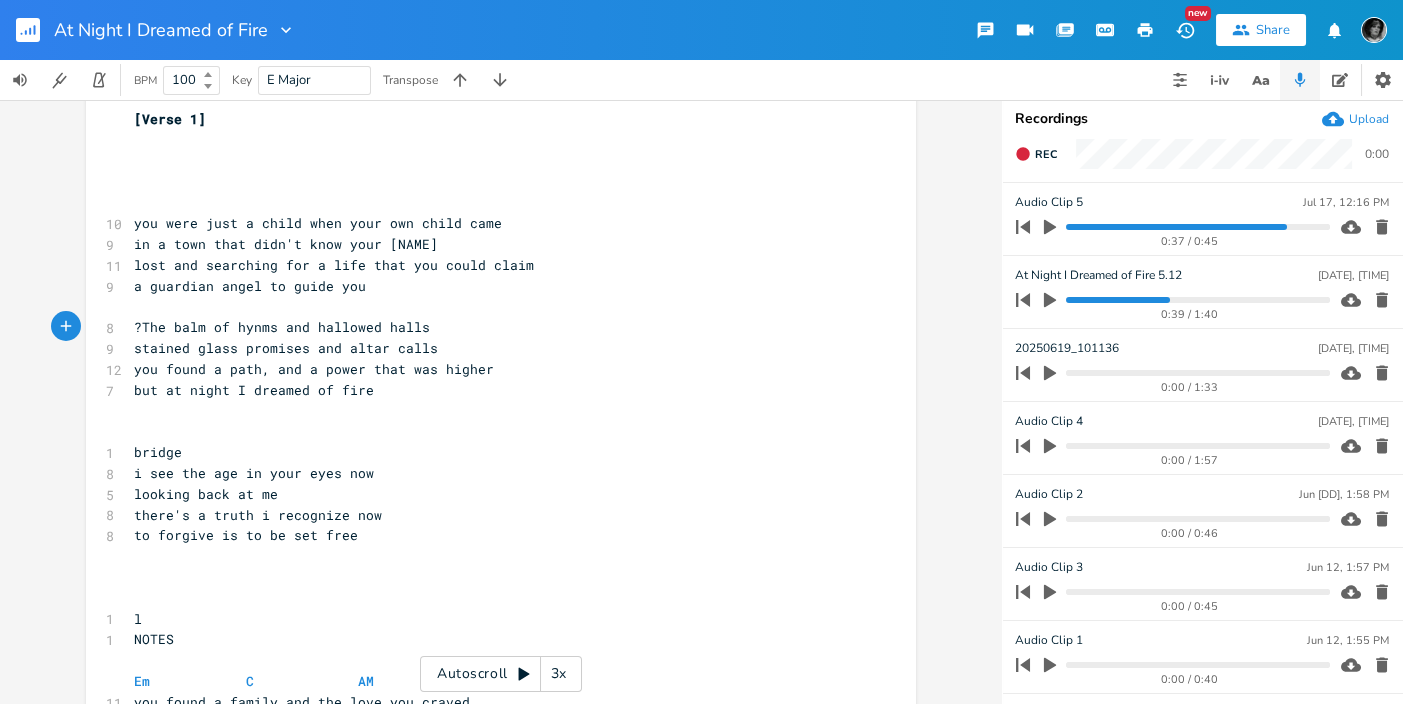 scroll, scrollTop: 0, scrollLeft: 0, axis: both 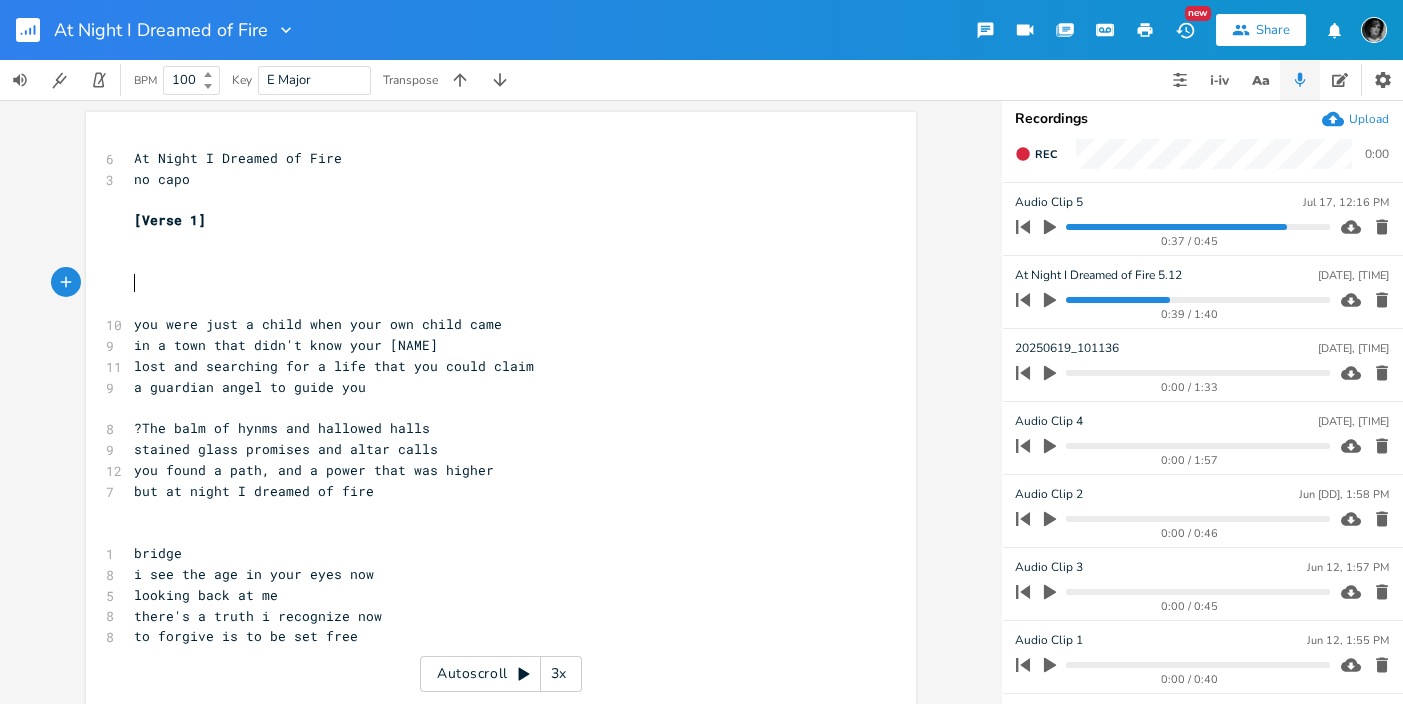 click on "​" at bounding box center (491, 283) 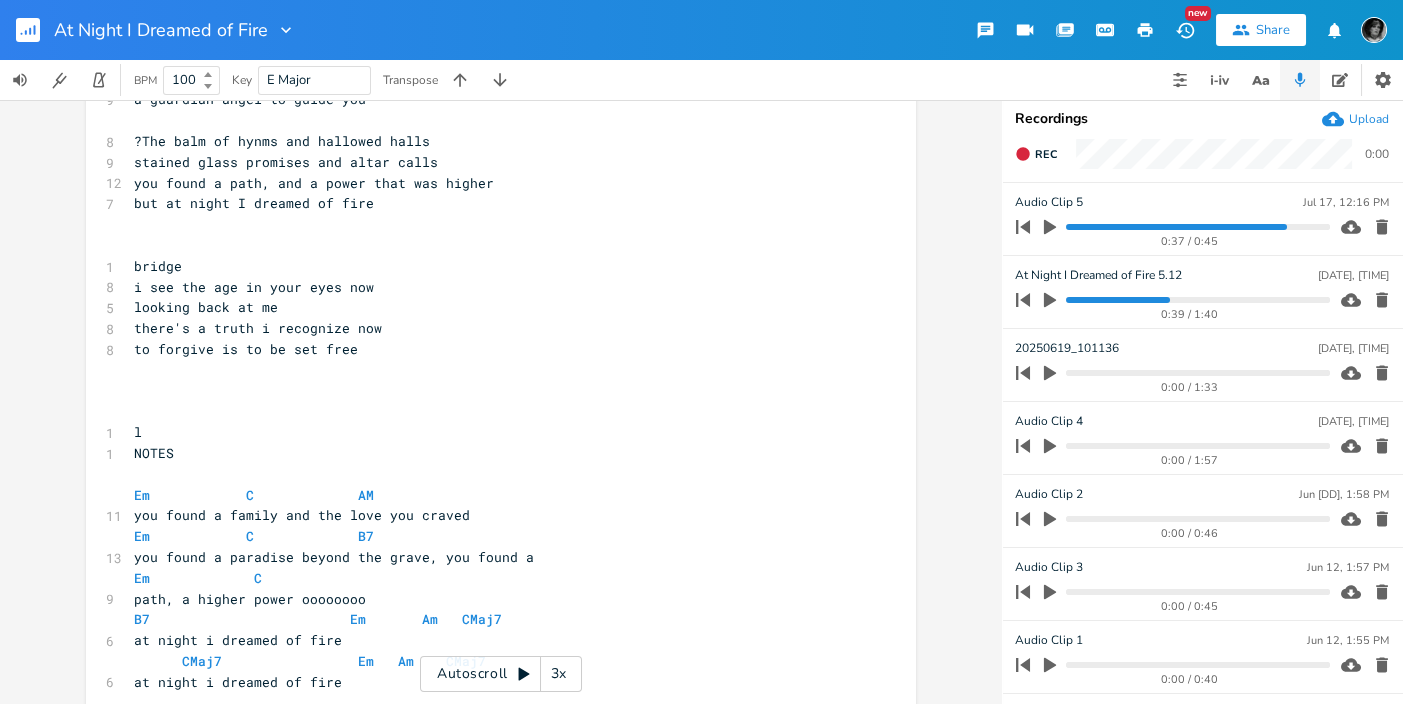 scroll, scrollTop: 231, scrollLeft: 0, axis: vertical 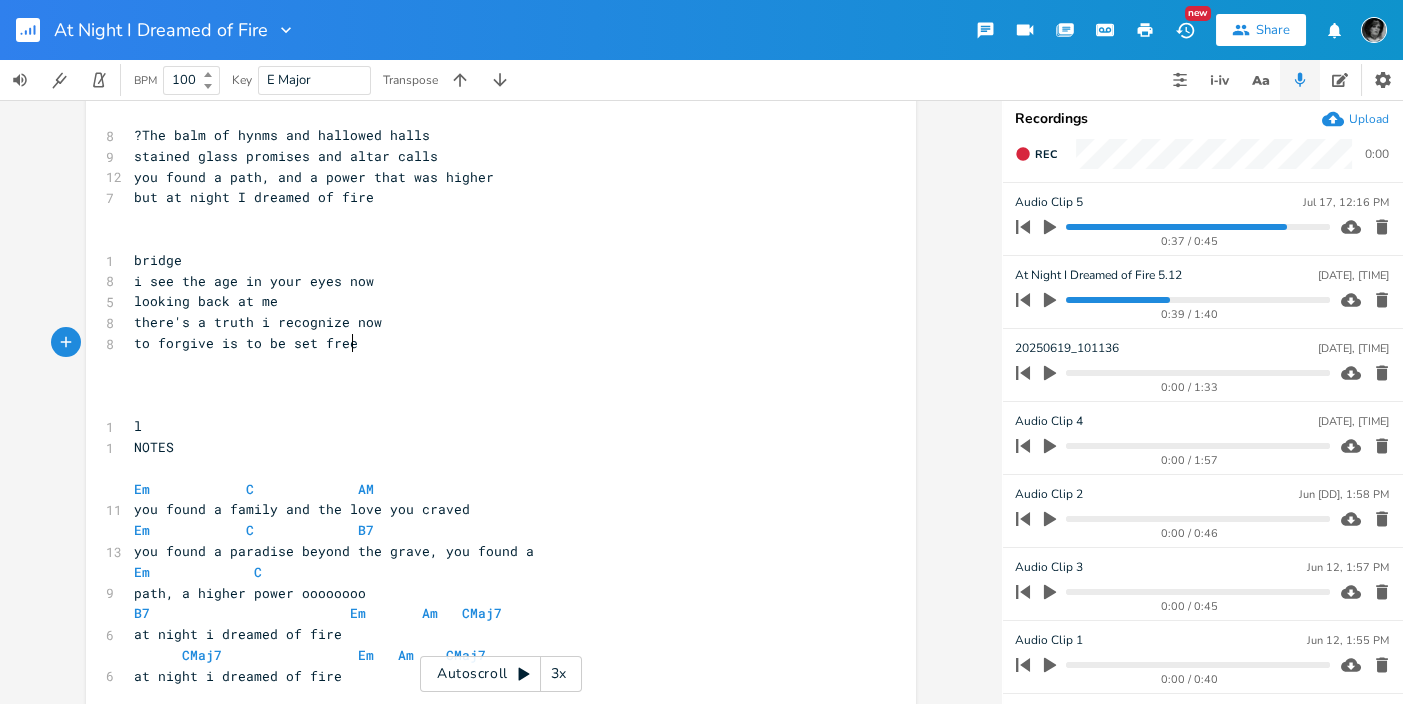 click on "​" at bounding box center (491, 364) 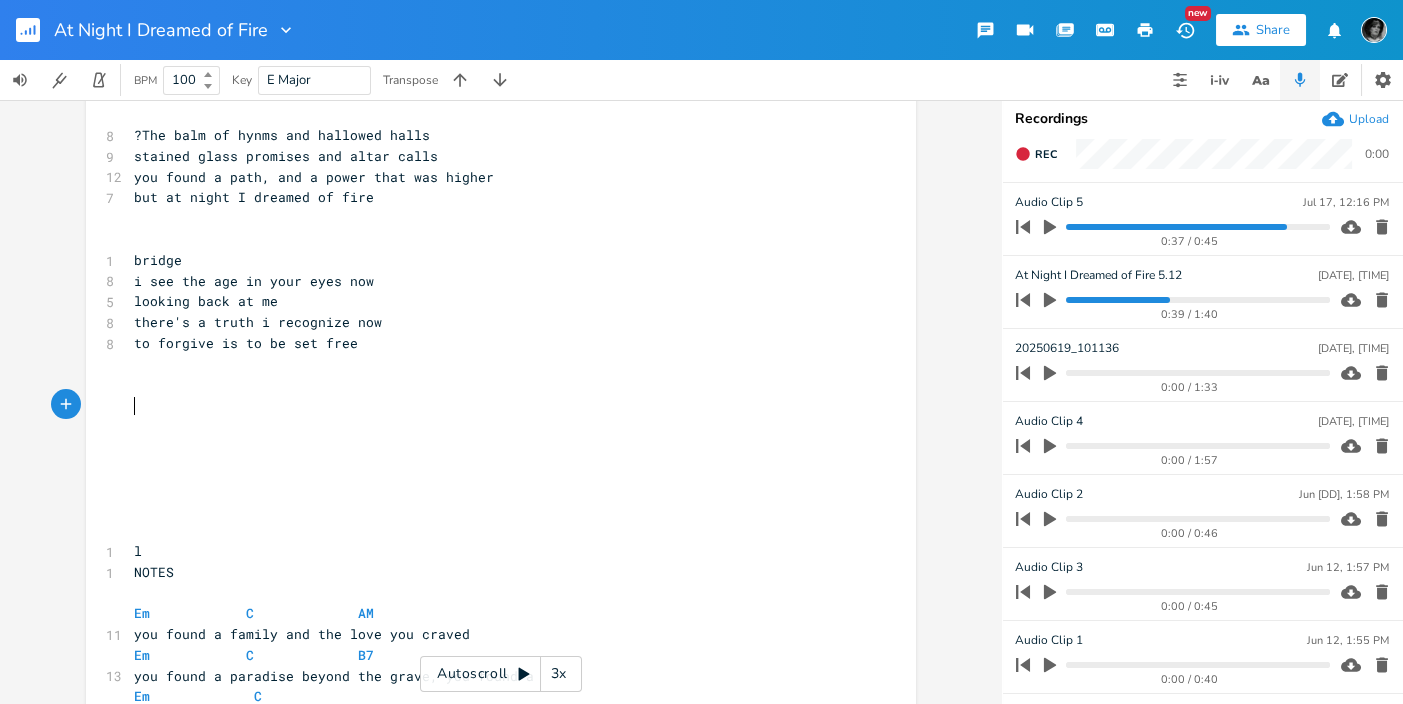 click on "​" at bounding box center (491, 405) 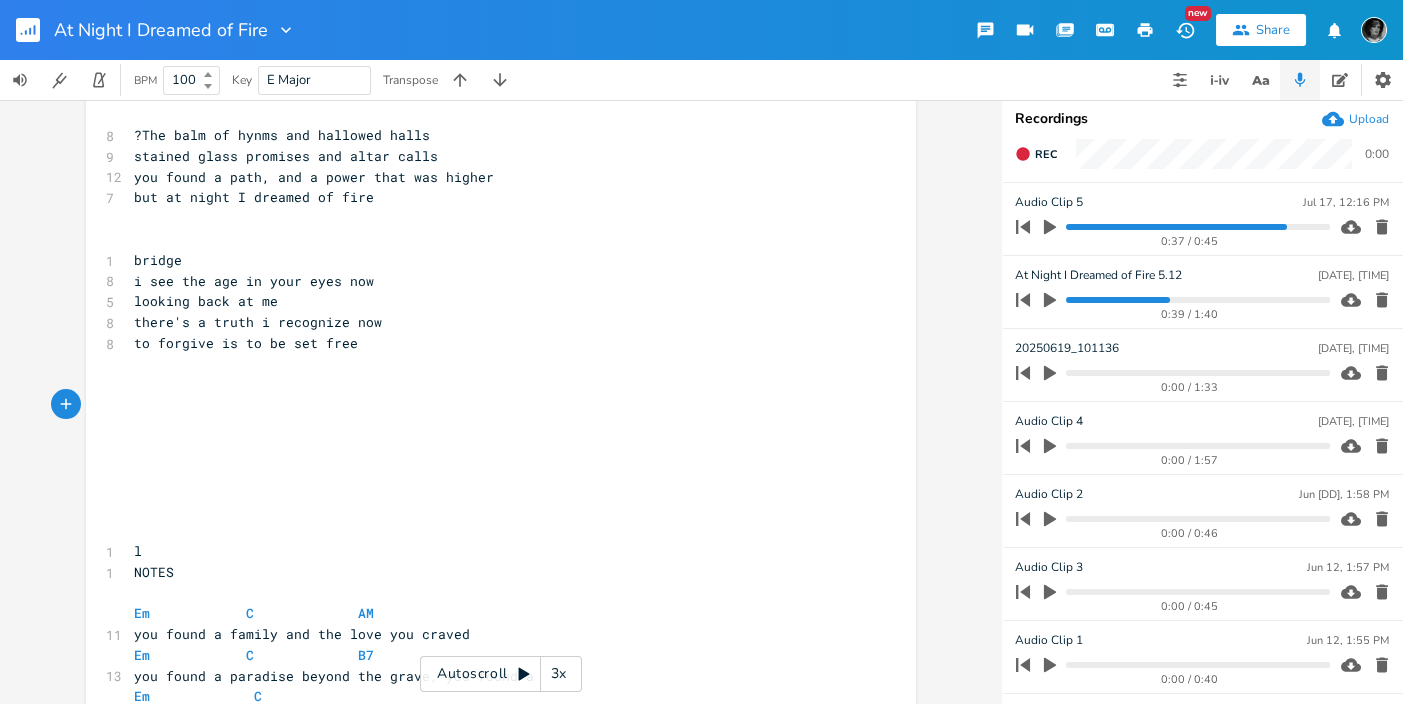 scroll, scrollTop: 0, scrollLeft: 0, axis: both 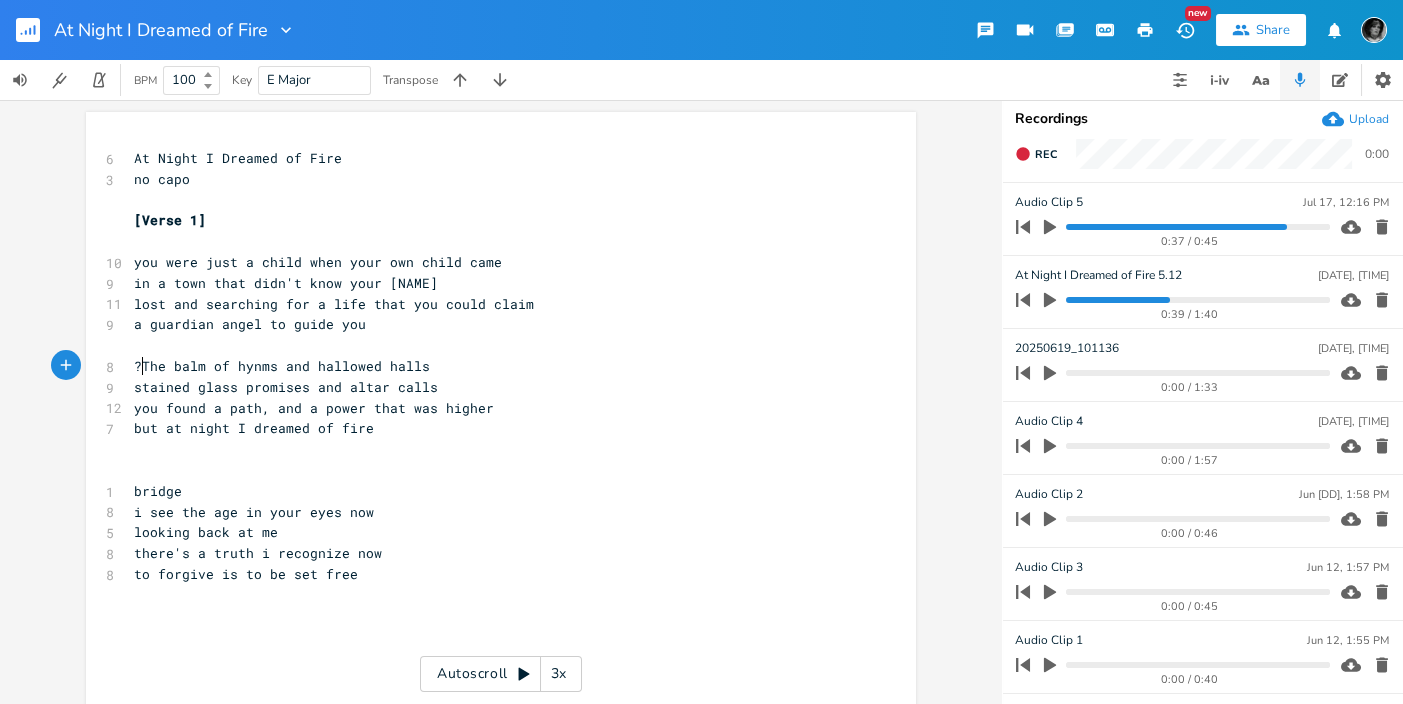 click on "?The balm of hynms and hallowed halls" at bounding box center [282, 366] 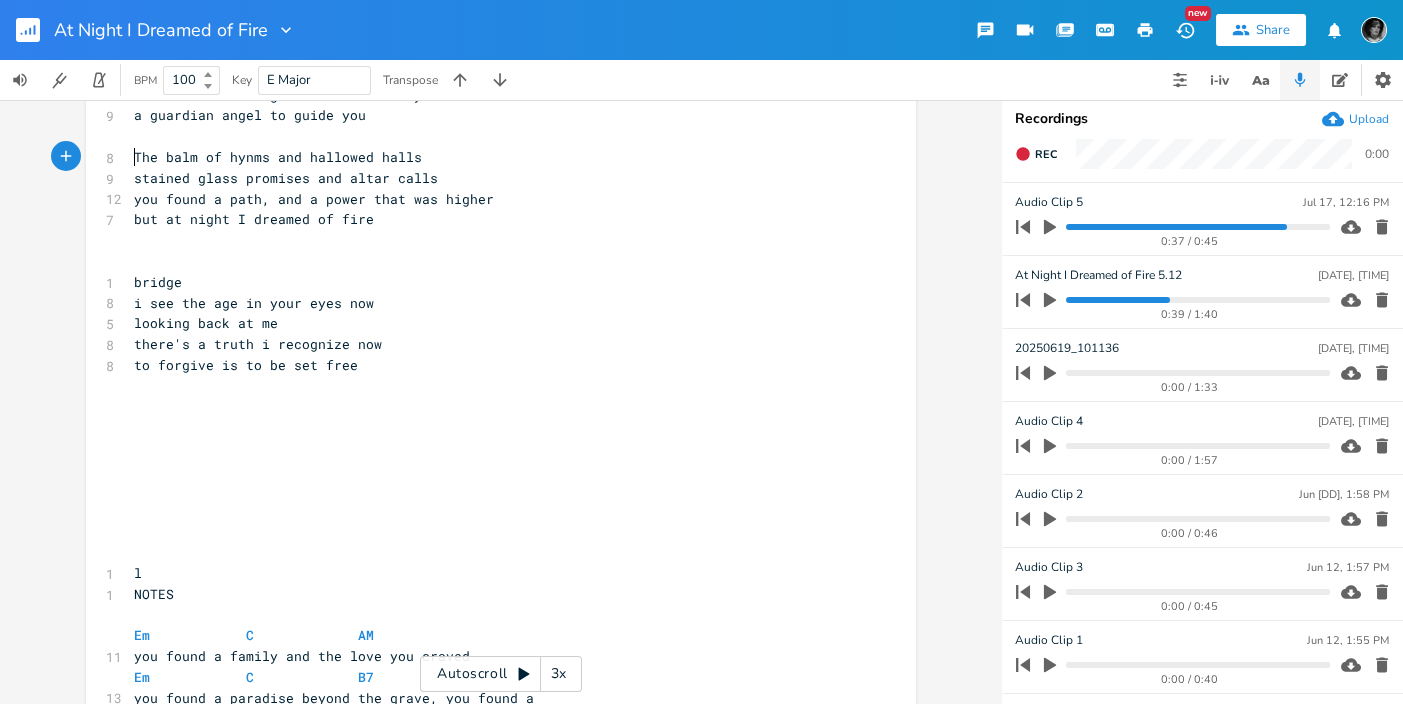 scroll, scrollTop: 212, scrollLeft: 0, axis: vertical 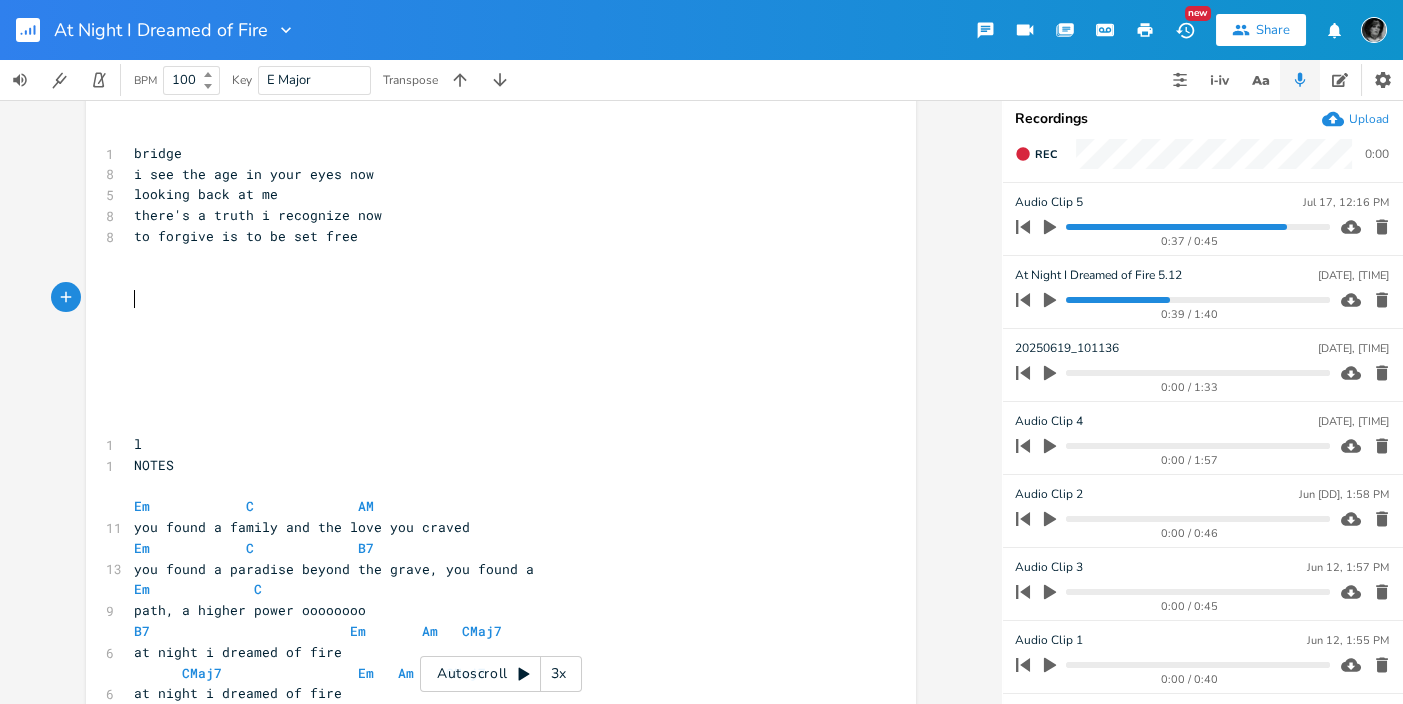 click on "​" at bounding box center [491, 298] 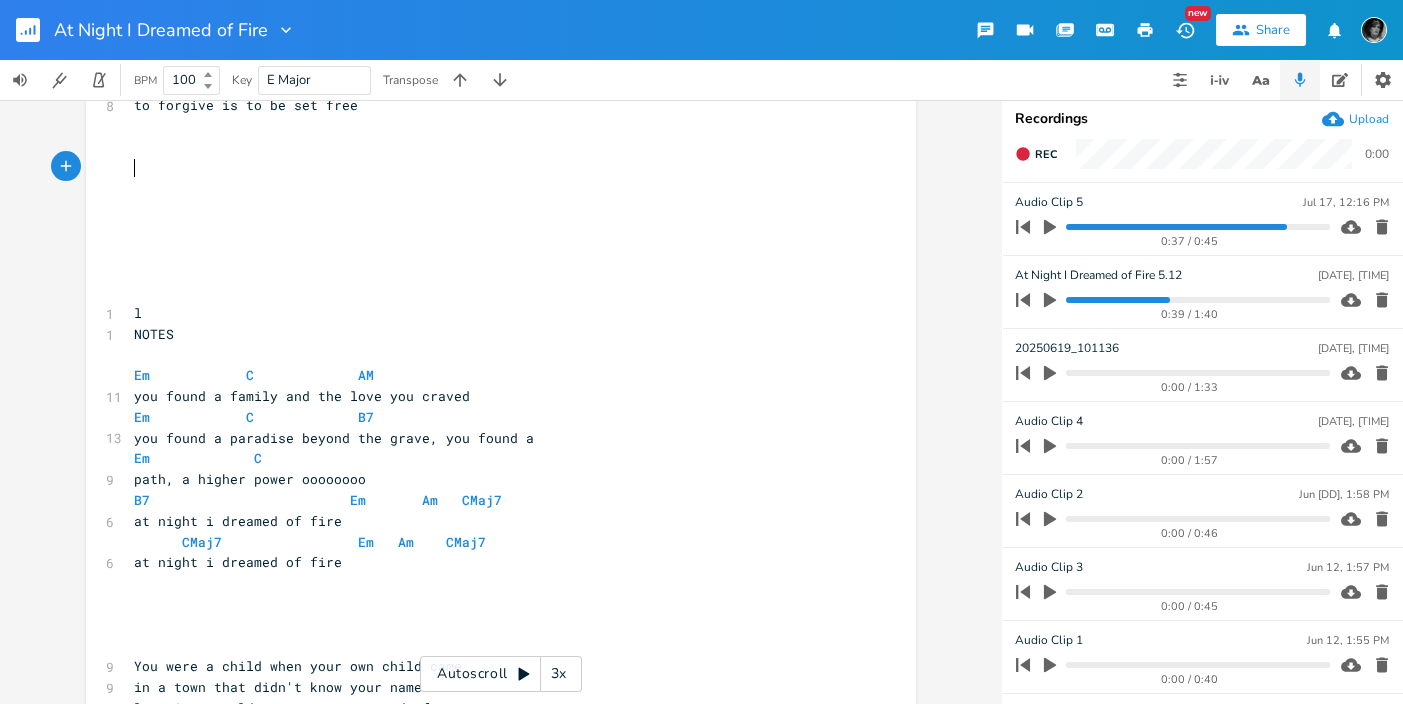 scroll, scrollTop: 479, scrollLeft: 0, axis: vertical 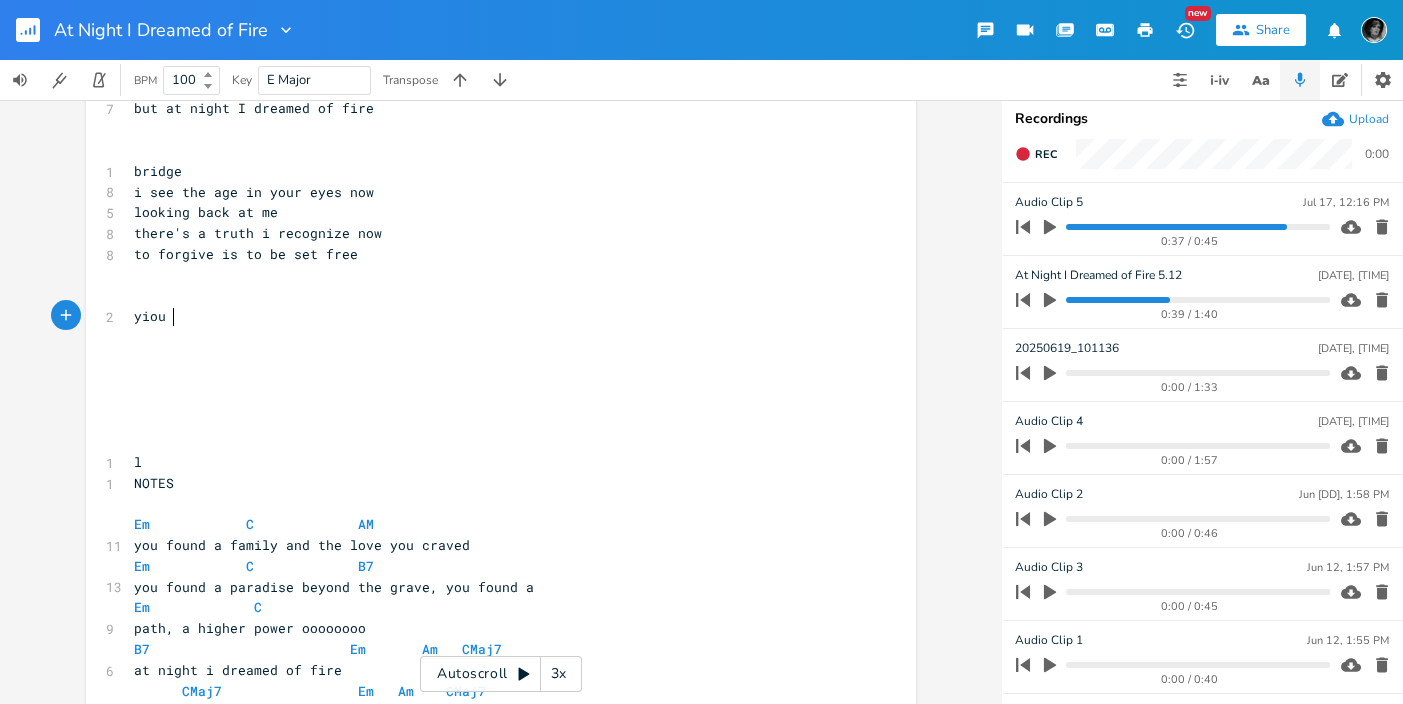 type on "yiou =" 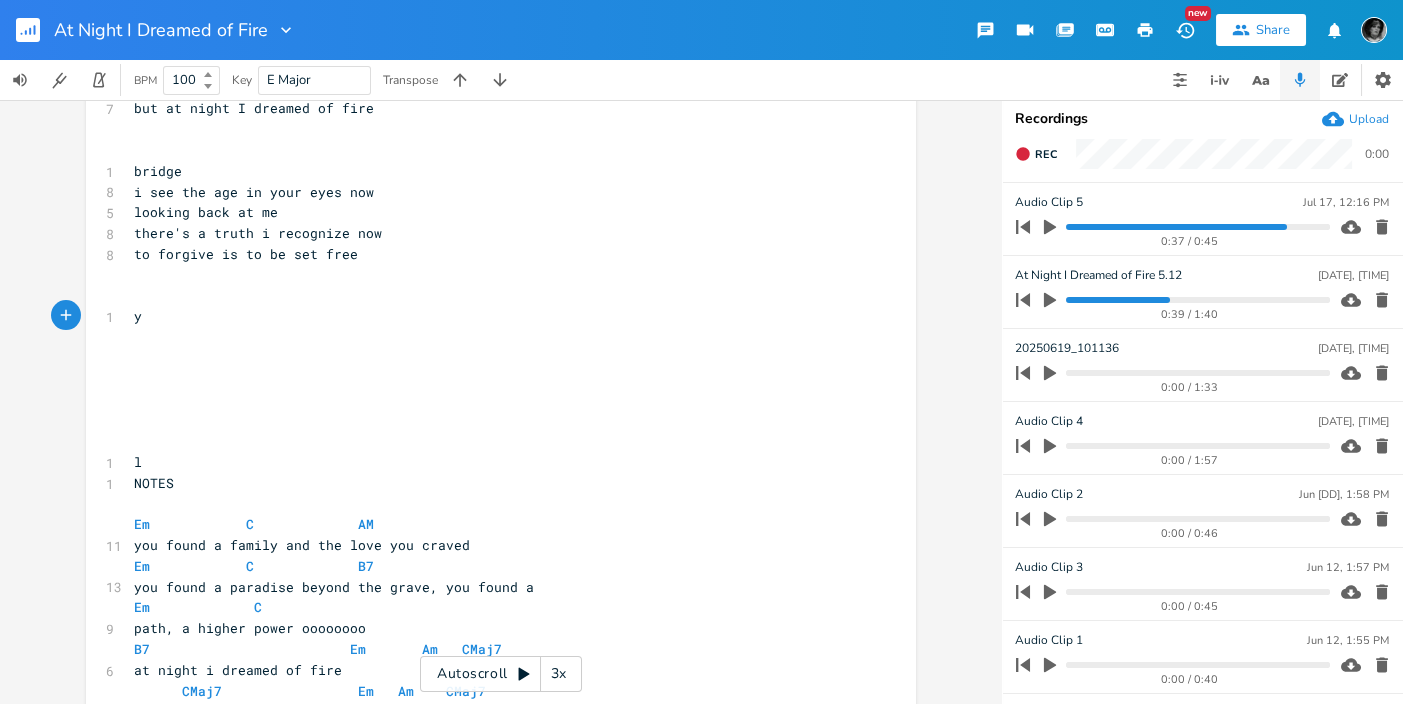 type on "u" 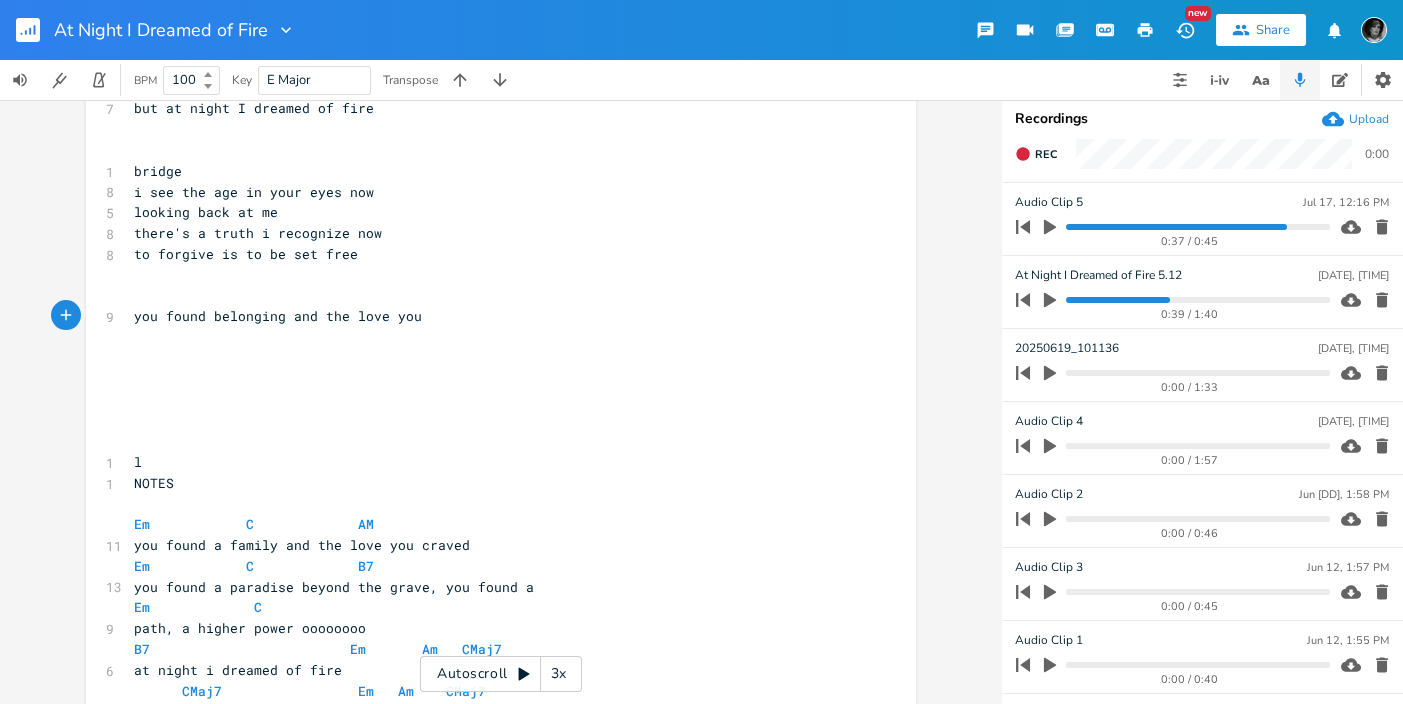 type on "ou found belonging and the love you g" 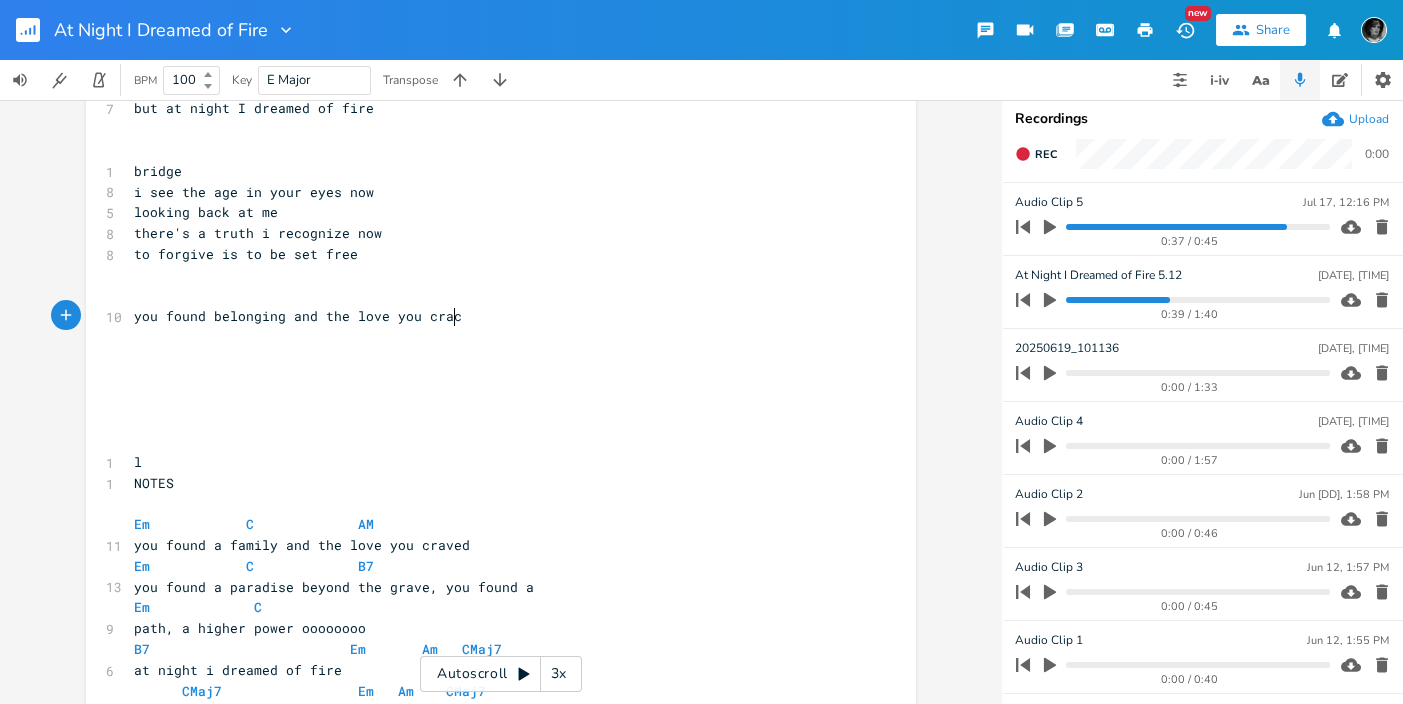 type on "crace" 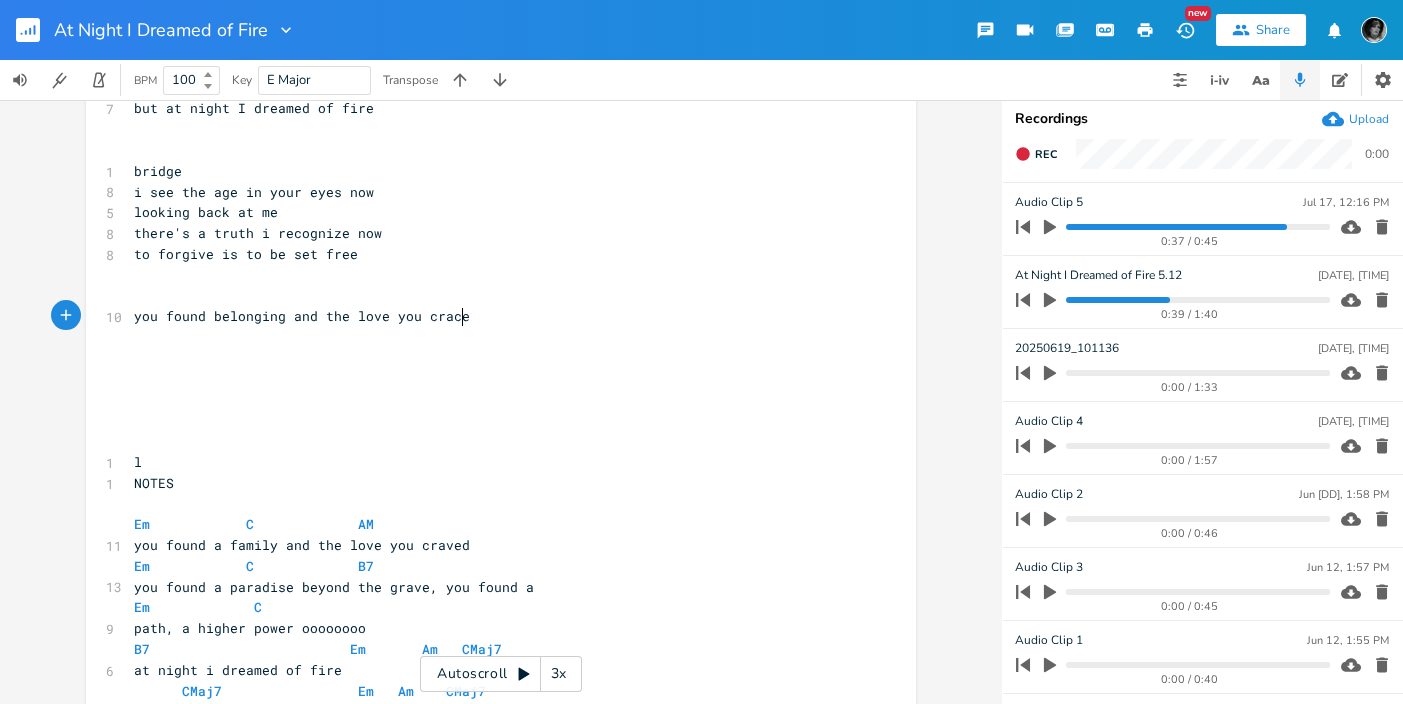 scroll, scrollTop: 0, scrollLeft: 29, axis: horizontal 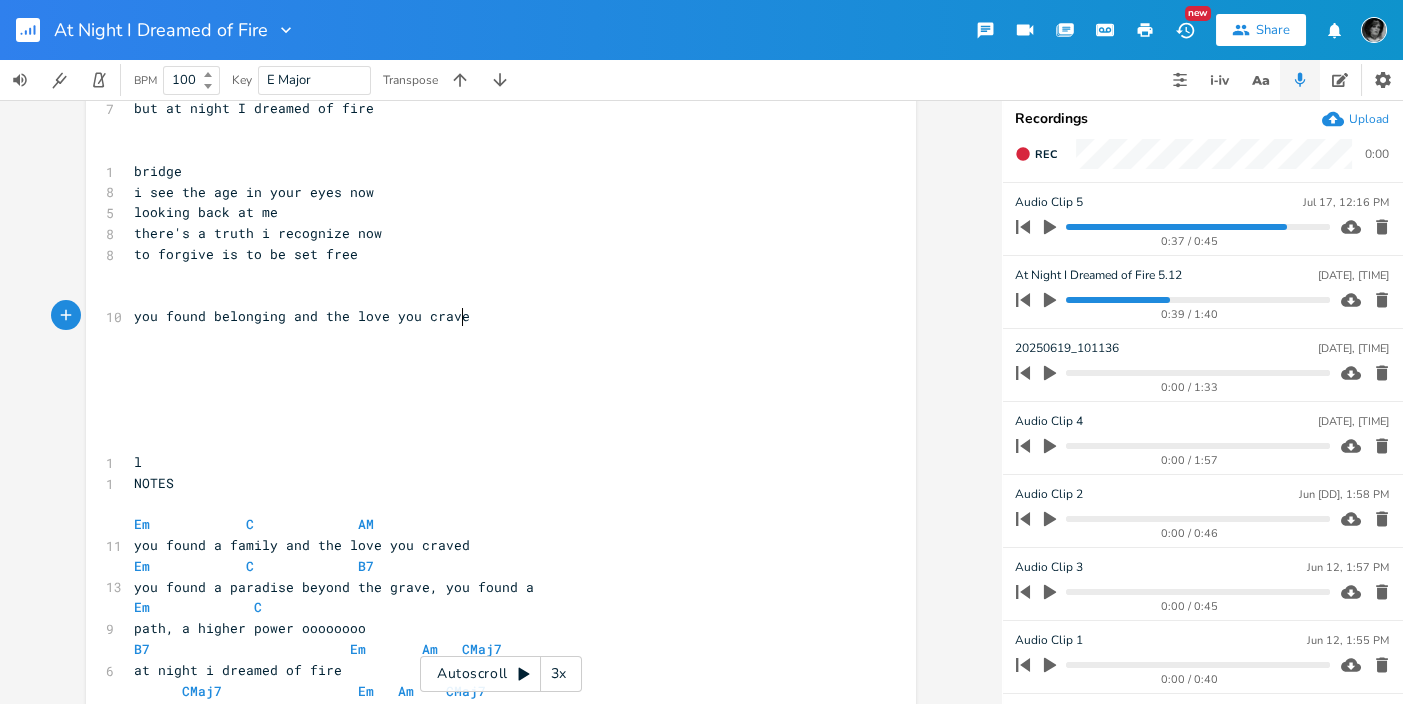 type on "ved" 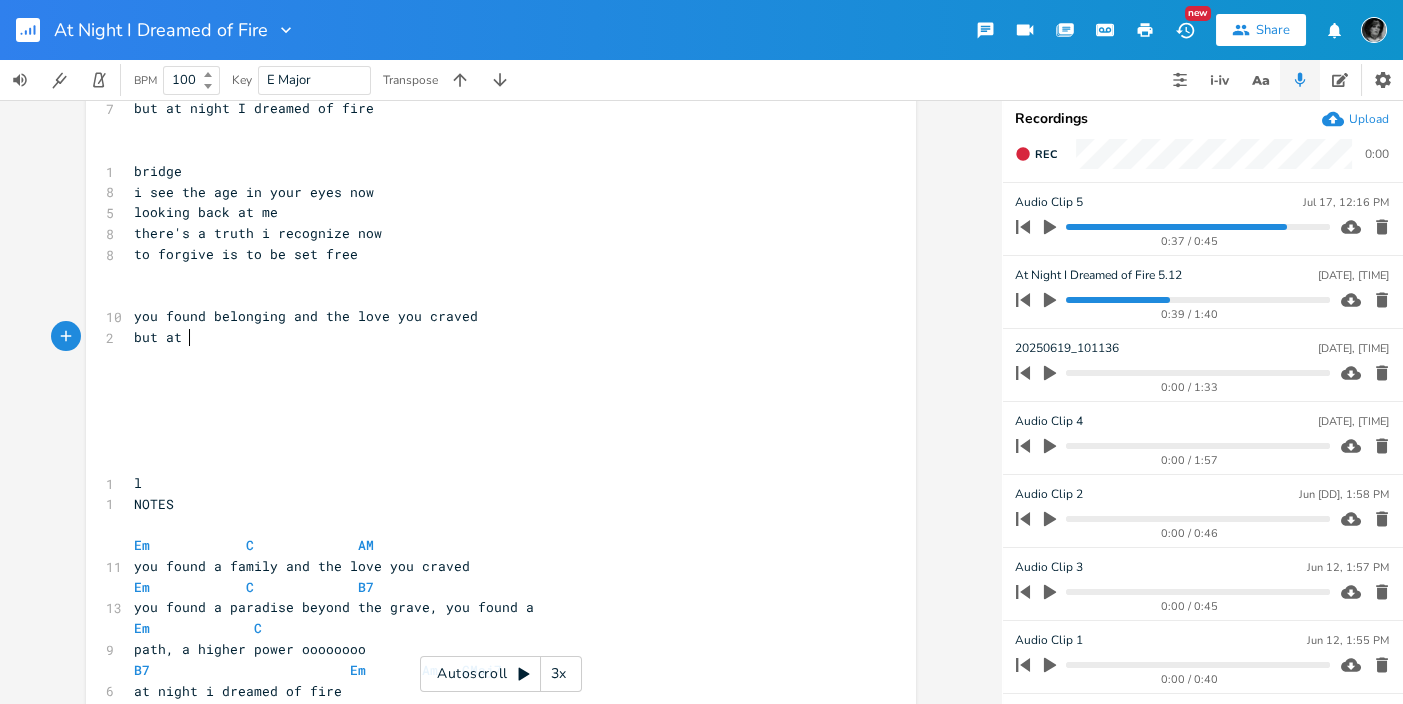 scroll, scrollTop: 0, scrollLeft: 37, axis: horizontal 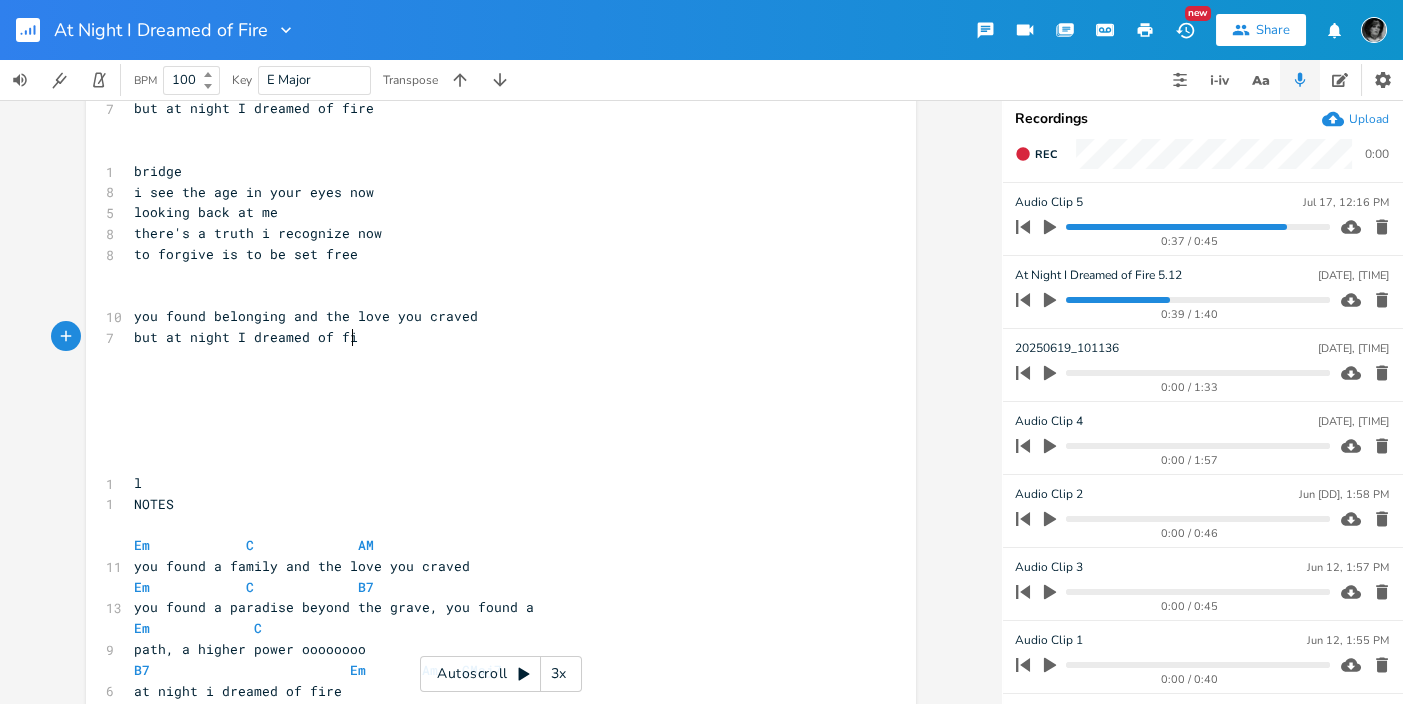 type on "but at night I dreamed of fie" 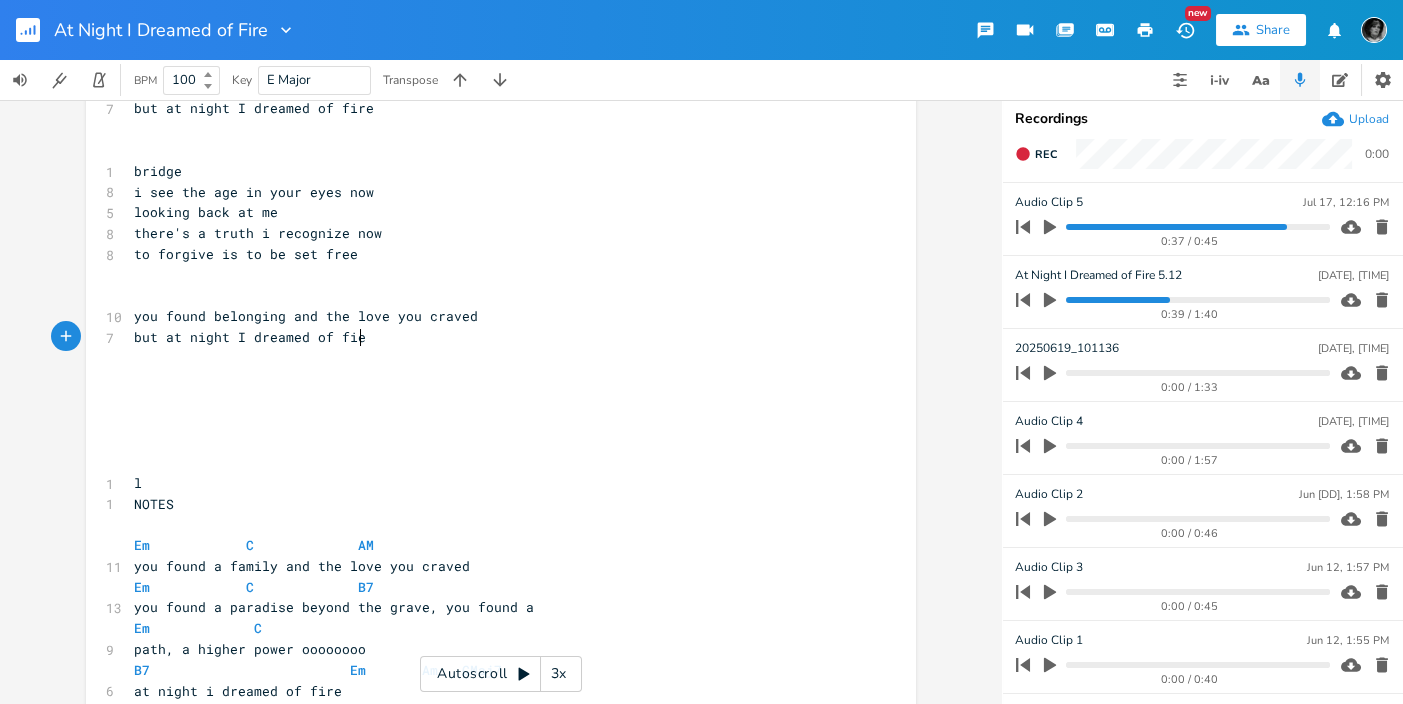 click on "to forgive is to be set free" at bounding box center [491, 254] 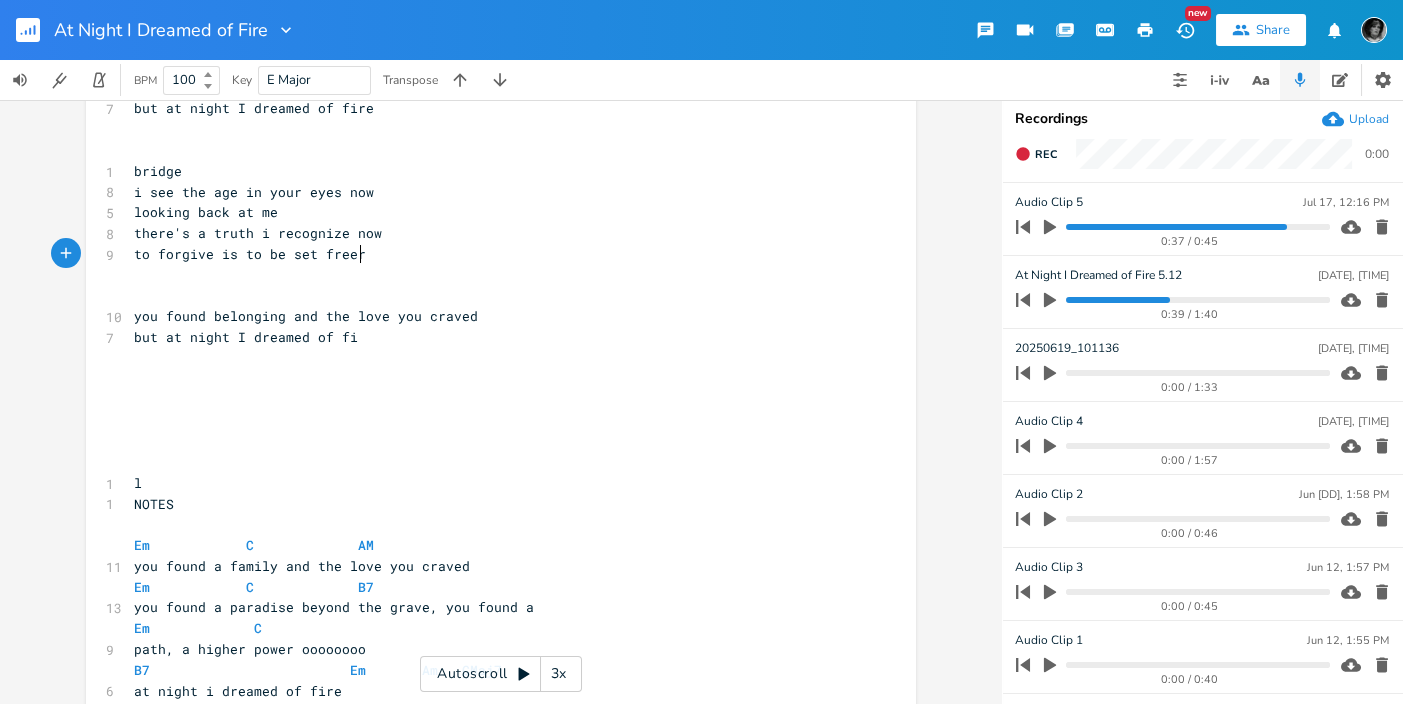 click on "to forgive is to be set freer" at bounding box center [491, 254] 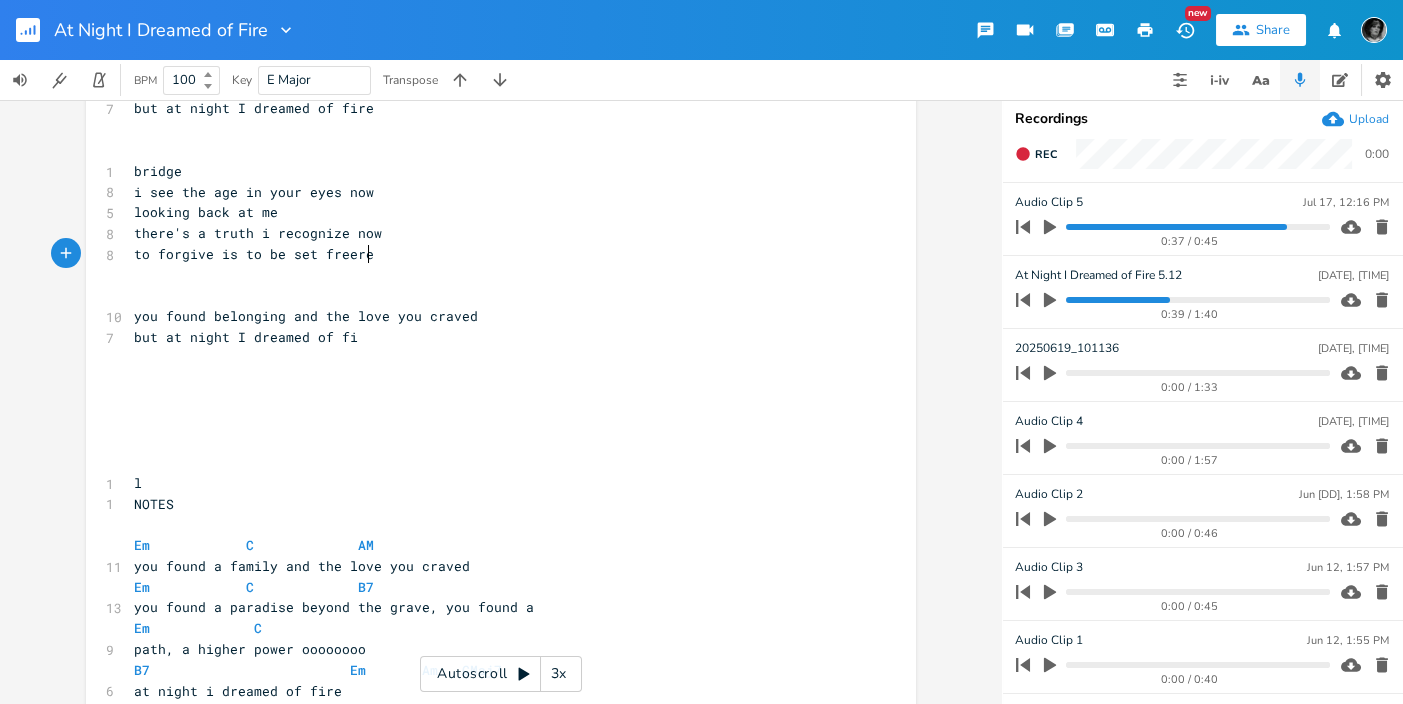 scroll, scrollTop: 0, scrollLeft: 5, axis: horizontal 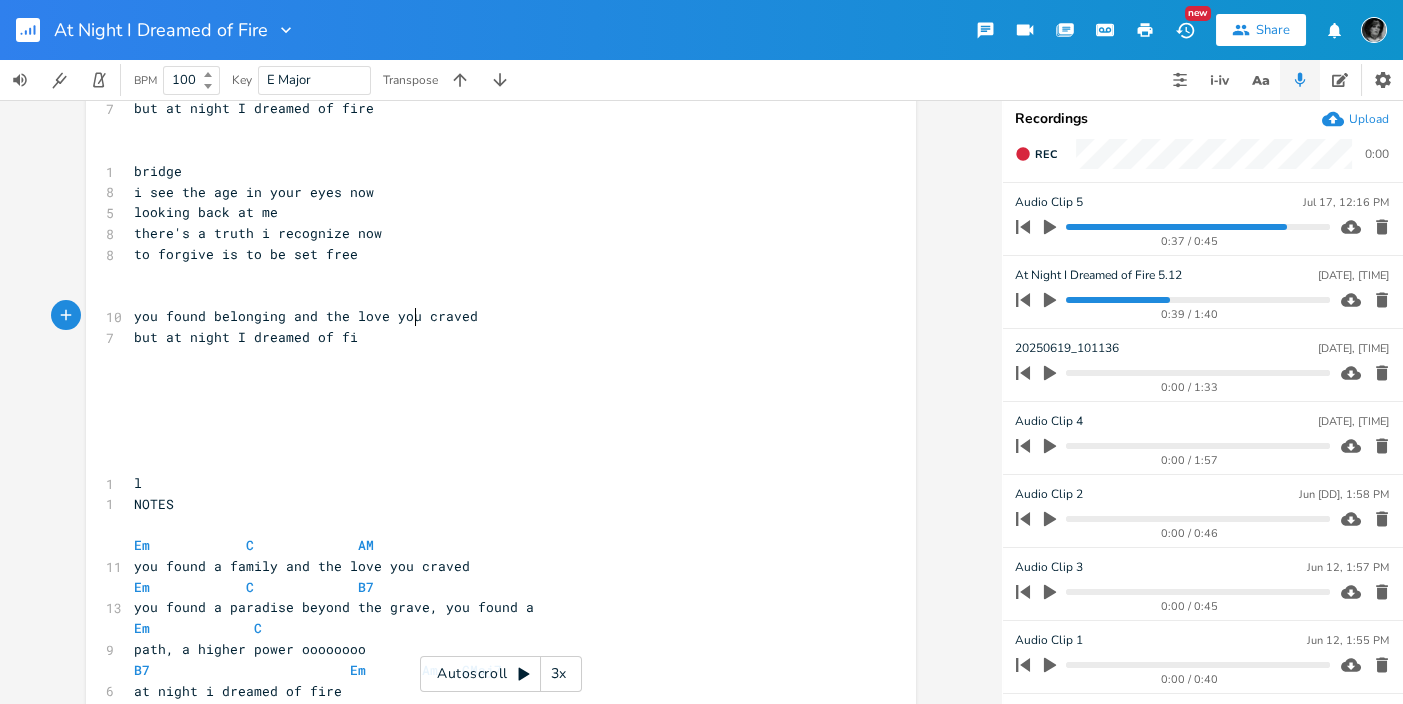 click on "you found belonging and the love you craved" at bounding box center [491, 316] 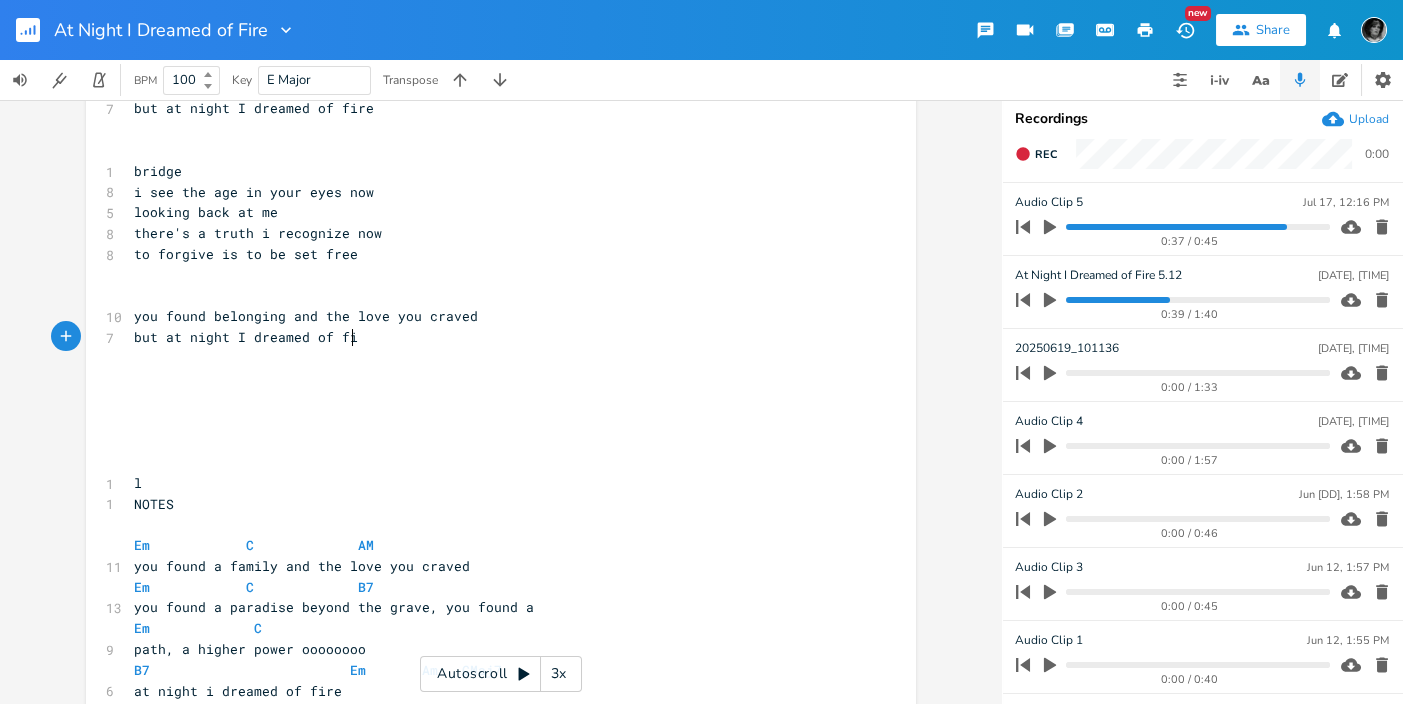 click on "but at night I dreamed of fi" at bounding box center [491, 337] 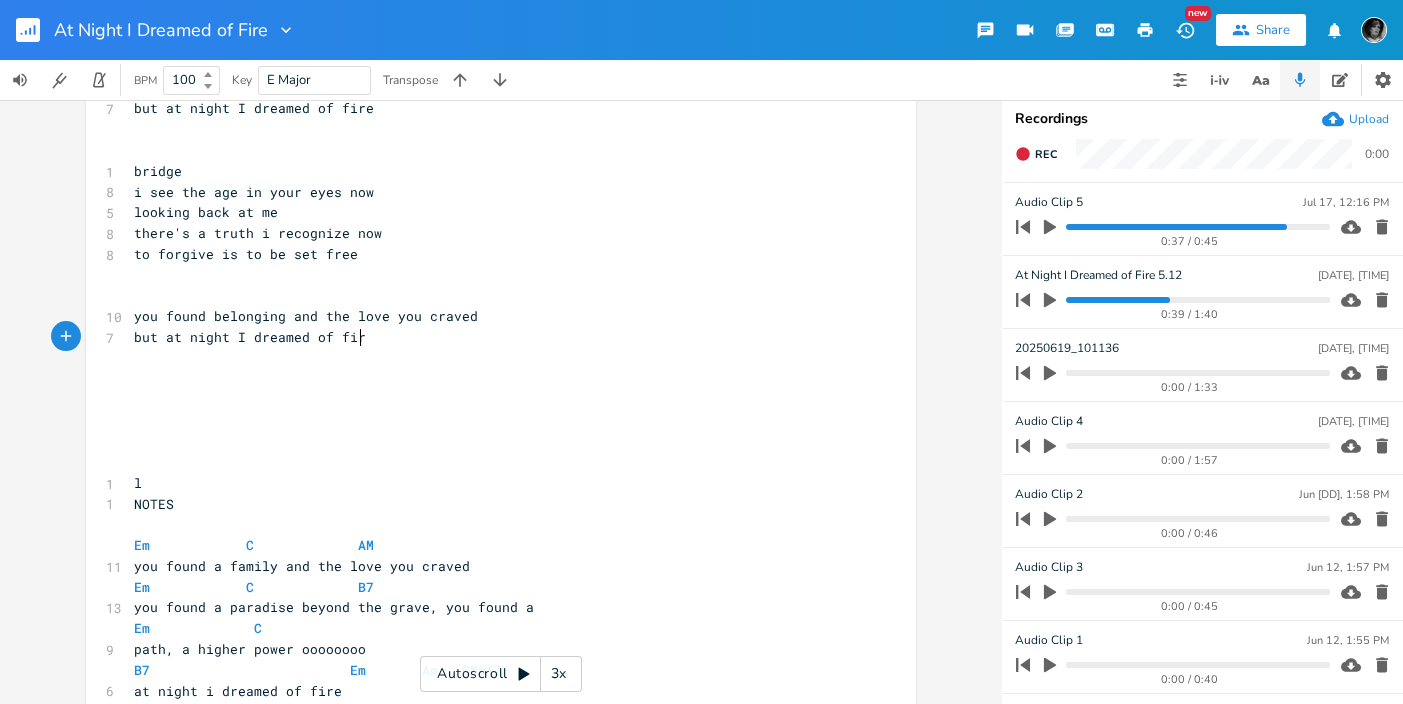 type on "re" 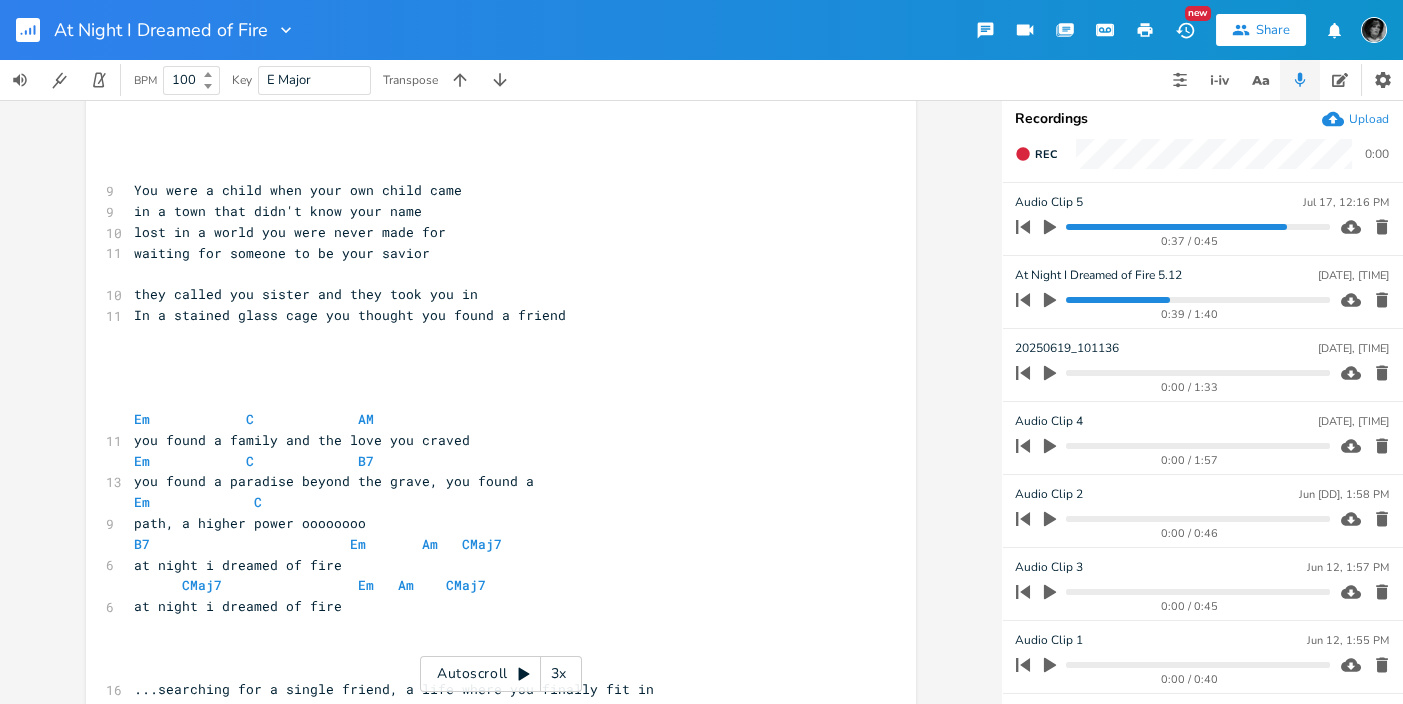 scroll, scrollTop: 969, scrollLeft: 0, axis: vertical 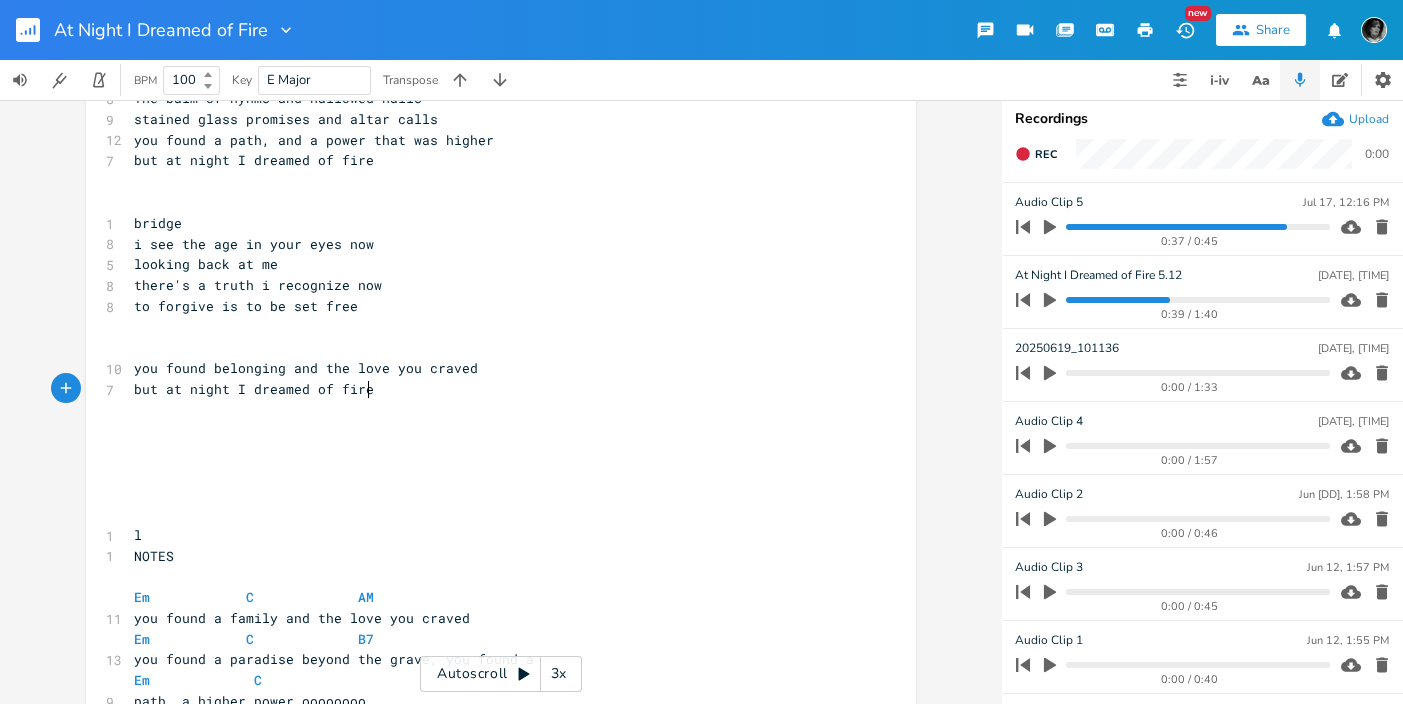 click on "bridge" at bounding box center (491, 223) 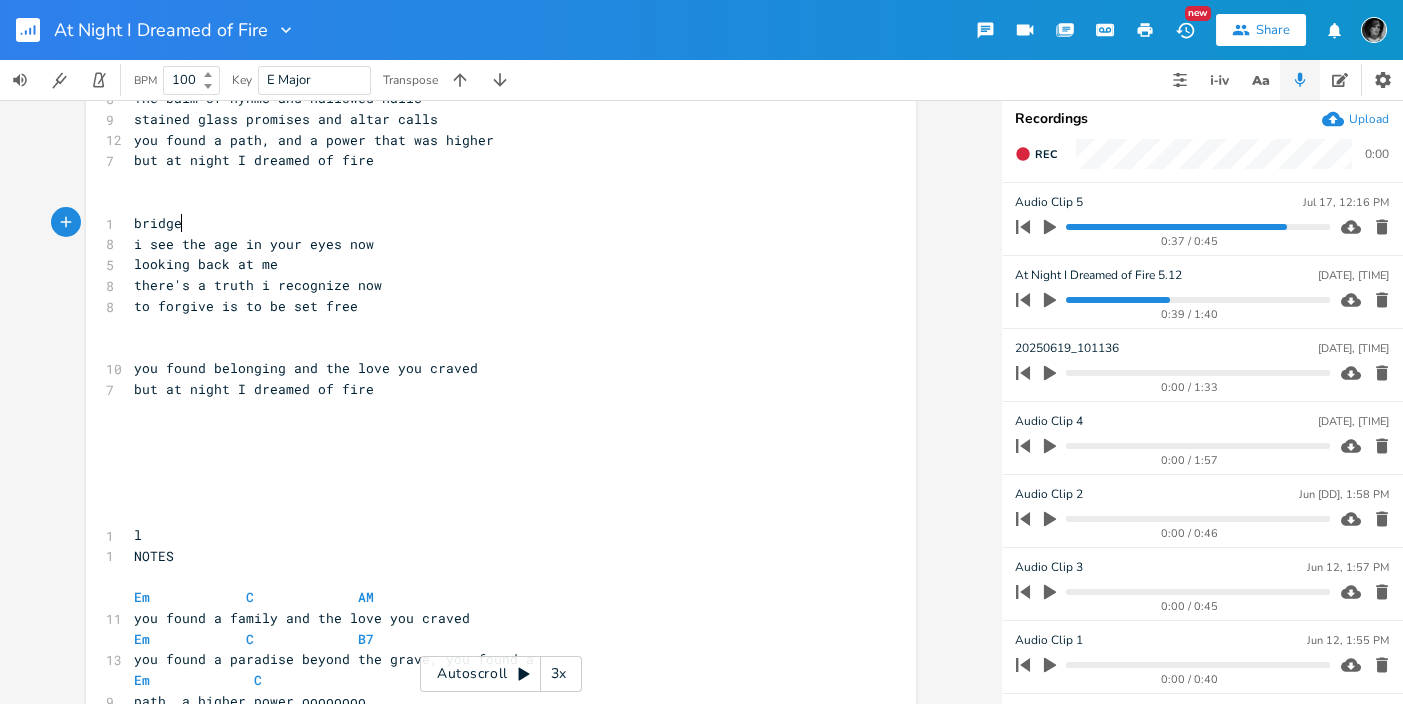 type on "]" 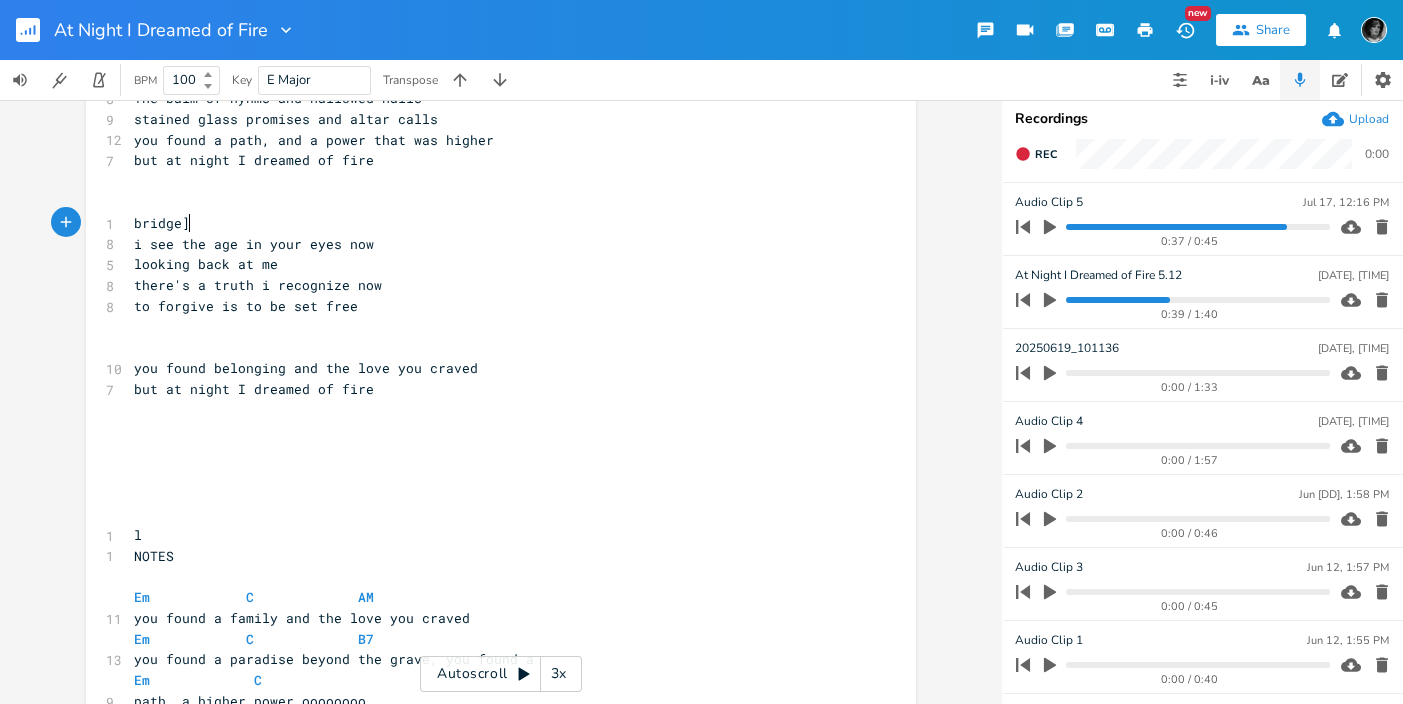 scroll, scrollTop: 0, scrollLeft: 4, axis: horizontal 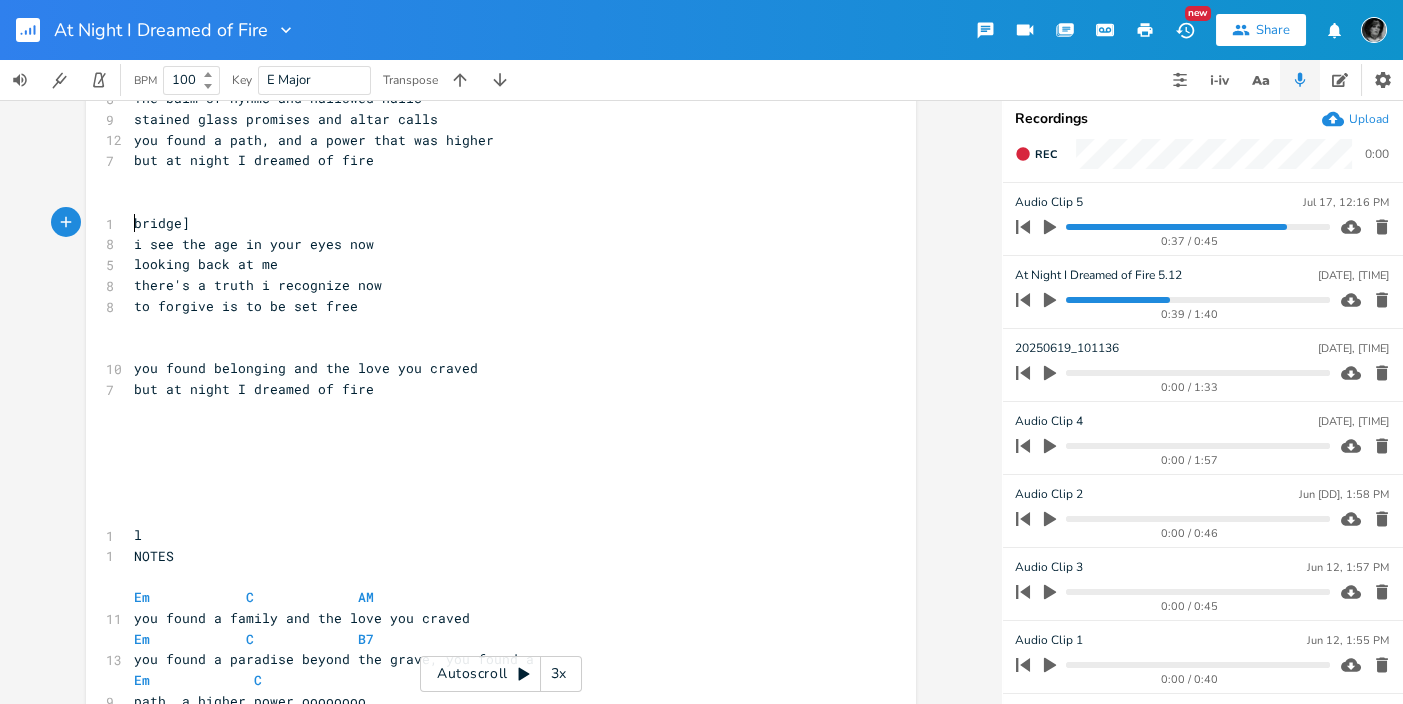 click on "bridge]" at bounding box center [491, 223] 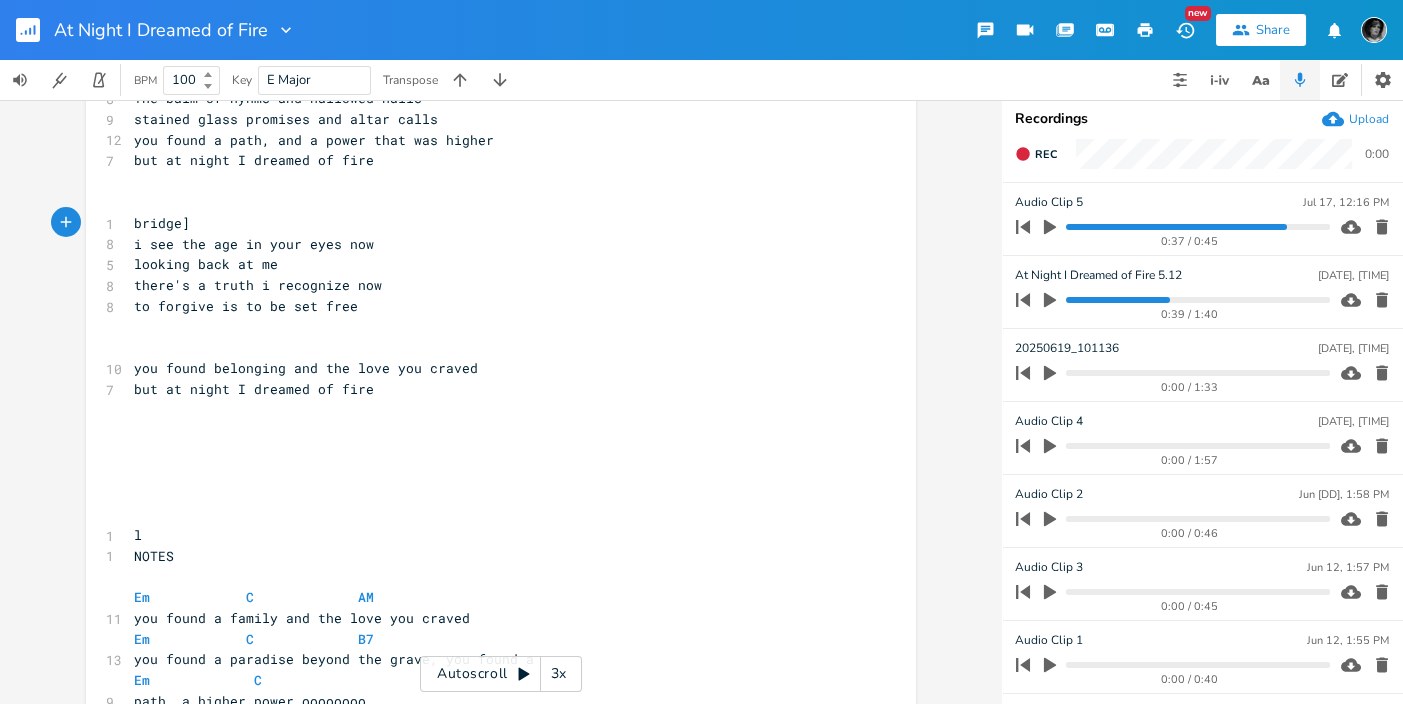 type on "[" 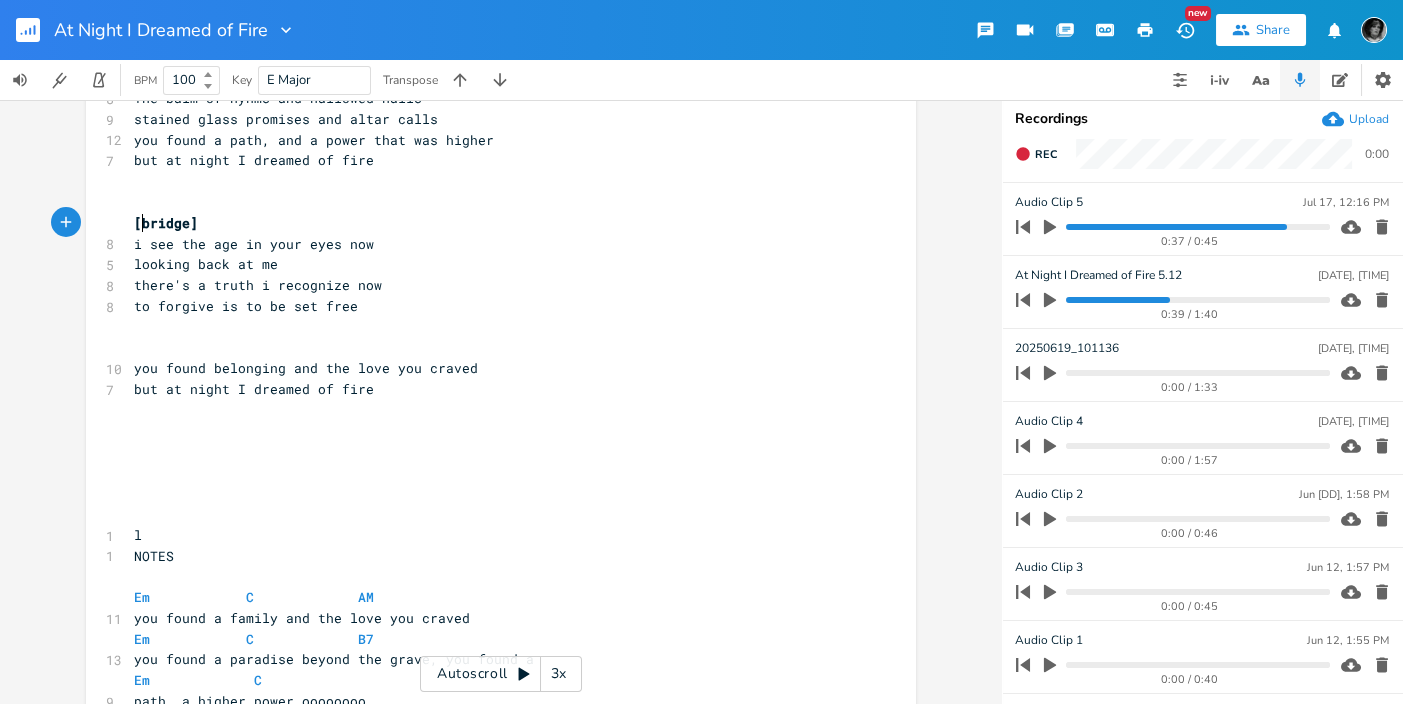 scroll, scrollTop: 0, scrollLeft: 3, axis: horizontal 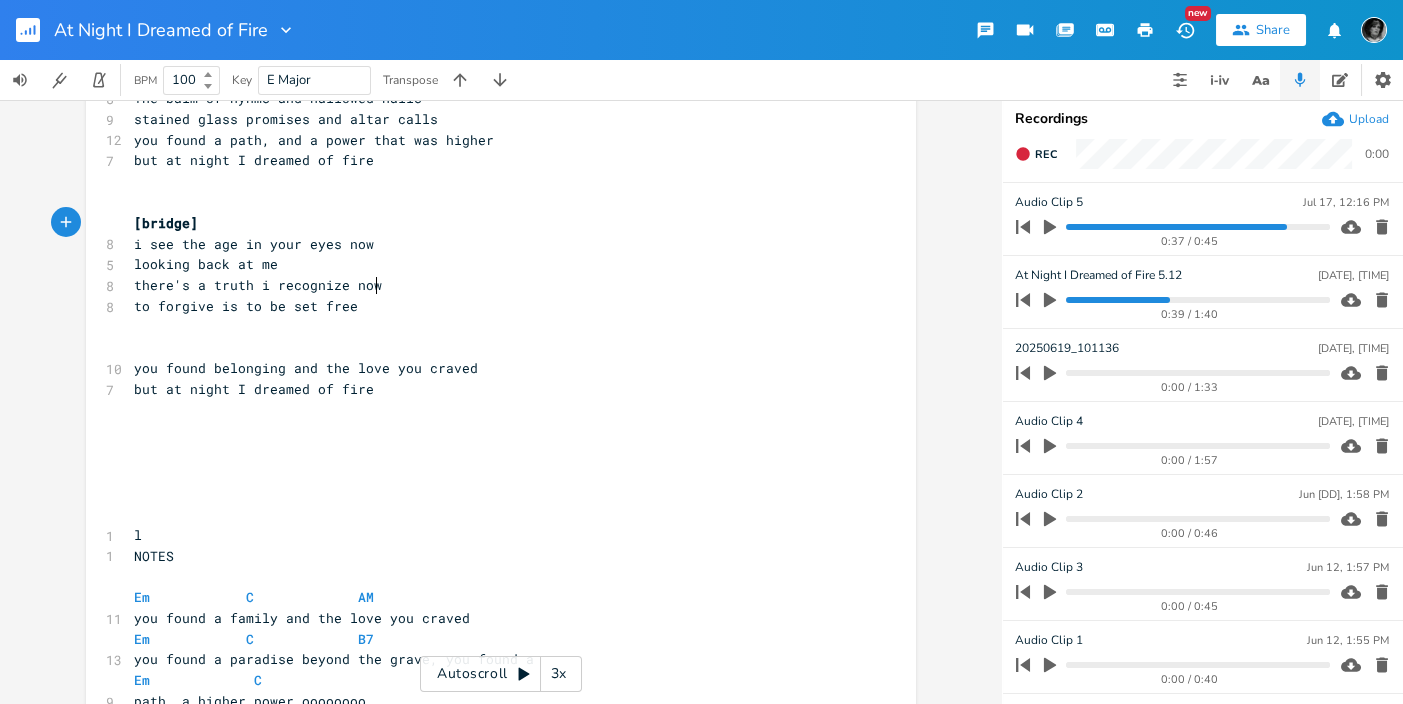 click on "to forgive is to be set free" at bounding box center (491, 306) 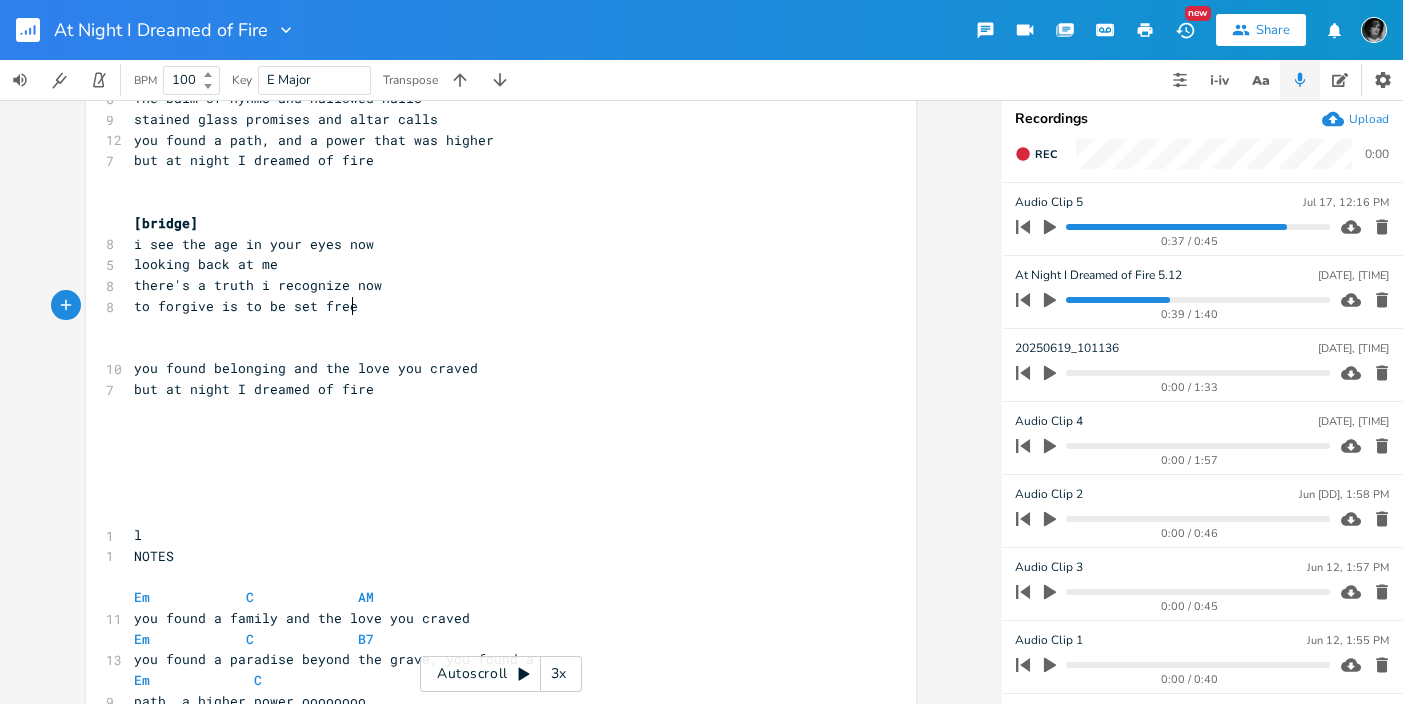 click on "to forgive is to be set free" at bounding box center [491, 306] 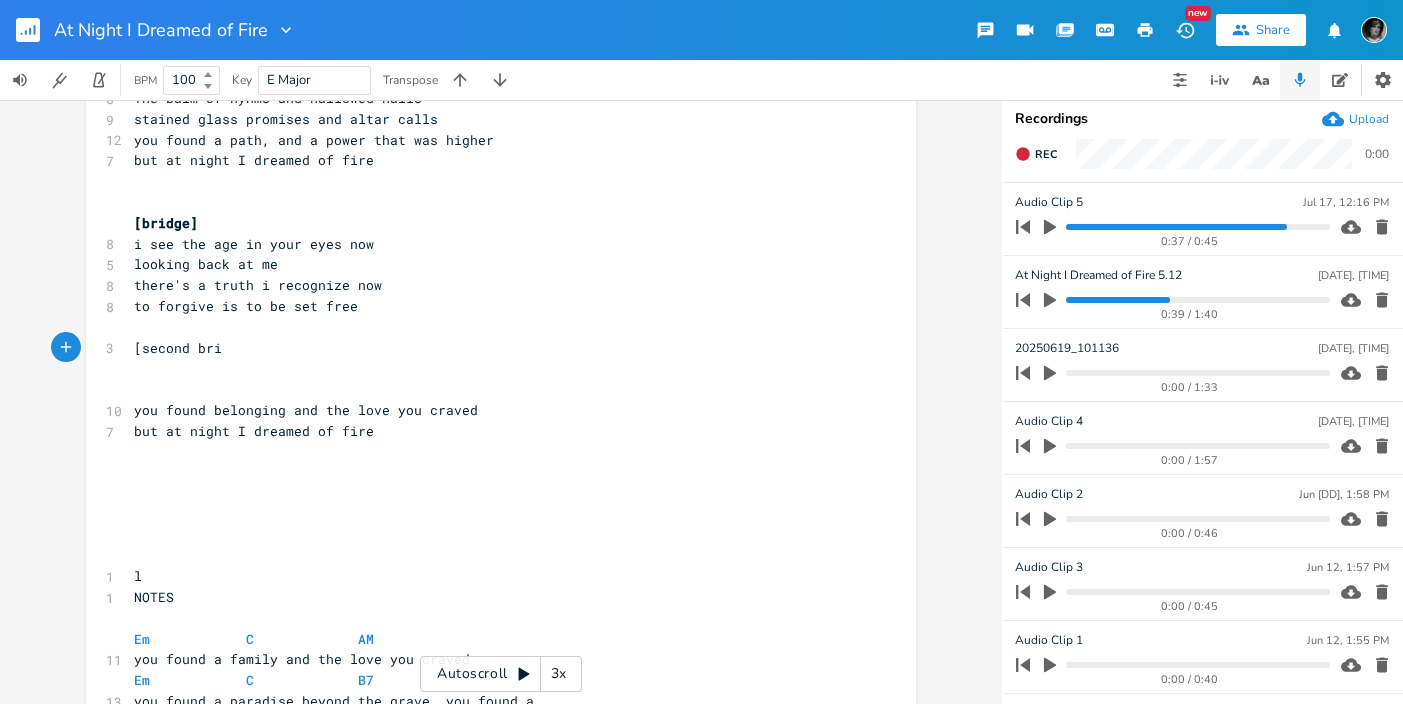 type on "[second brig" 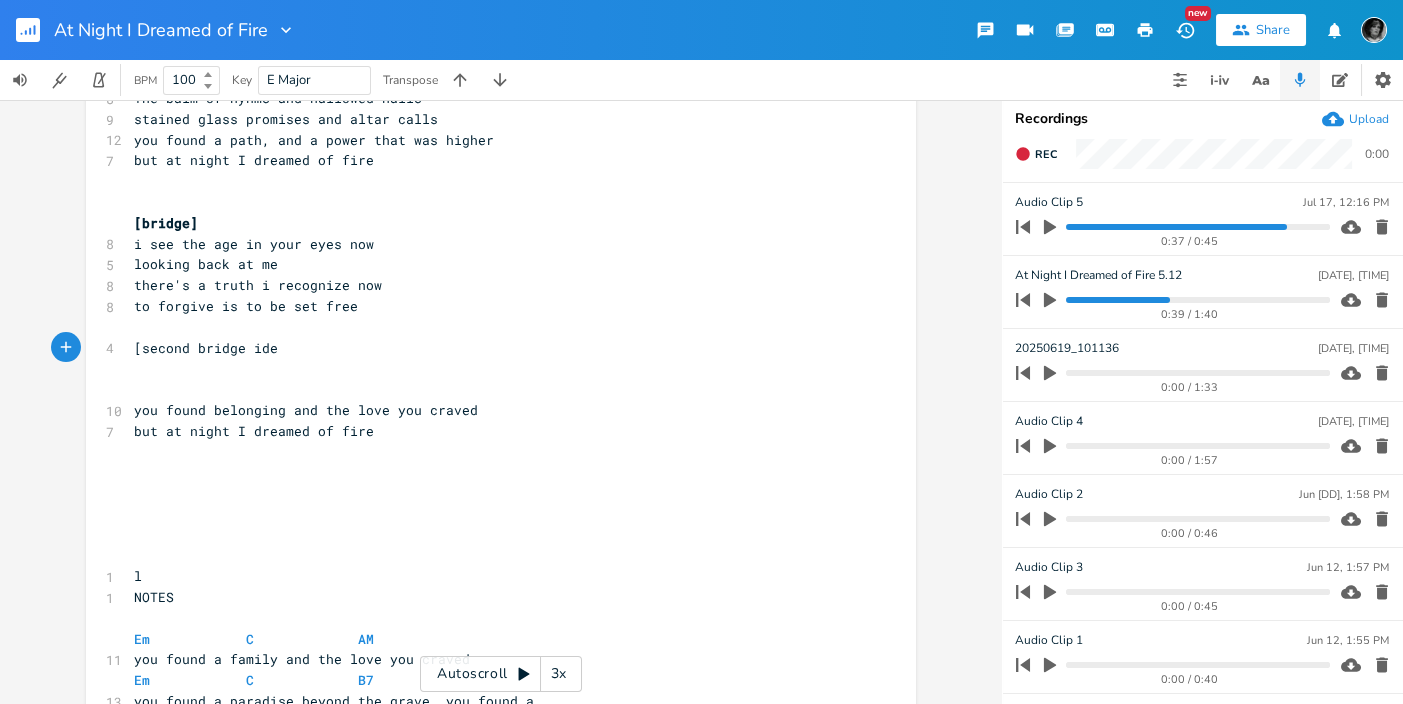 scroll, scrollTop: 0, scrollLeft: 50, axis: horizontal 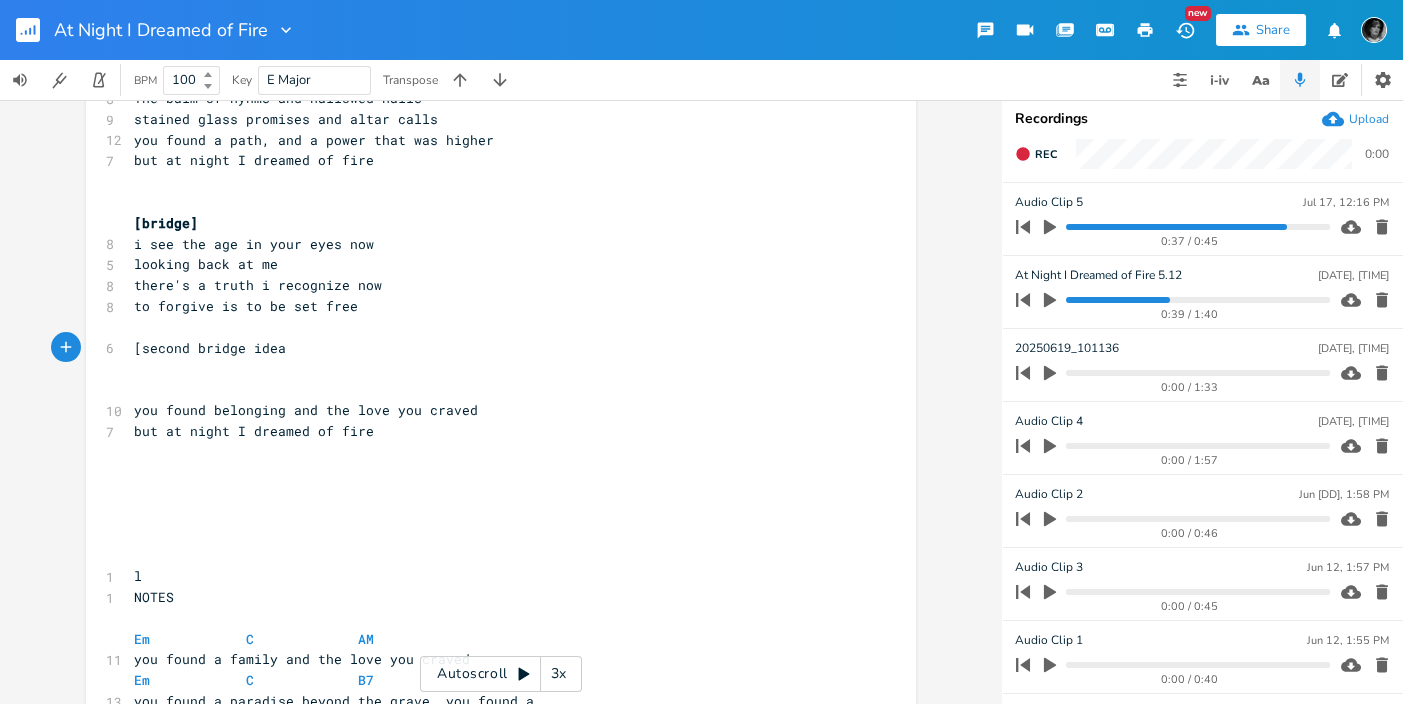 type on "dge idea]" 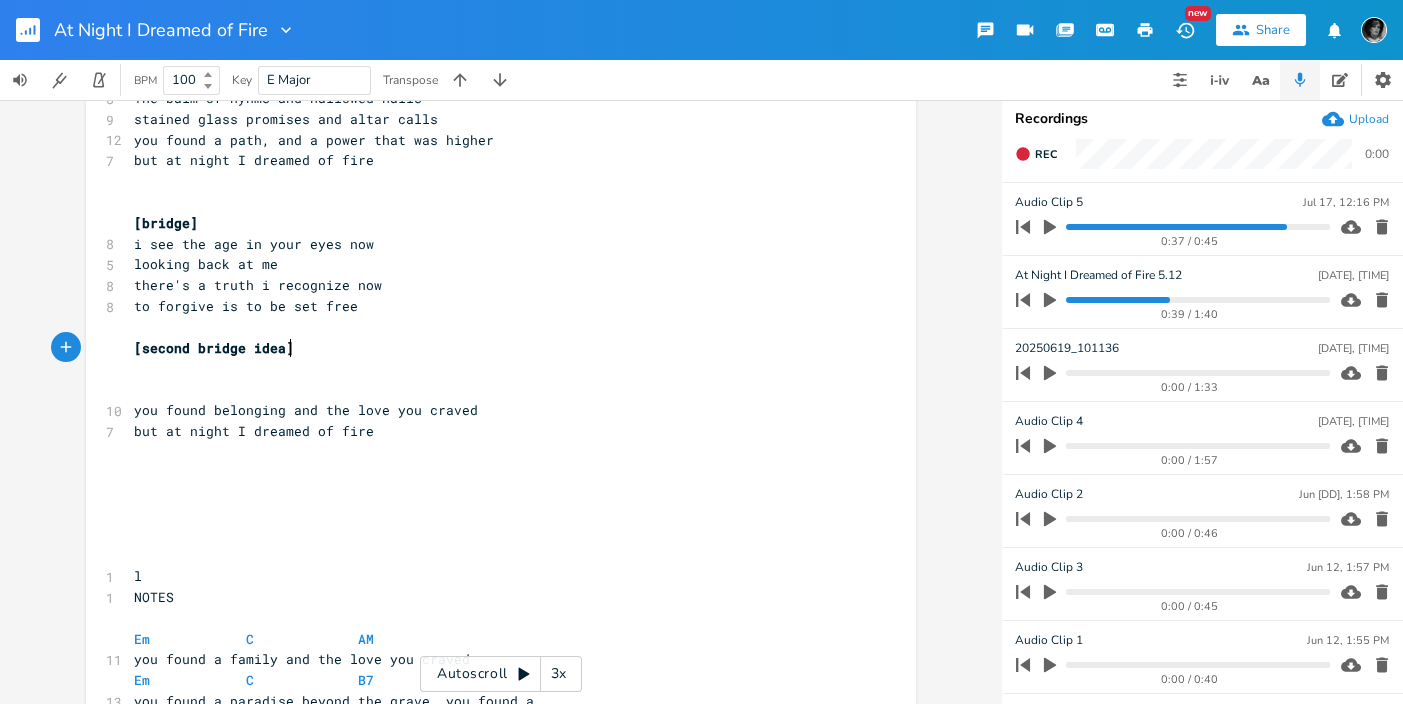 scroll, scrollTop: 0, scrollLeft: 54, axis: horizontal 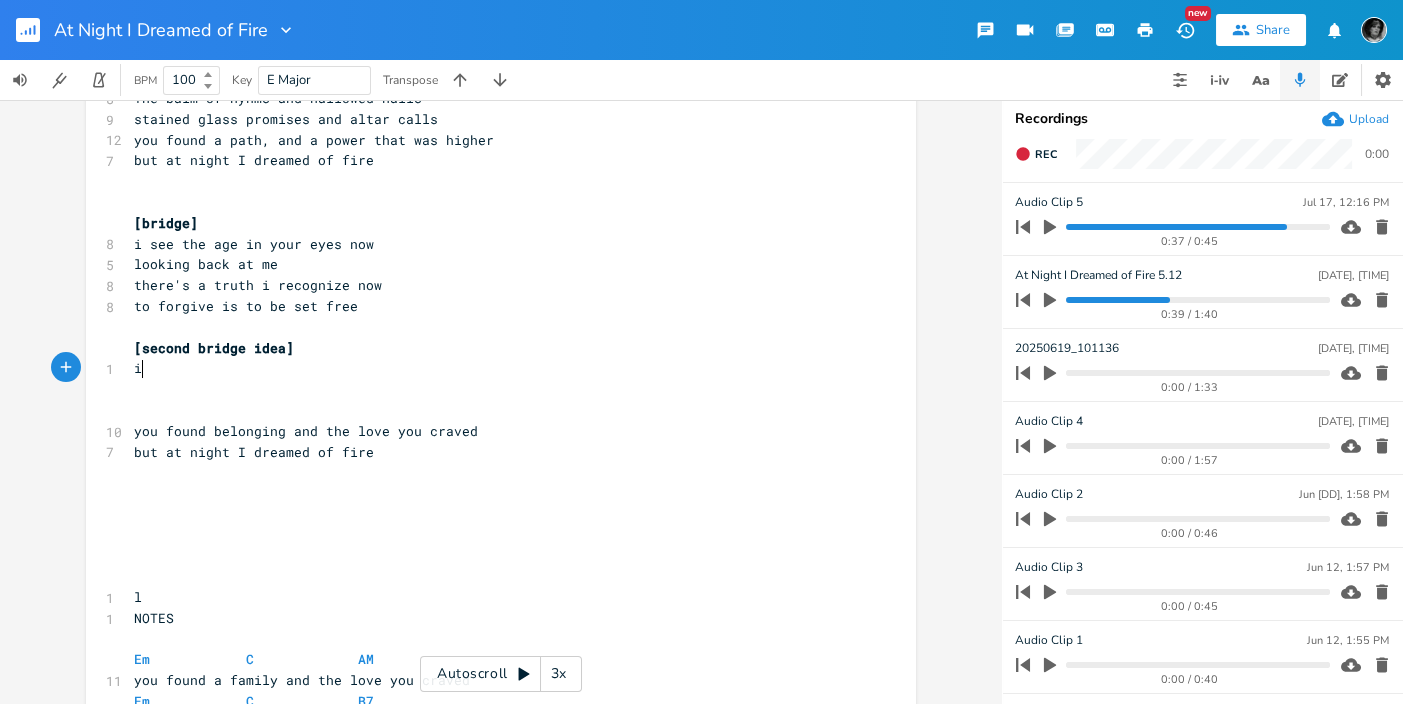 type on "i H" 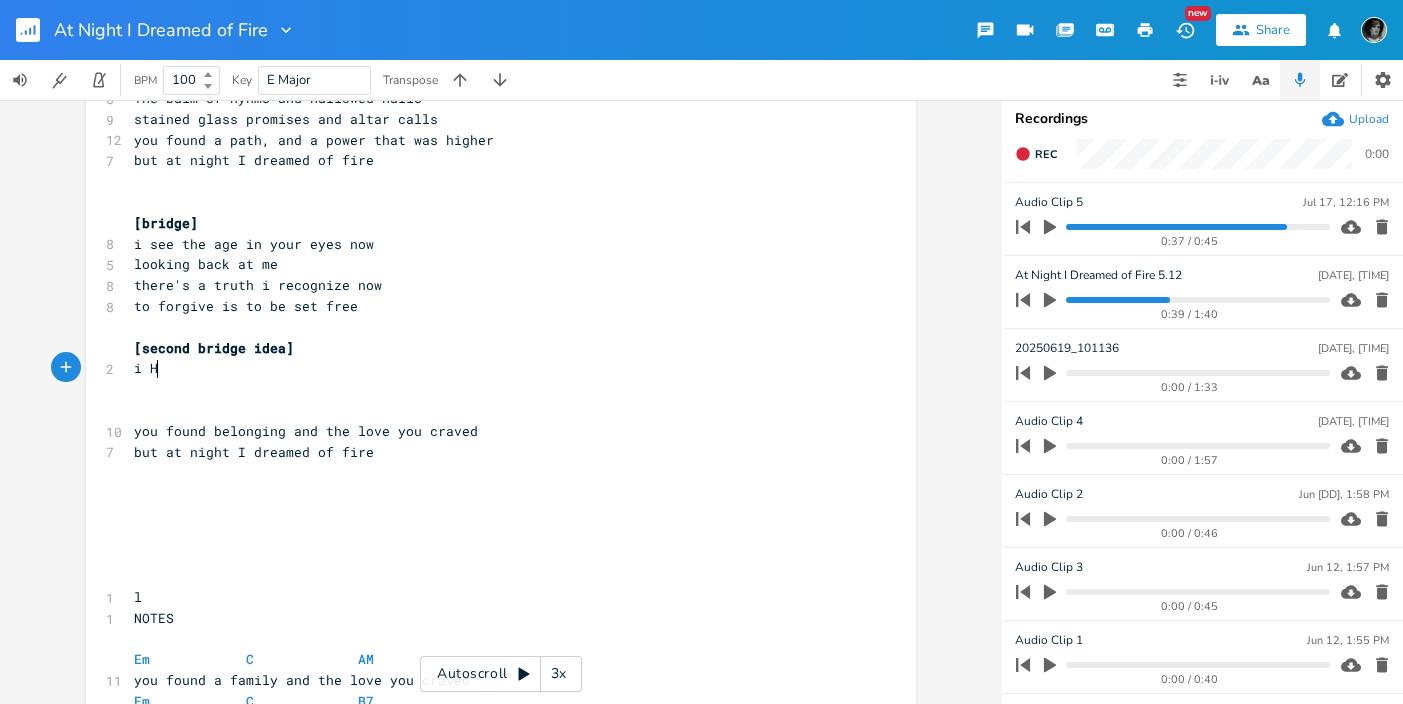 scroll, scrollTop: 0, scrollLeft: 15, axis: horizontal 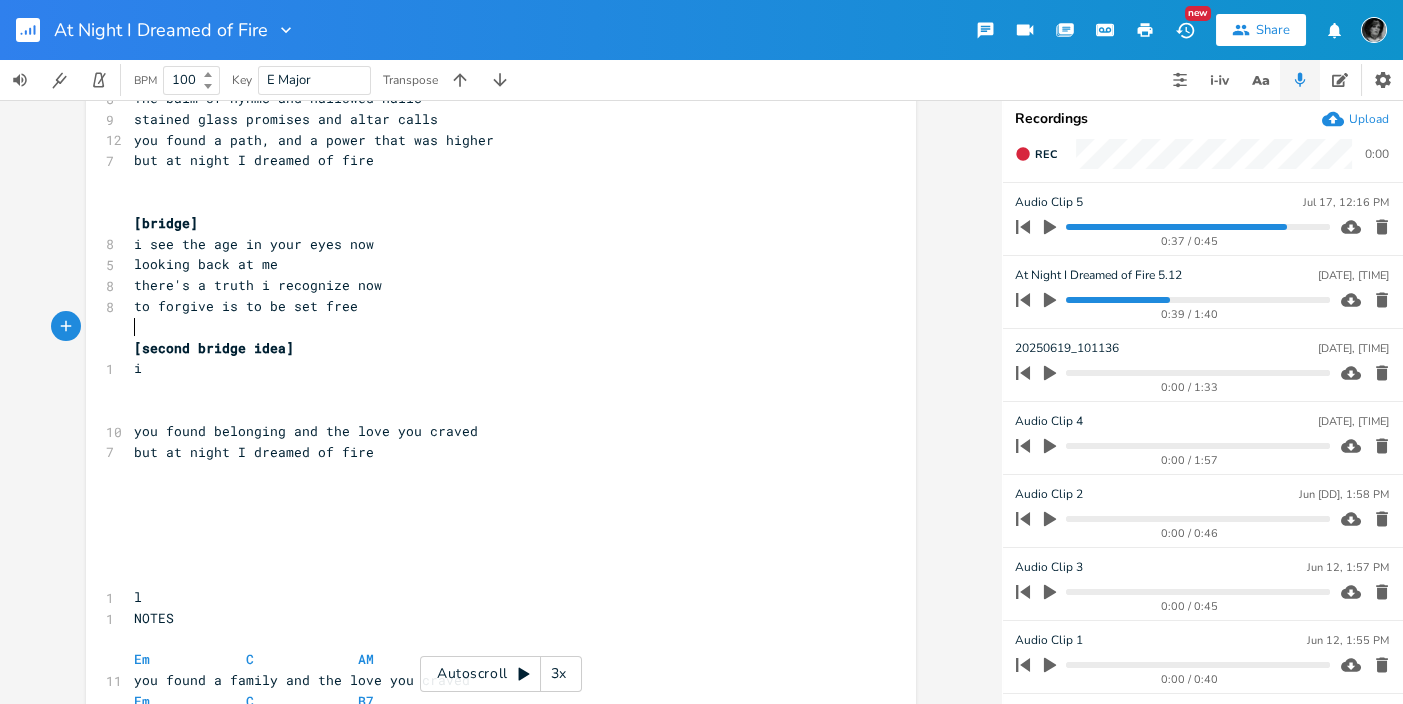 click on "​" at bounding box center (491, 327) 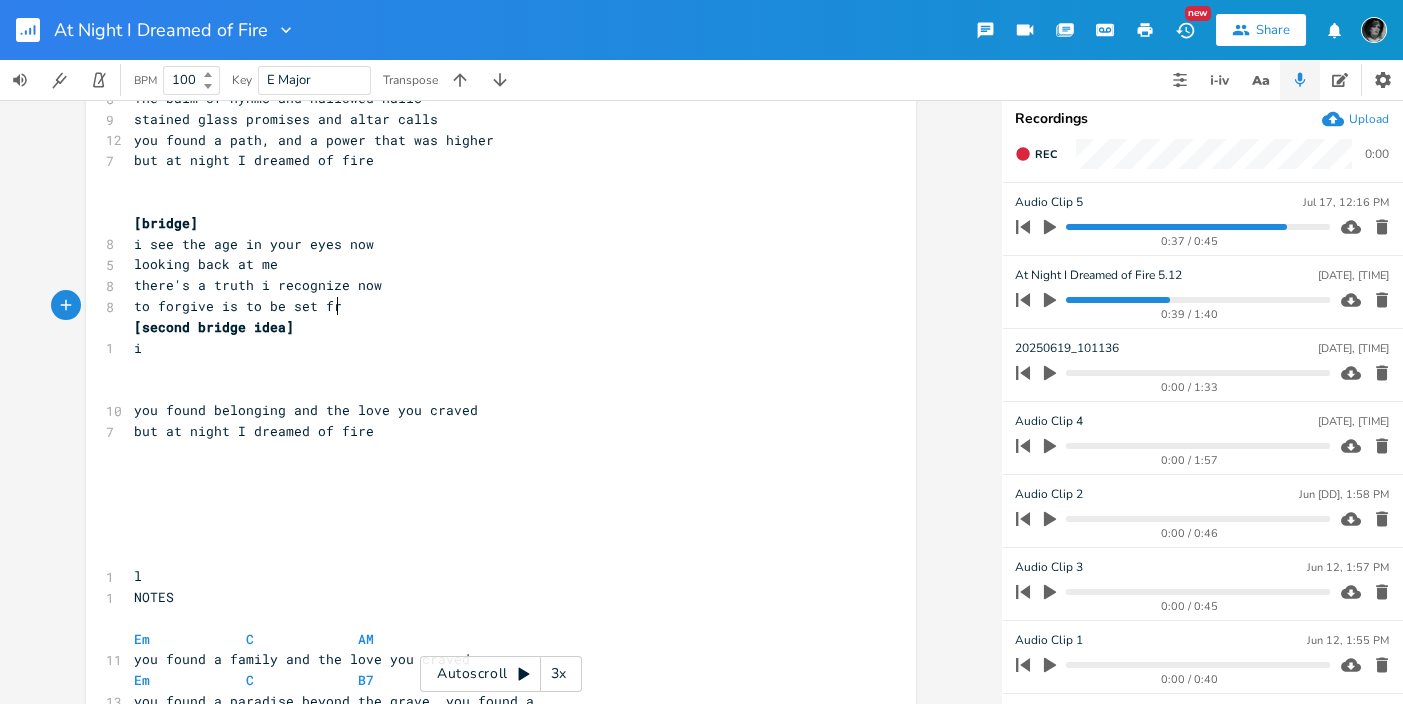 click on "there's a truth i recognize now" at bounding box center [491, 285] 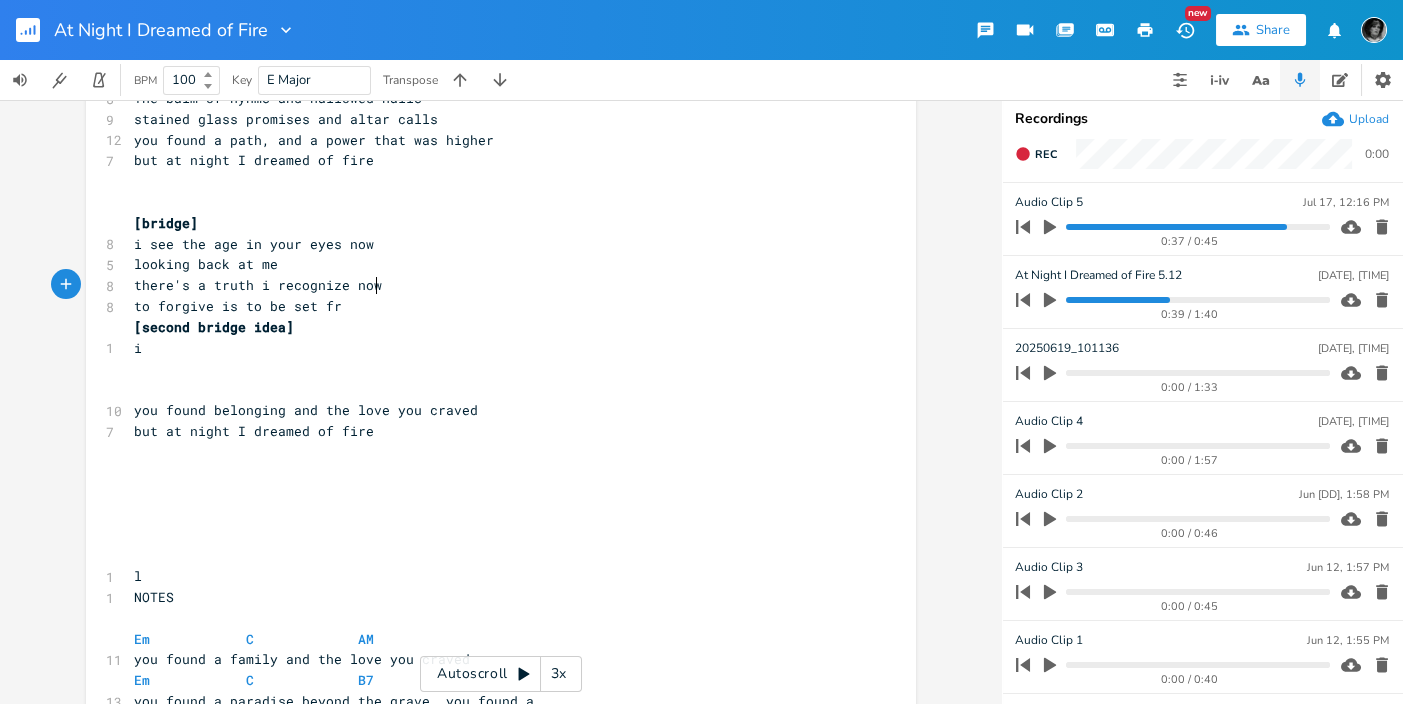 type on "E" 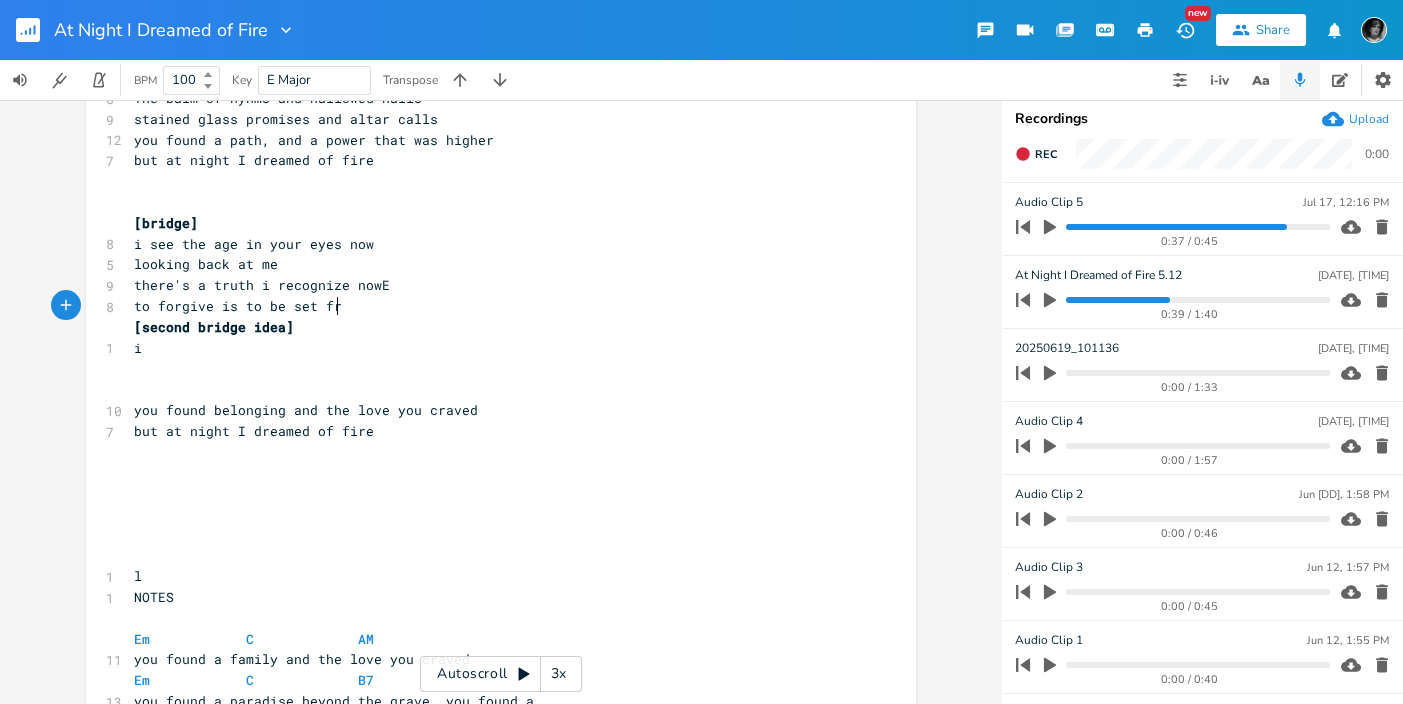 click on "to forgive is to be set fr" at bounding box center [491, 306] 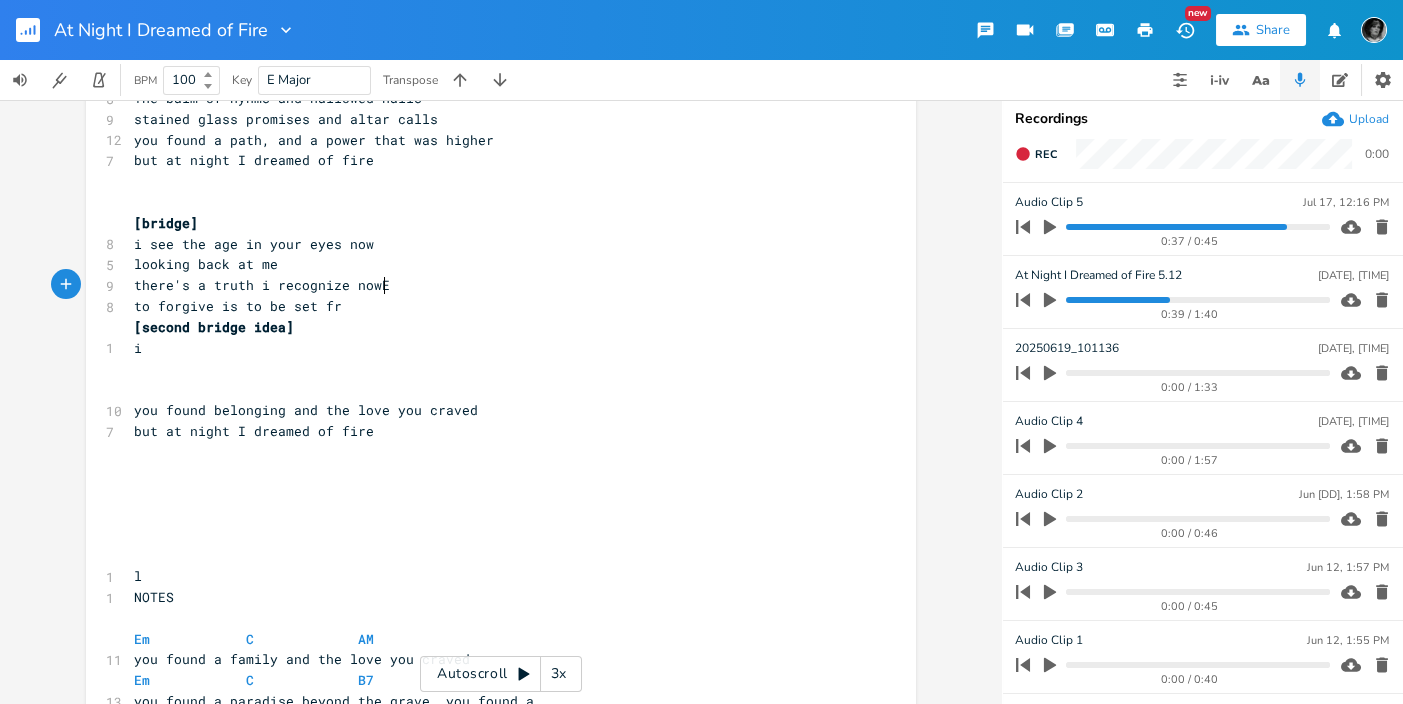 click on "there's a truth i recognize nowE" at bounding box center [491, 285] 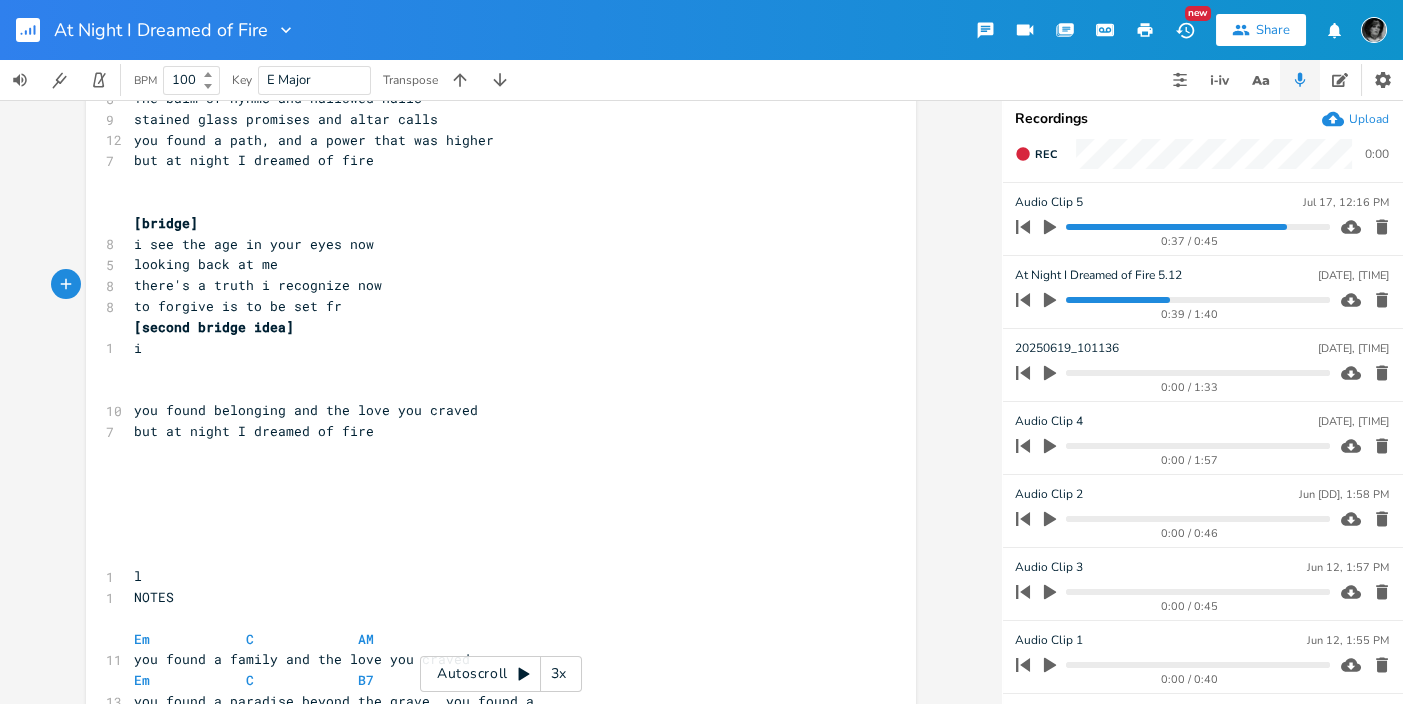 click on "to forgive is to be set fr" at bounding box center (491, 306) 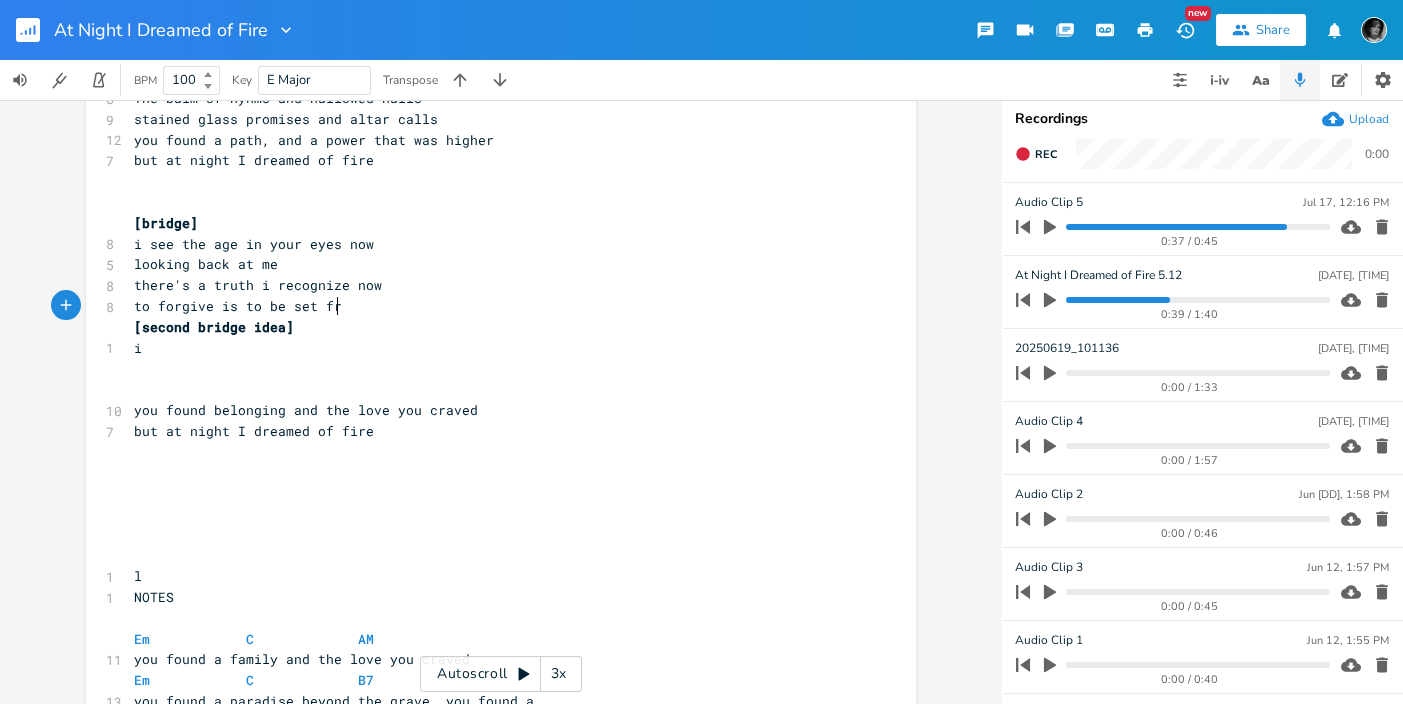 type on "EE" 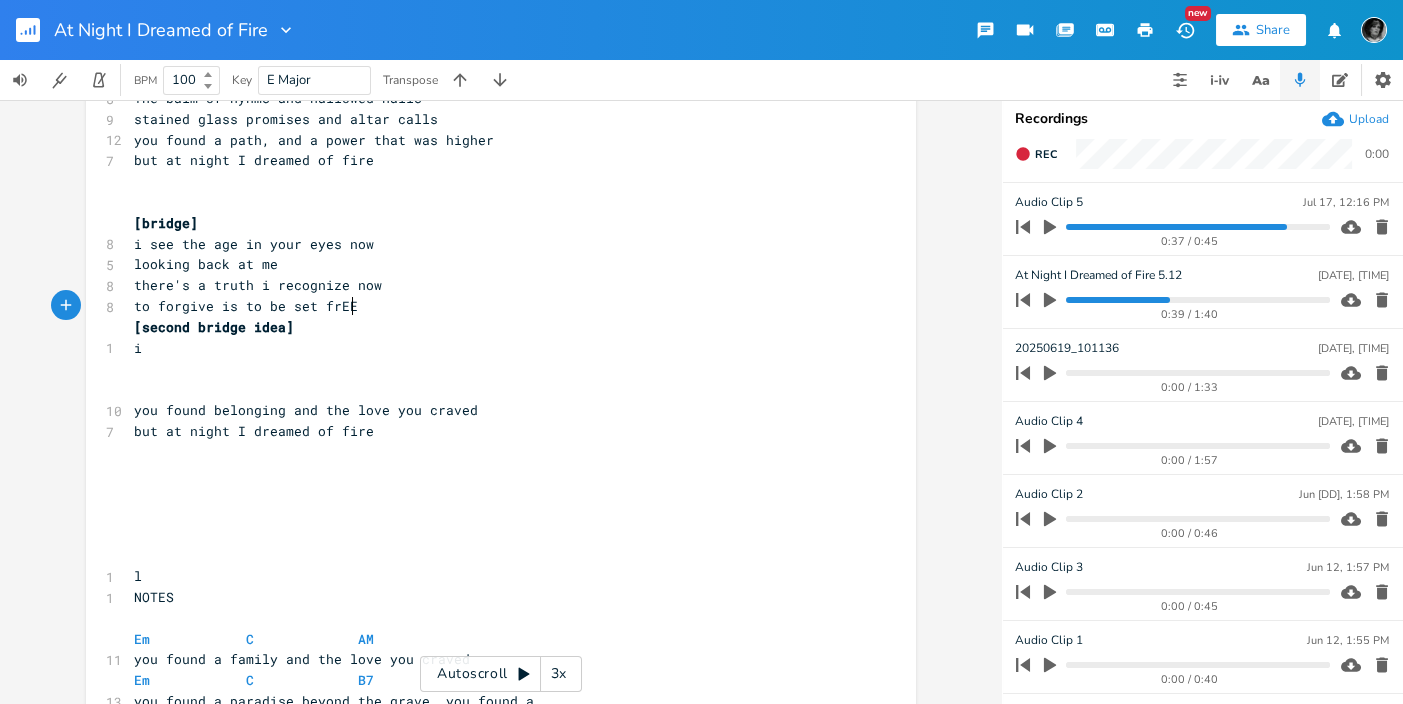 scroll, scrollTop: 0, scrollLeft: 13, axis: horizontal 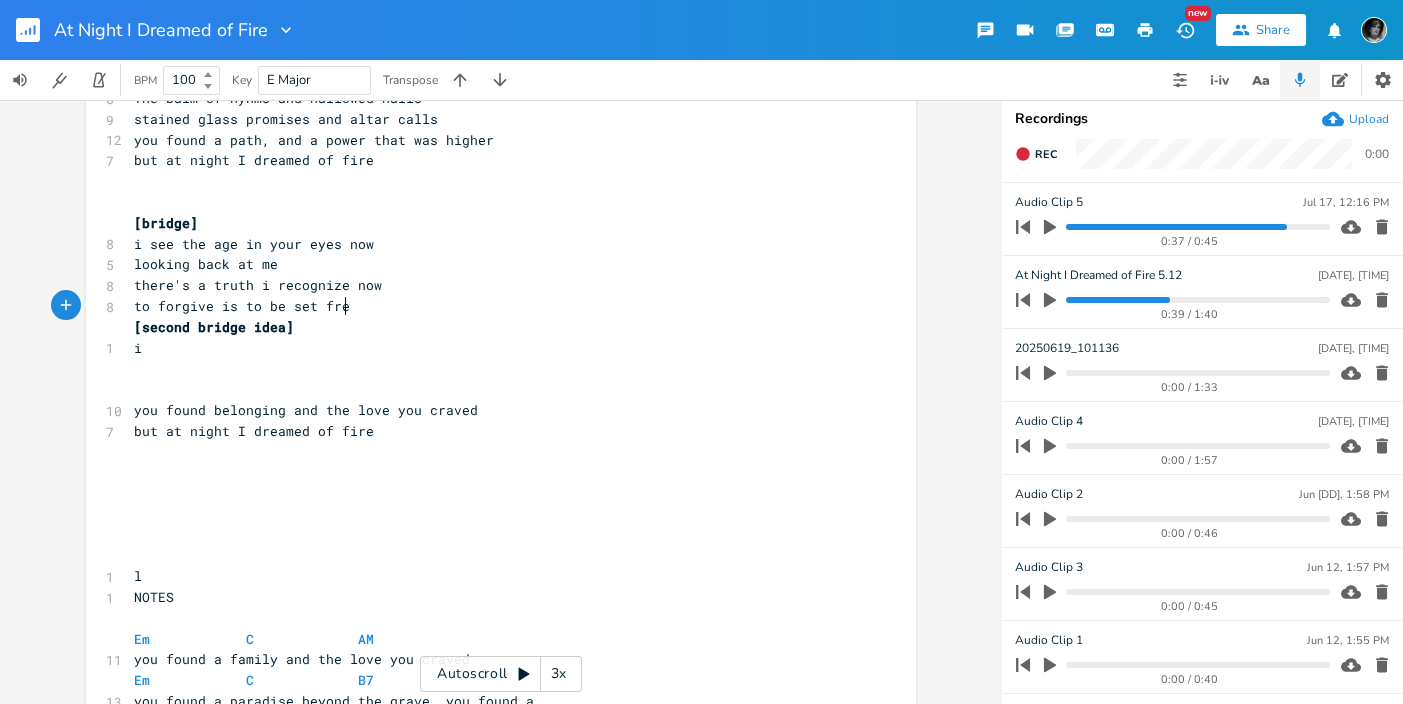 type on "ee" 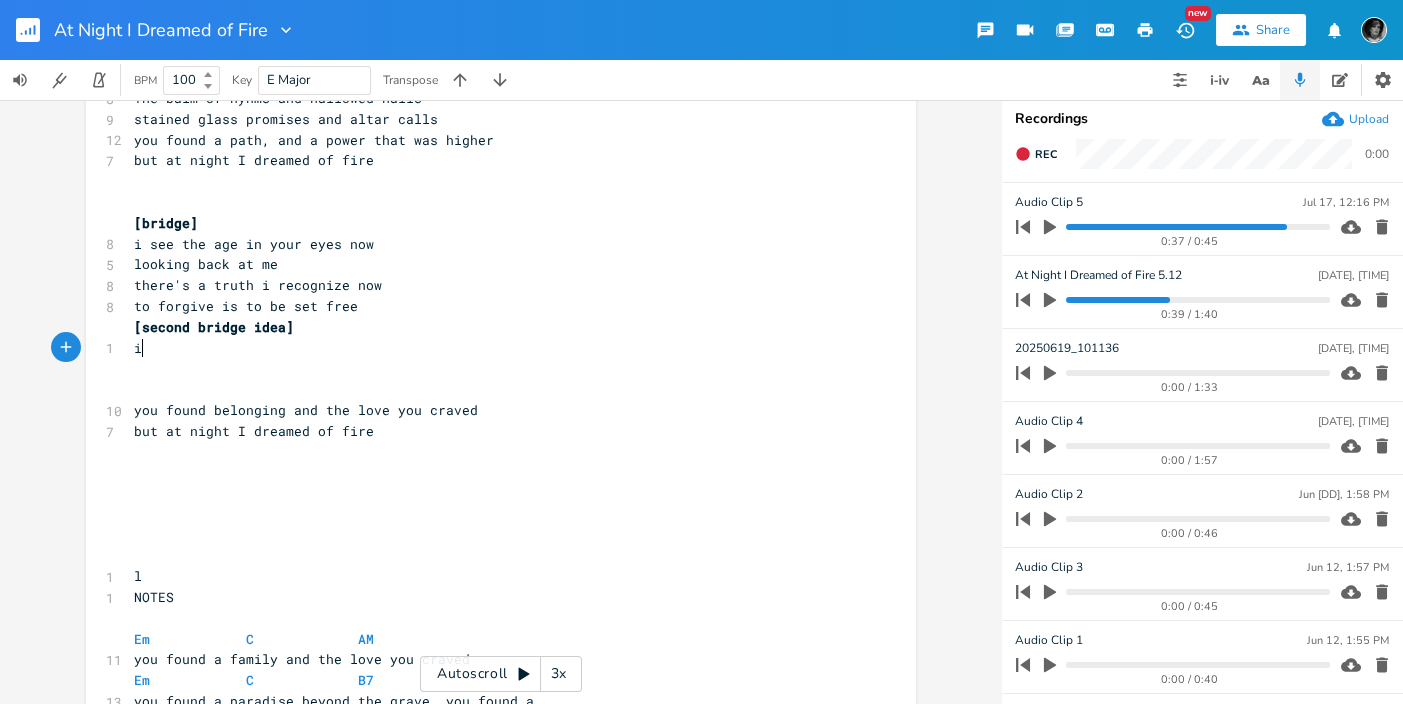 click on "i" at bounding box center [491, 348] 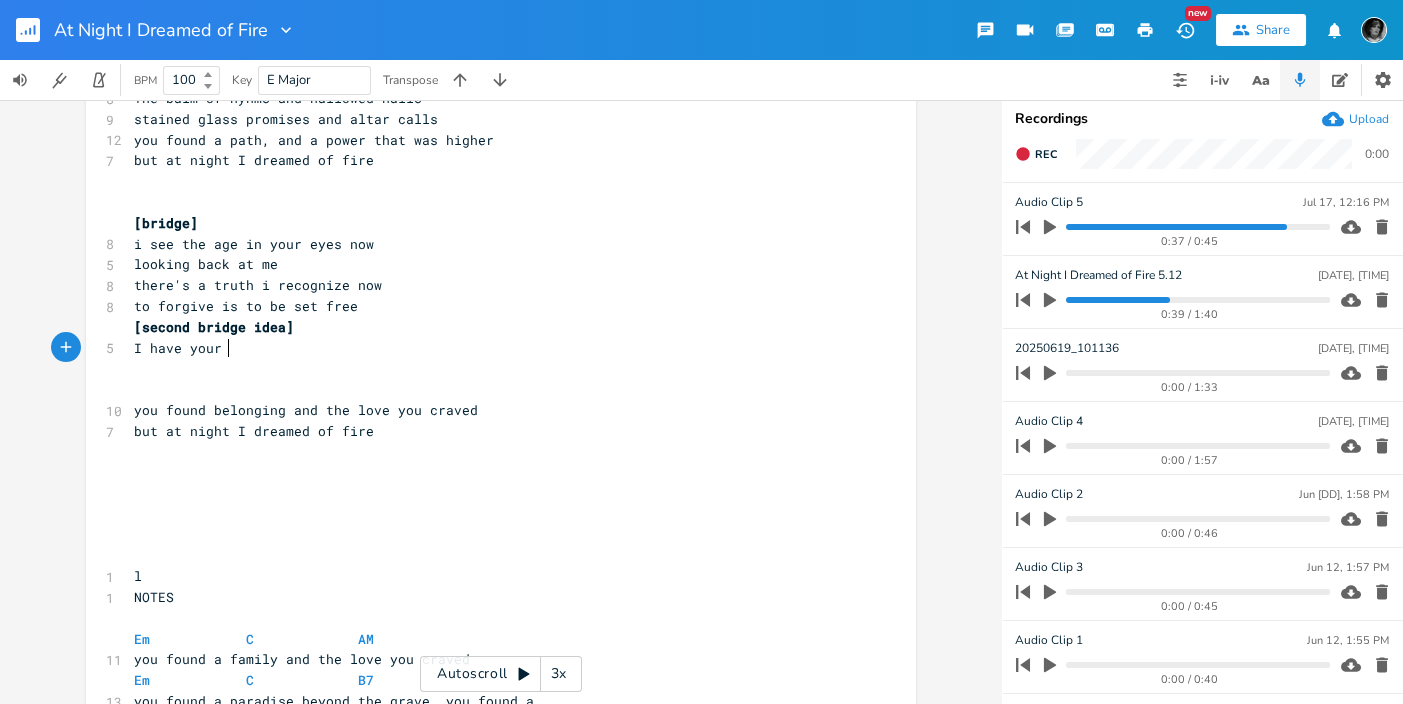 type on "I have your" 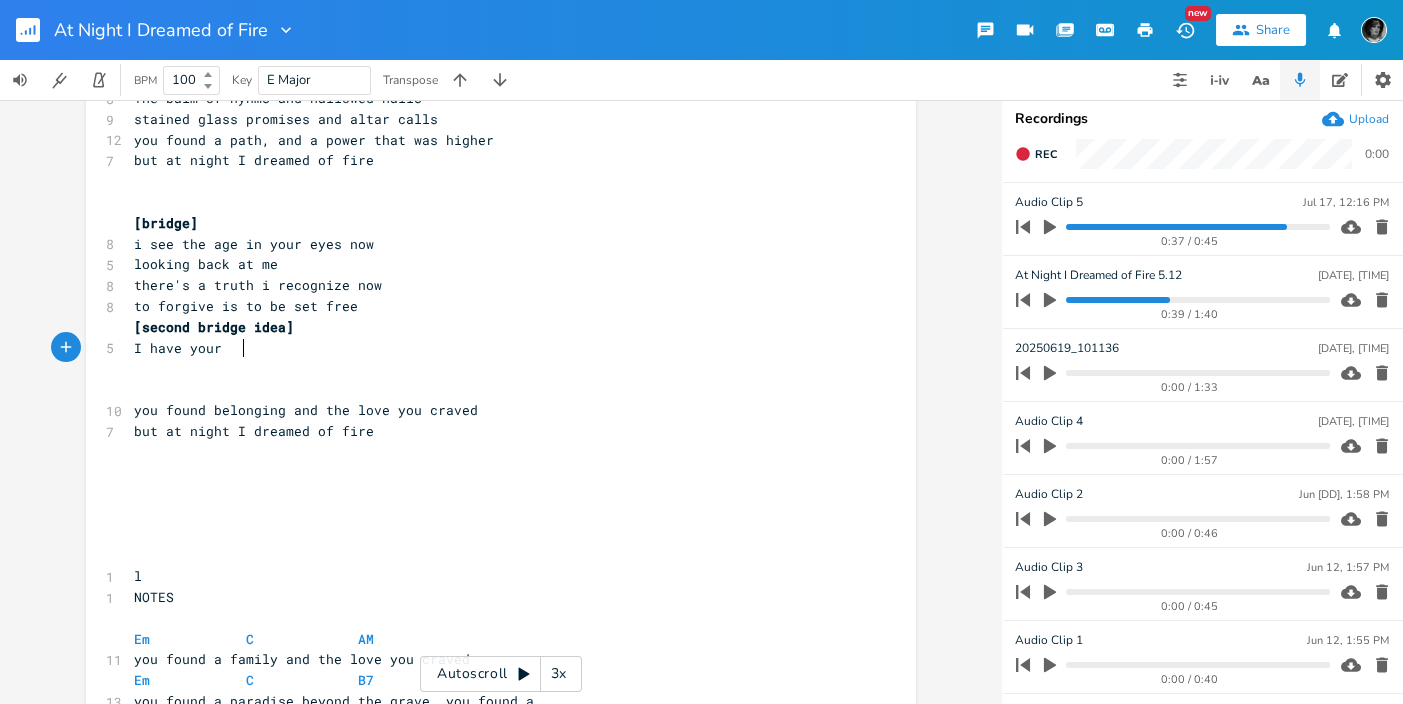 scroll, scrollTop: 0, scrollLeft: 79, axis: horizontal 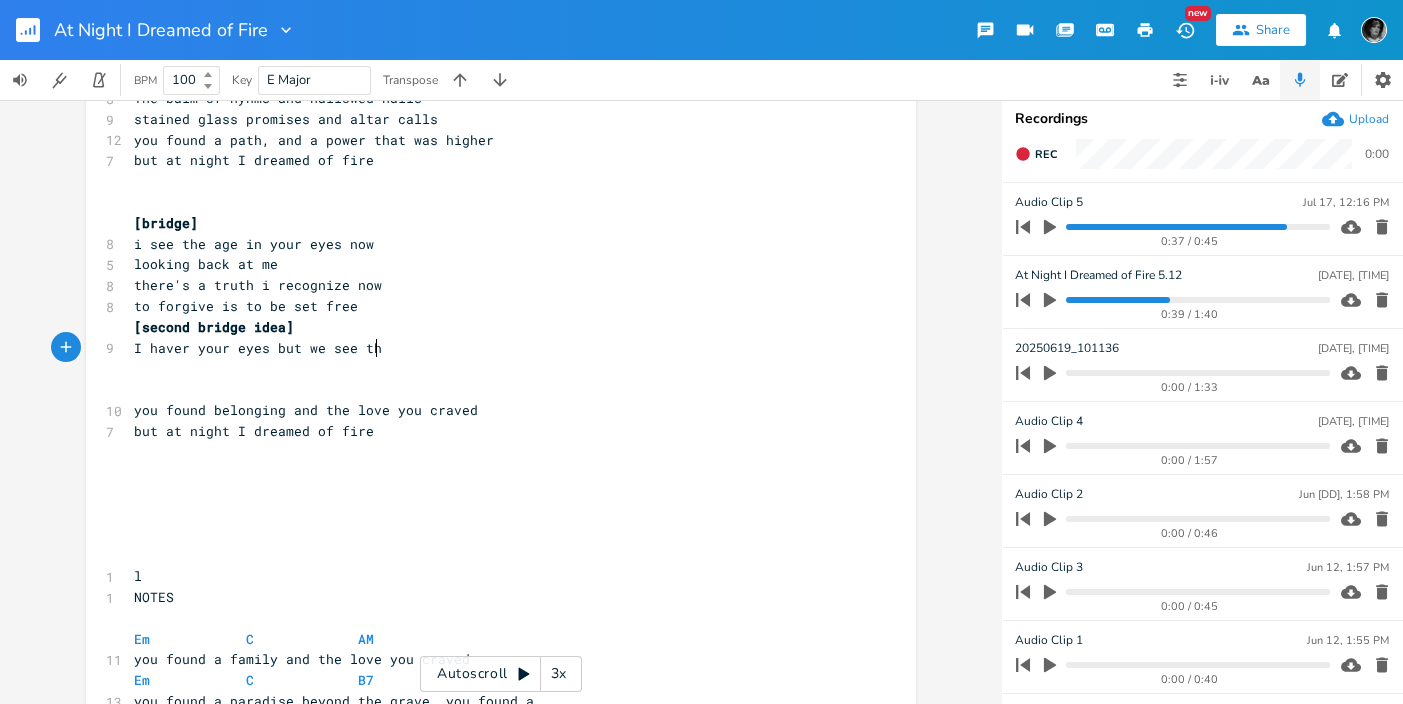 type on "our eyes but we see th" 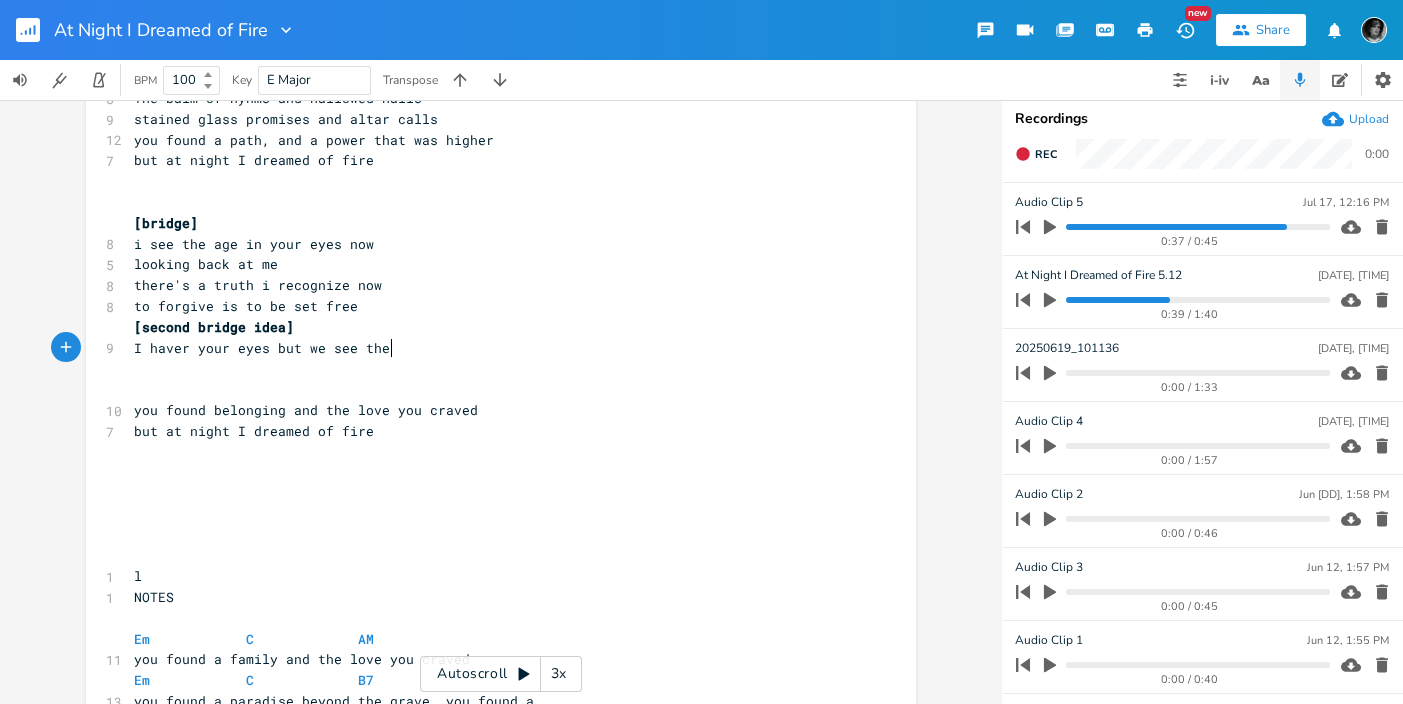 type on "e o" 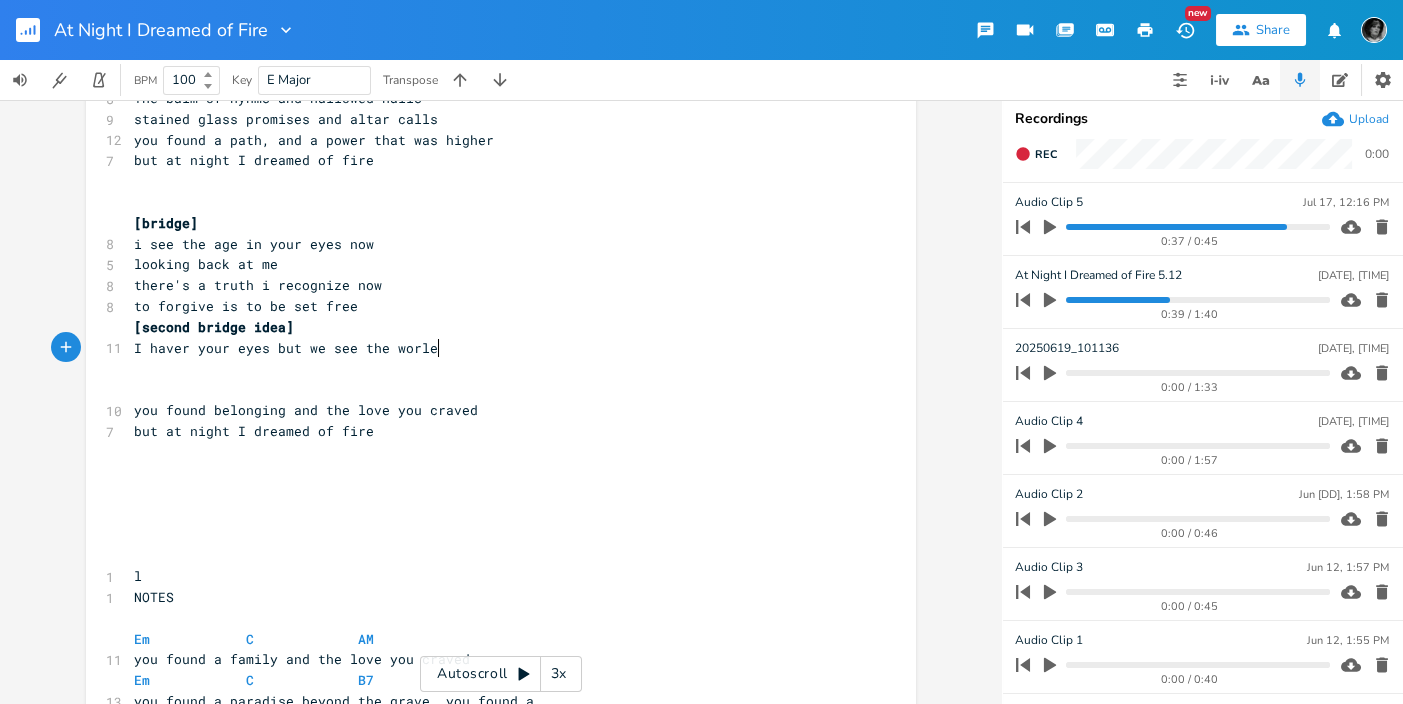 type on "worle sw" 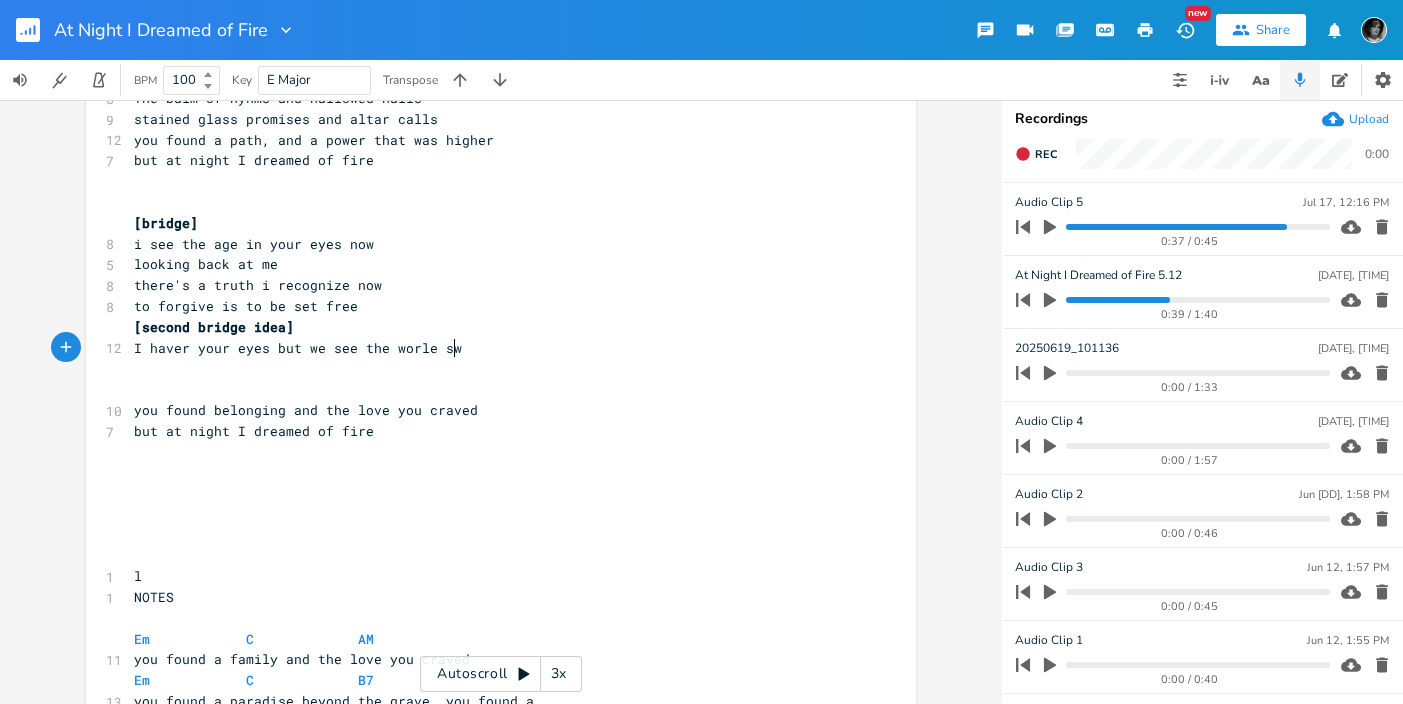 scroll, scrollTop: 0, scrollLeft: 53, axis: horizontal 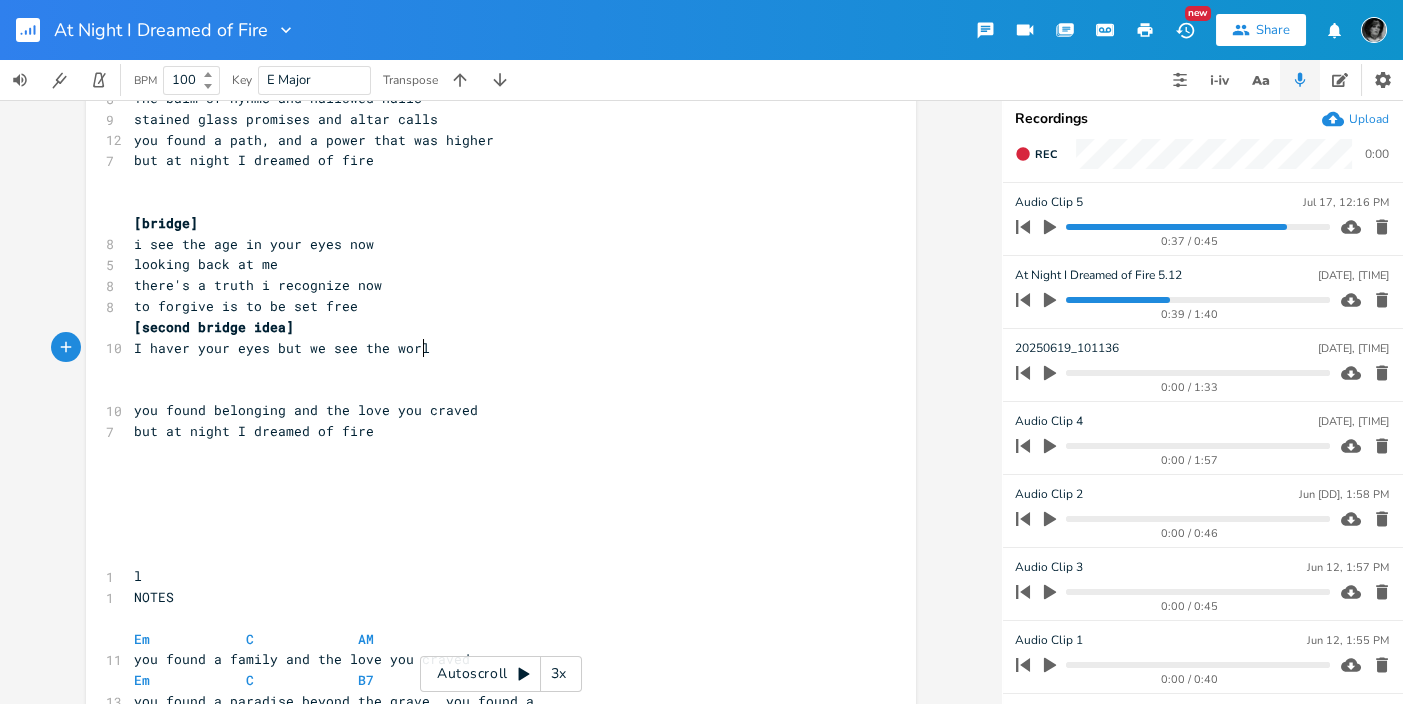 type on "de" 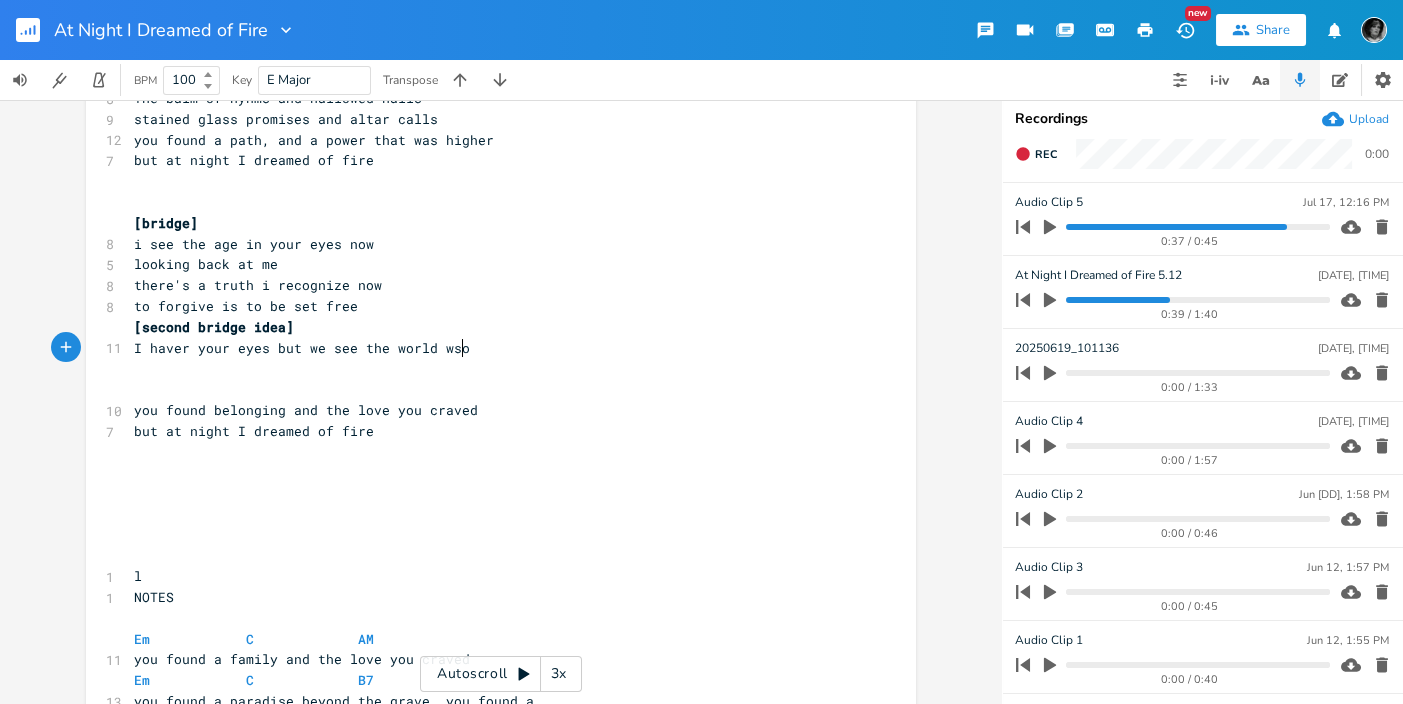 type on "wso" 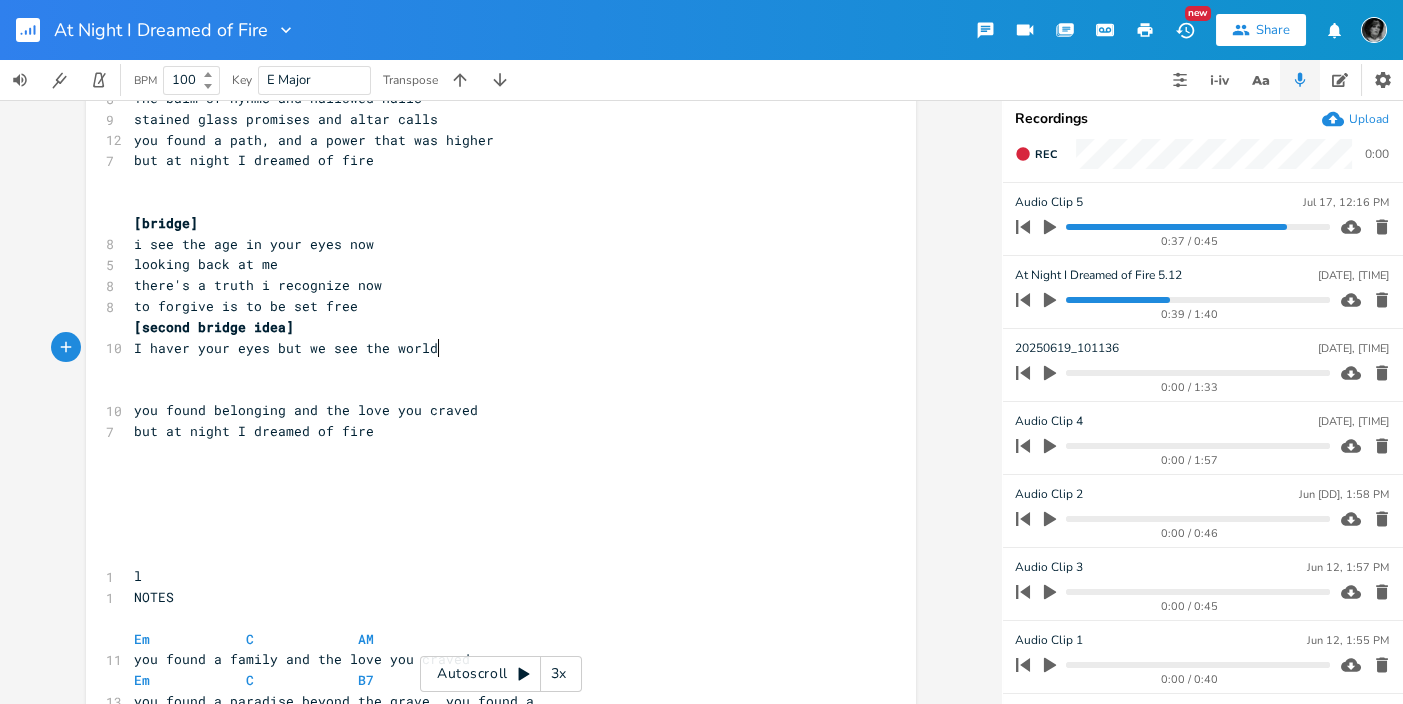 type on "sw" 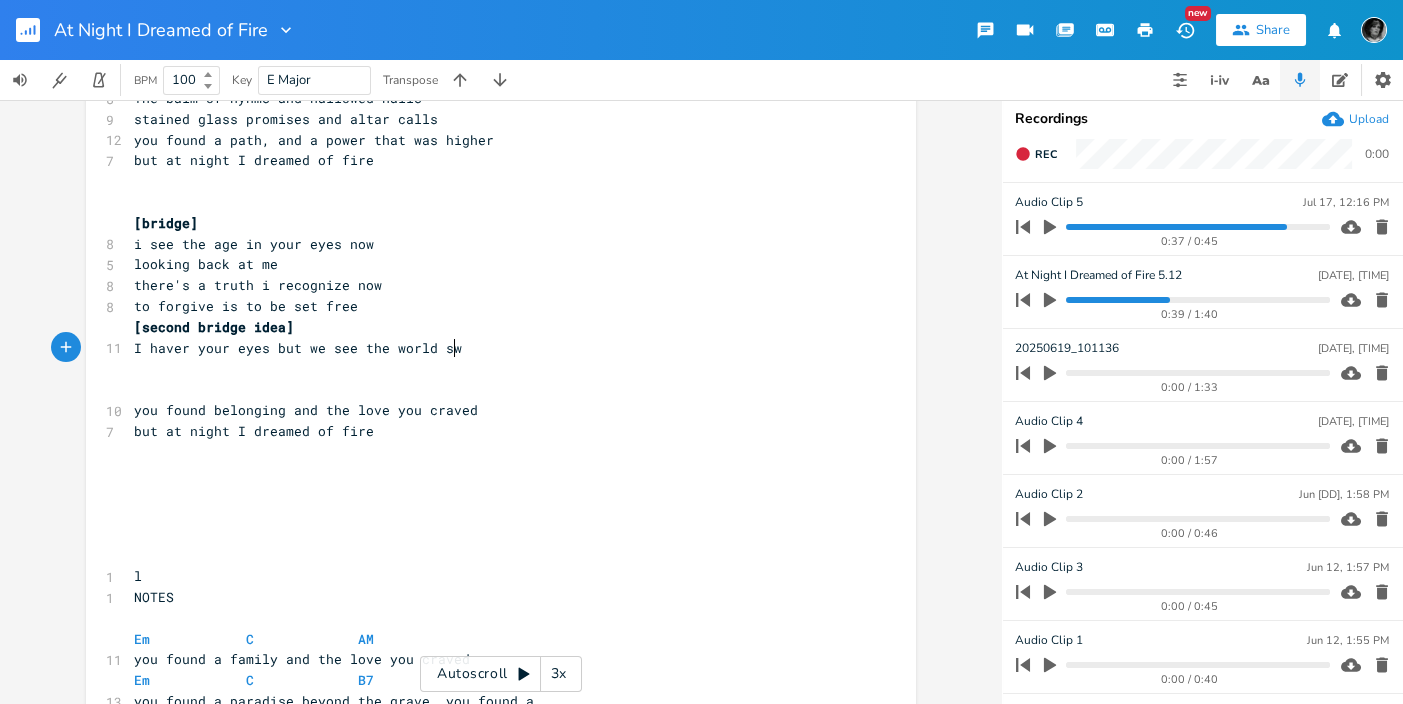 scroll, scrollTop: 0, scrollLeft: 16, axis: horizontal 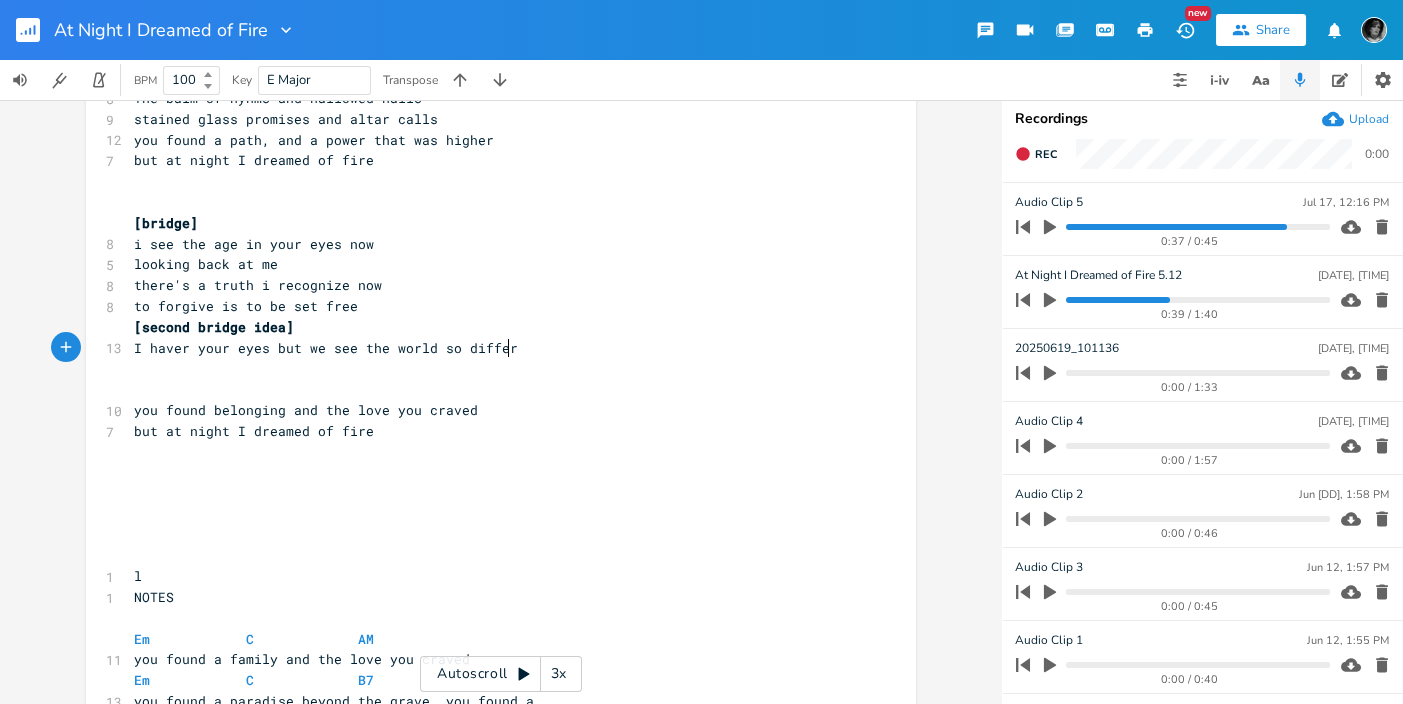type on "o differ3" 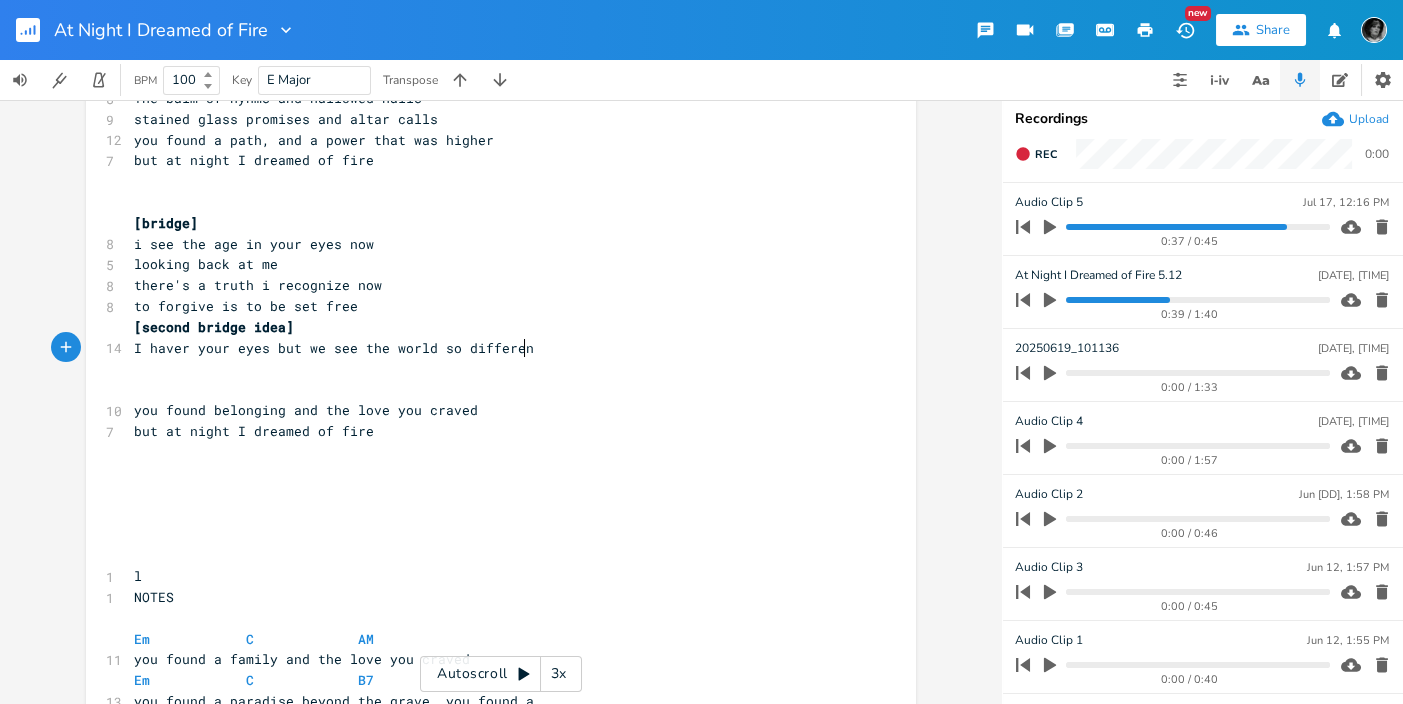 type on "enl" 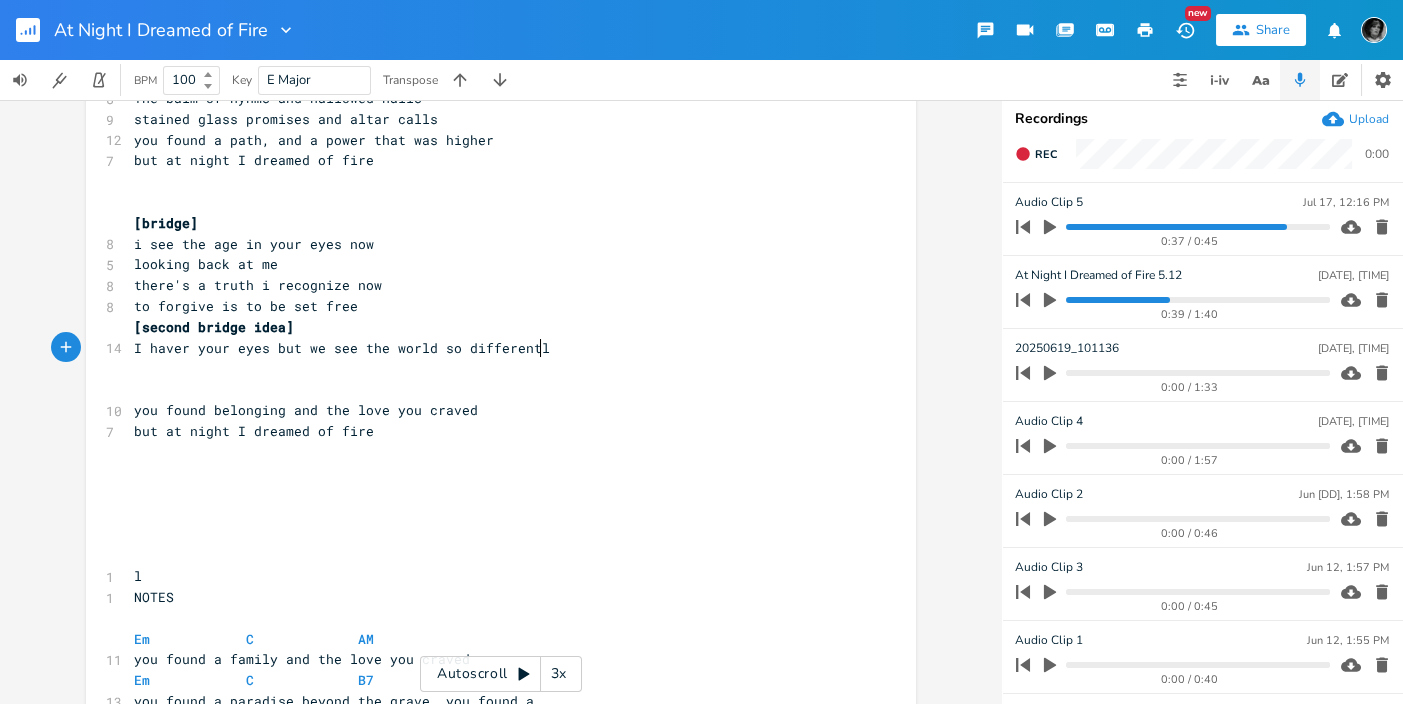 type on "tly" 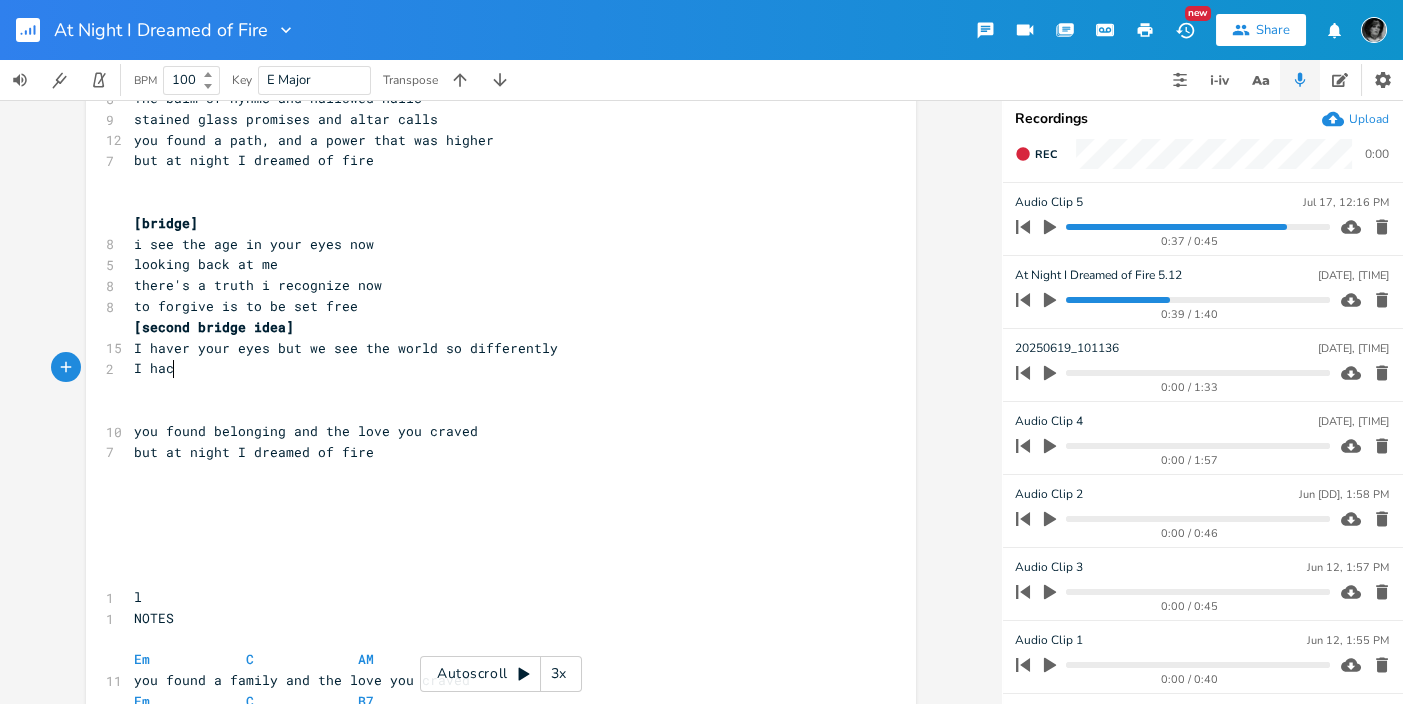 type on "I hace" 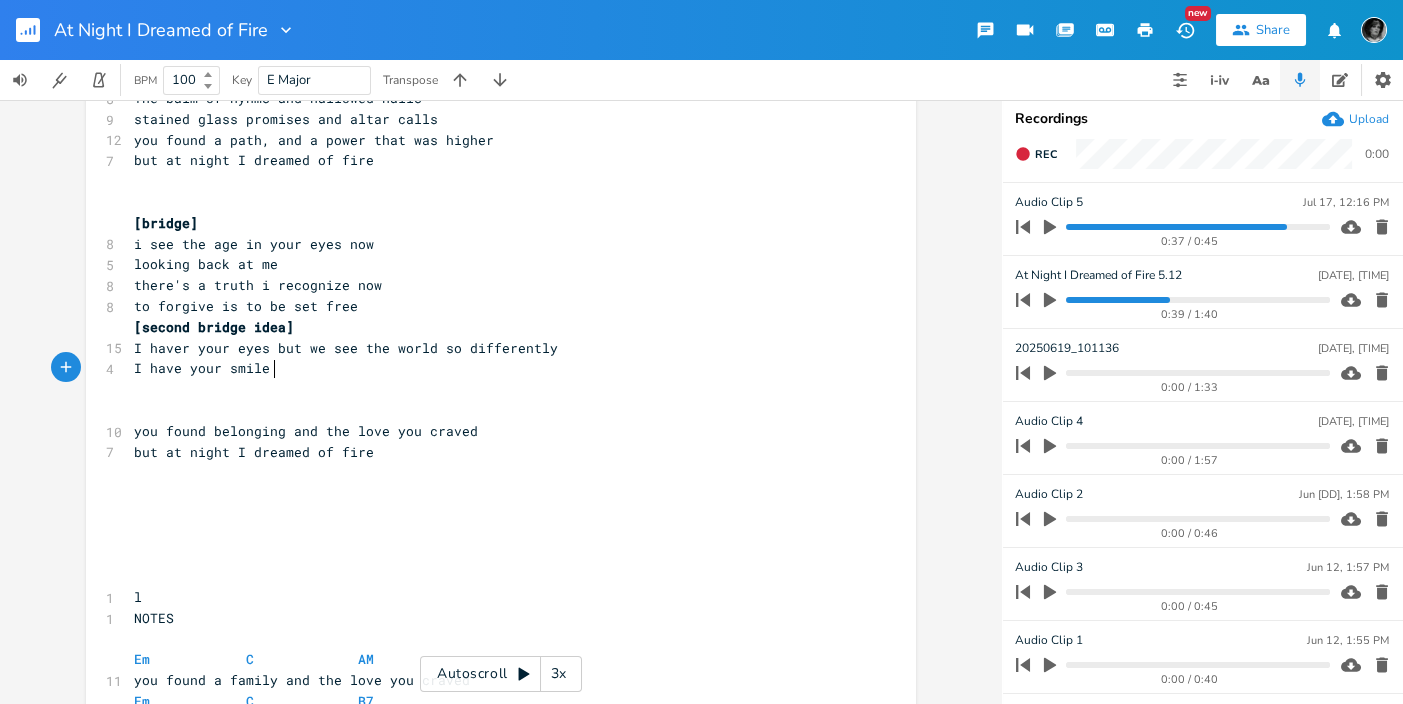 type on "your smile ," 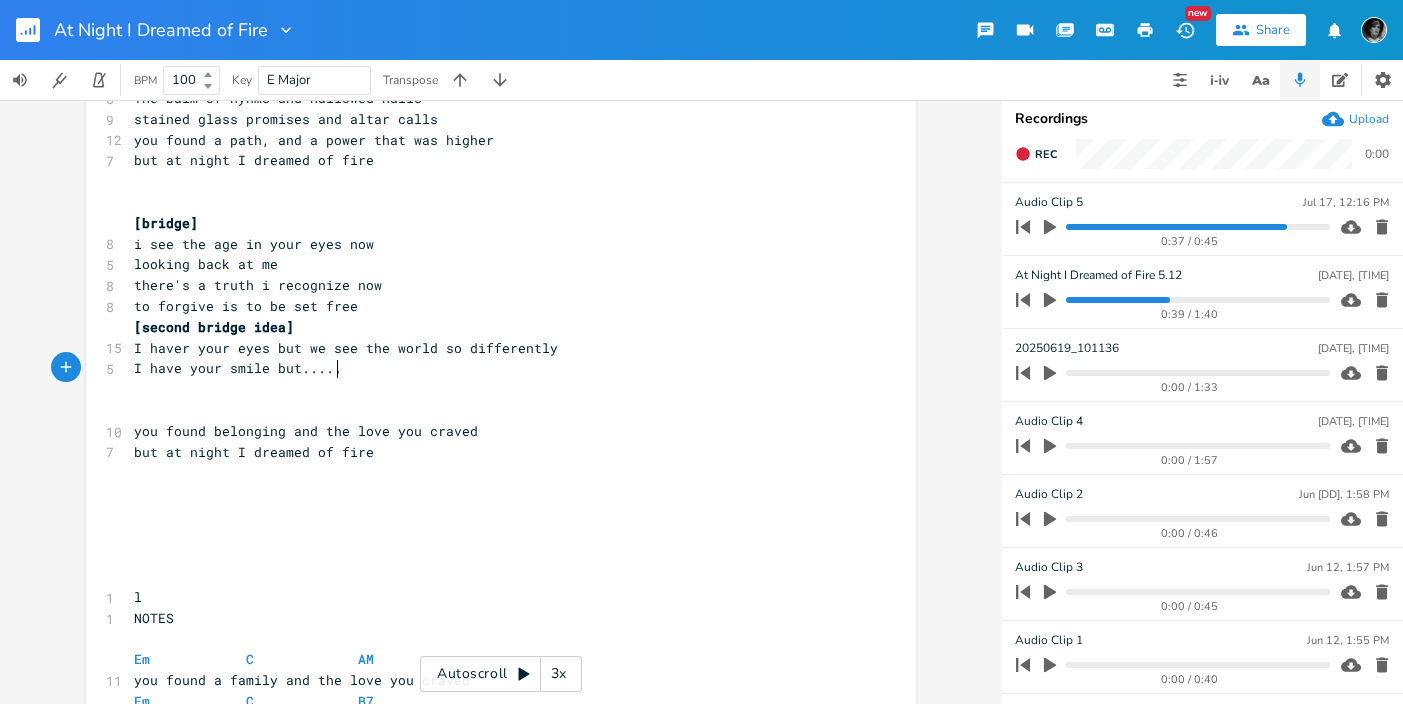scroll, scrollTop: 0, scrollLeft: 37, axis: horizontal 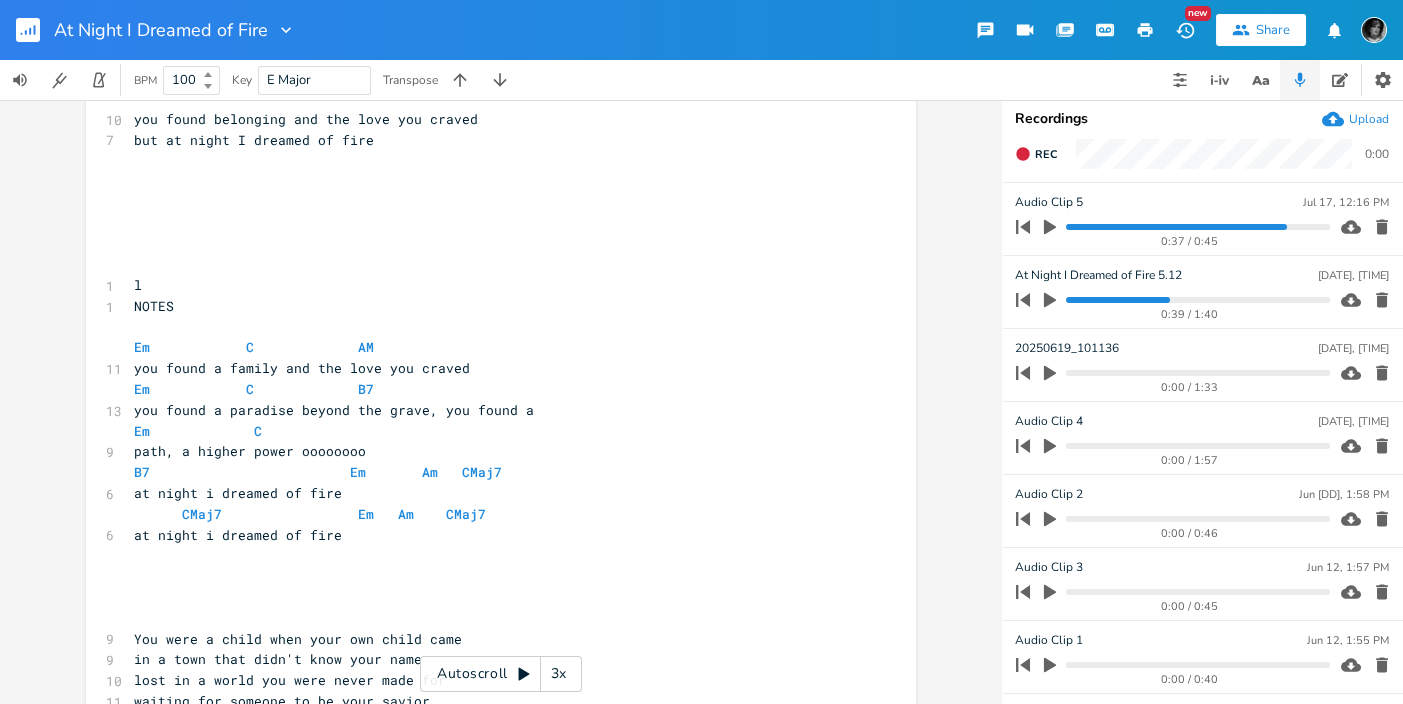 type on "but....." 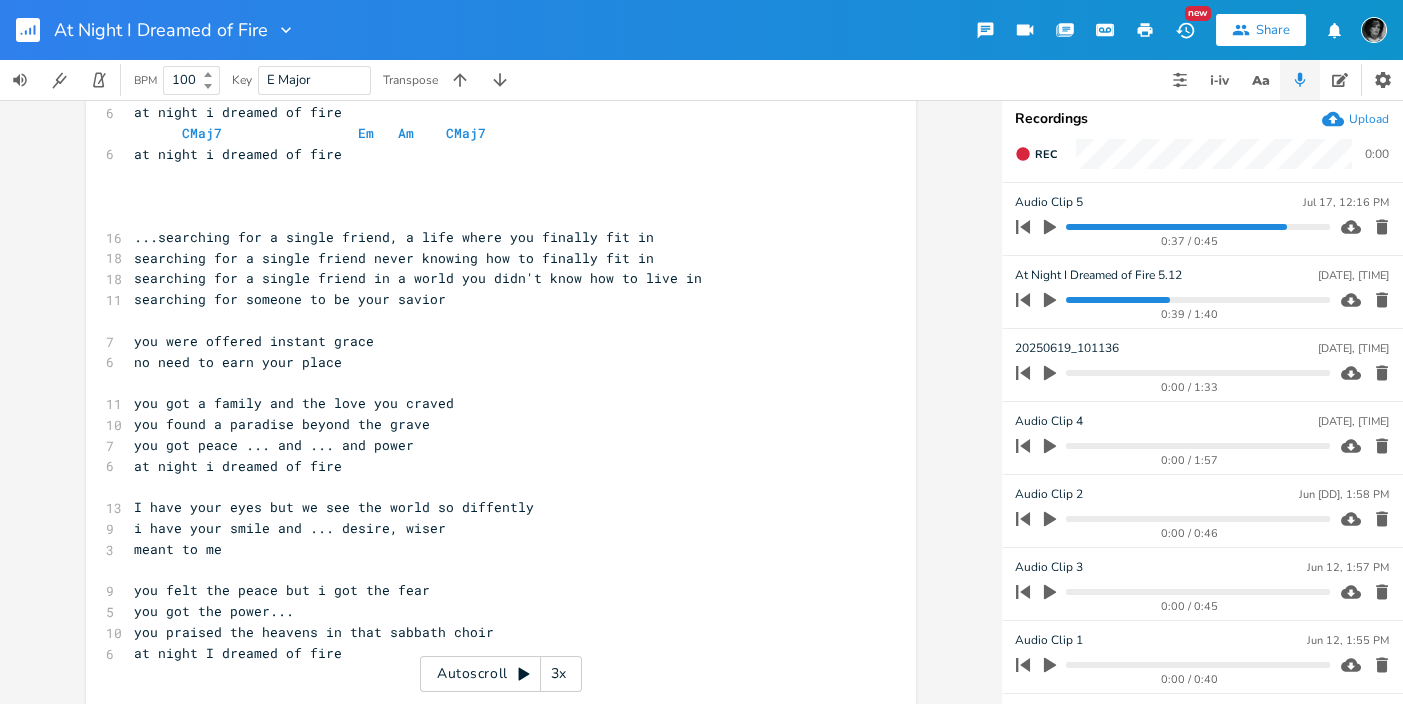 scroll, scrollTop: 1484, scrollLeft: 0, axis: vertical 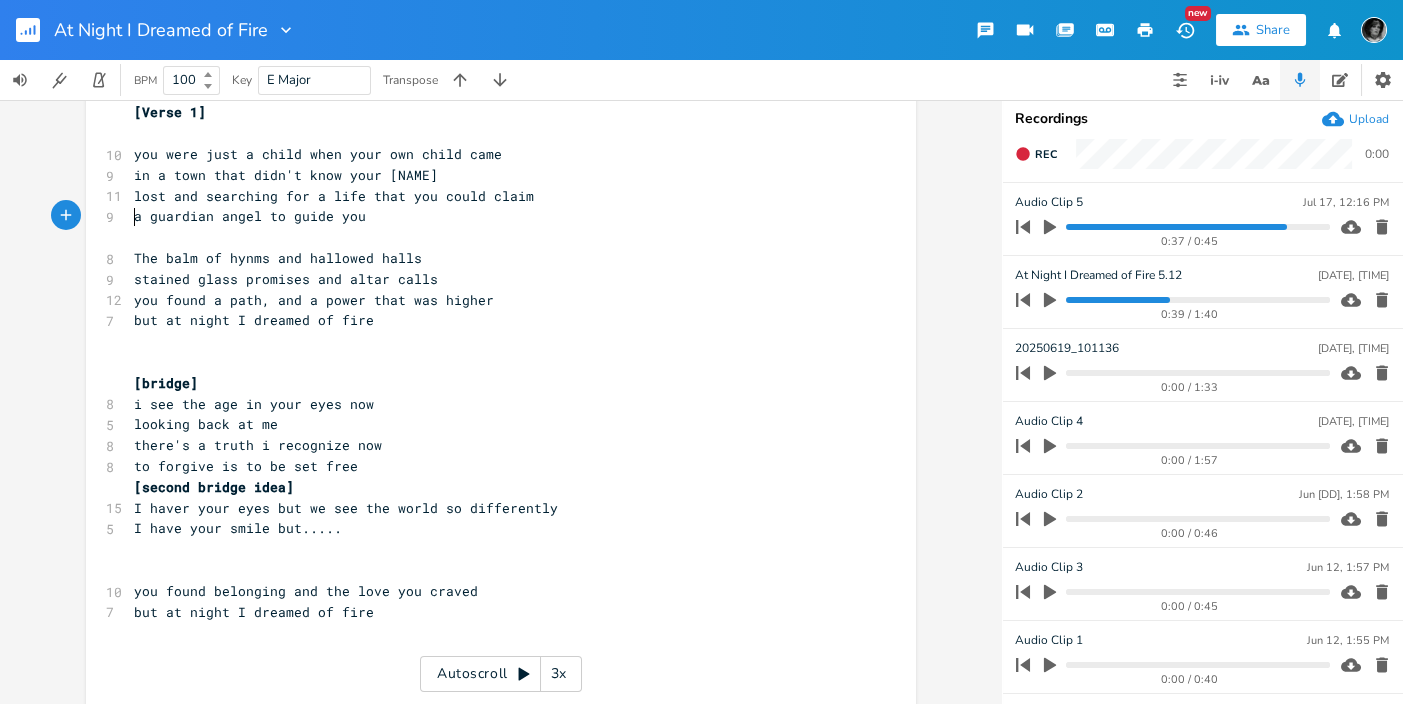 click on "a guardian angel to guide you" at bounding box center (250, 216) 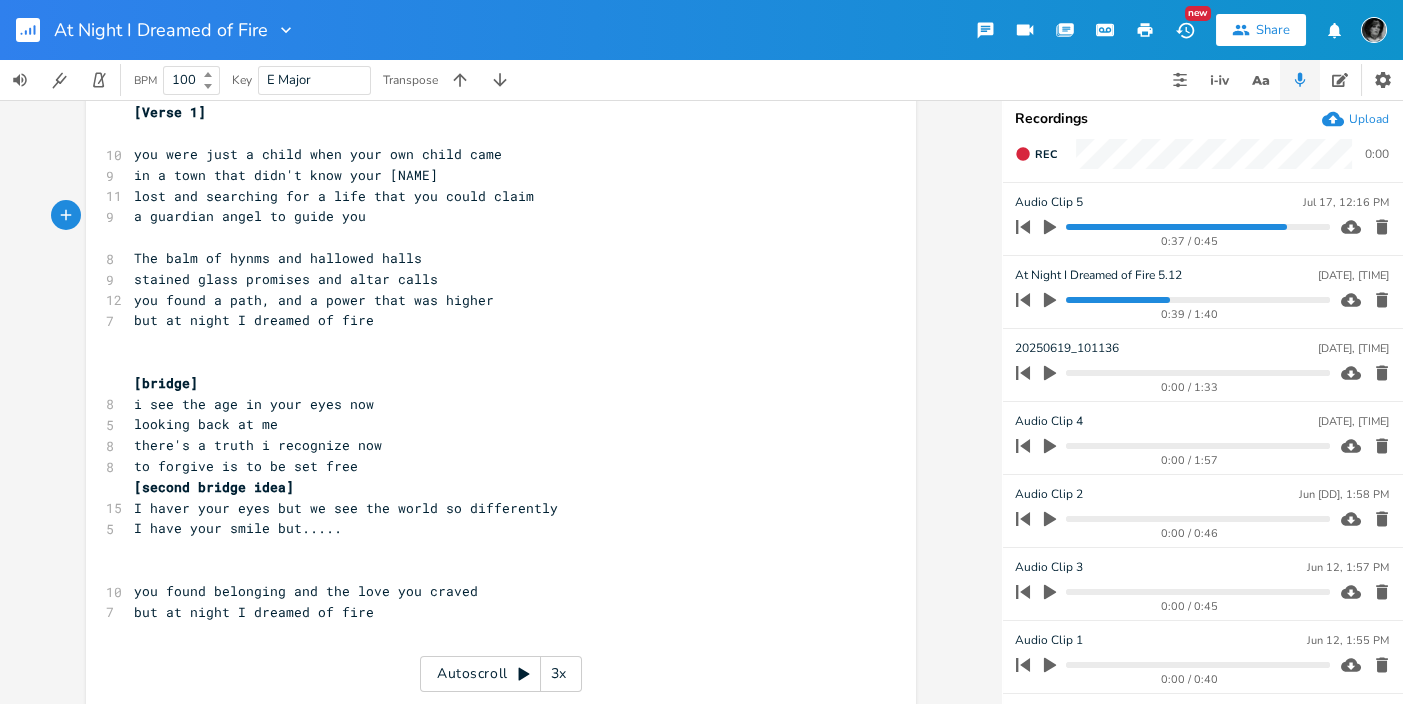 scroll, scrollTop: 0, scrollLeft: 3, axis: horizontal 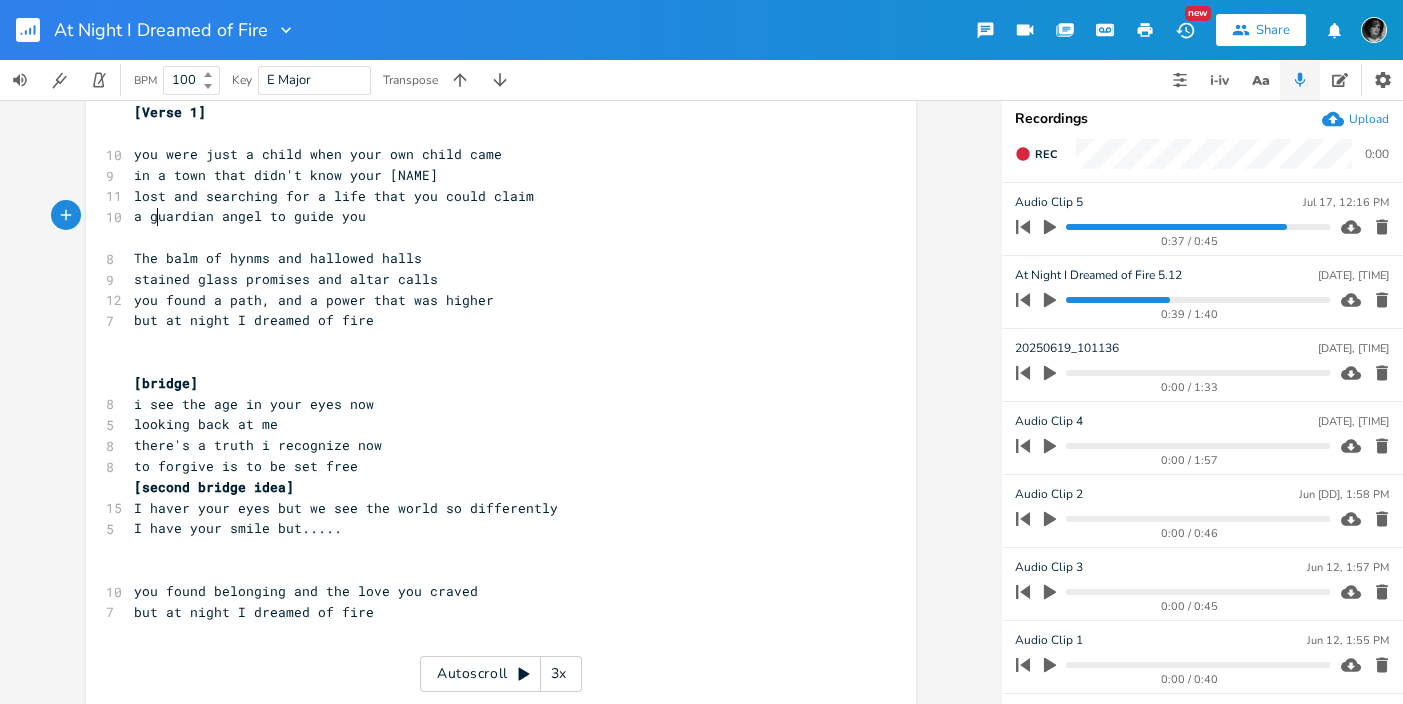 type on "for" 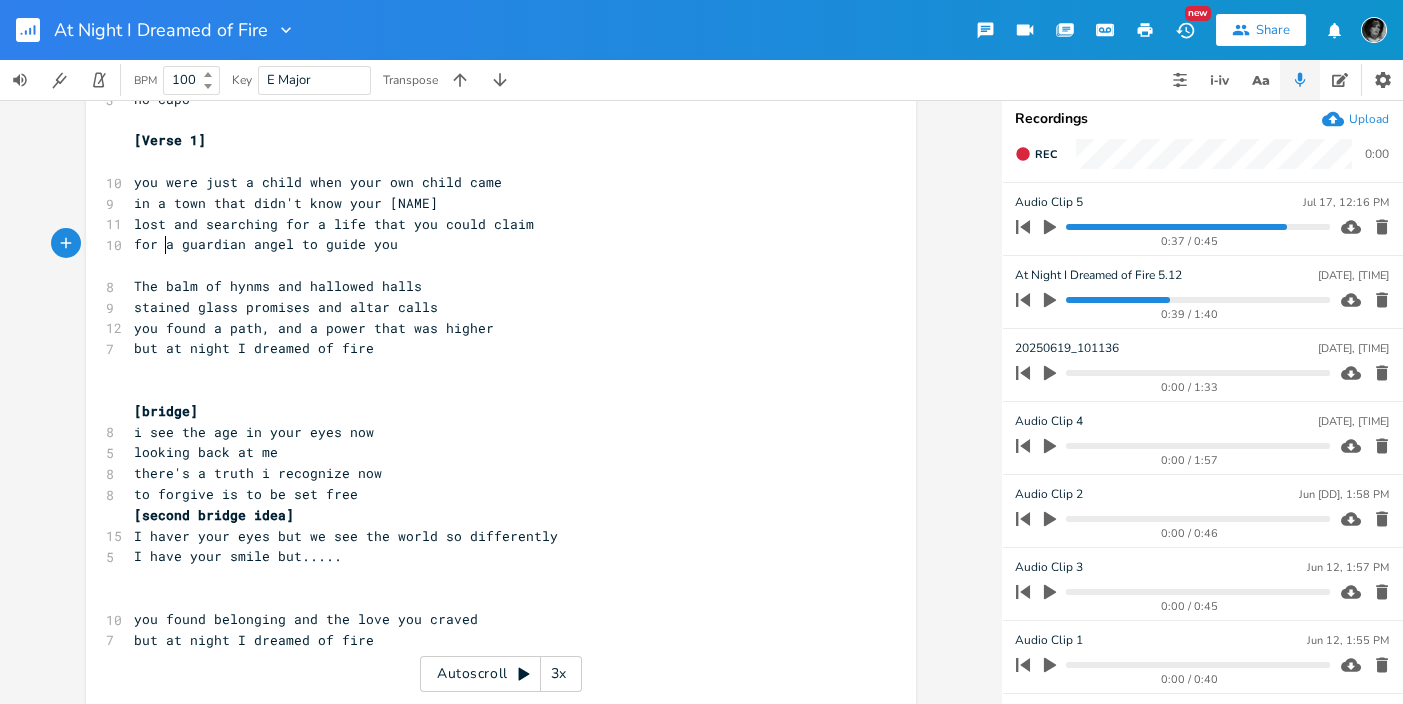 scroll, scrollTop: 10, scrollLeft: 0, axis: vertical 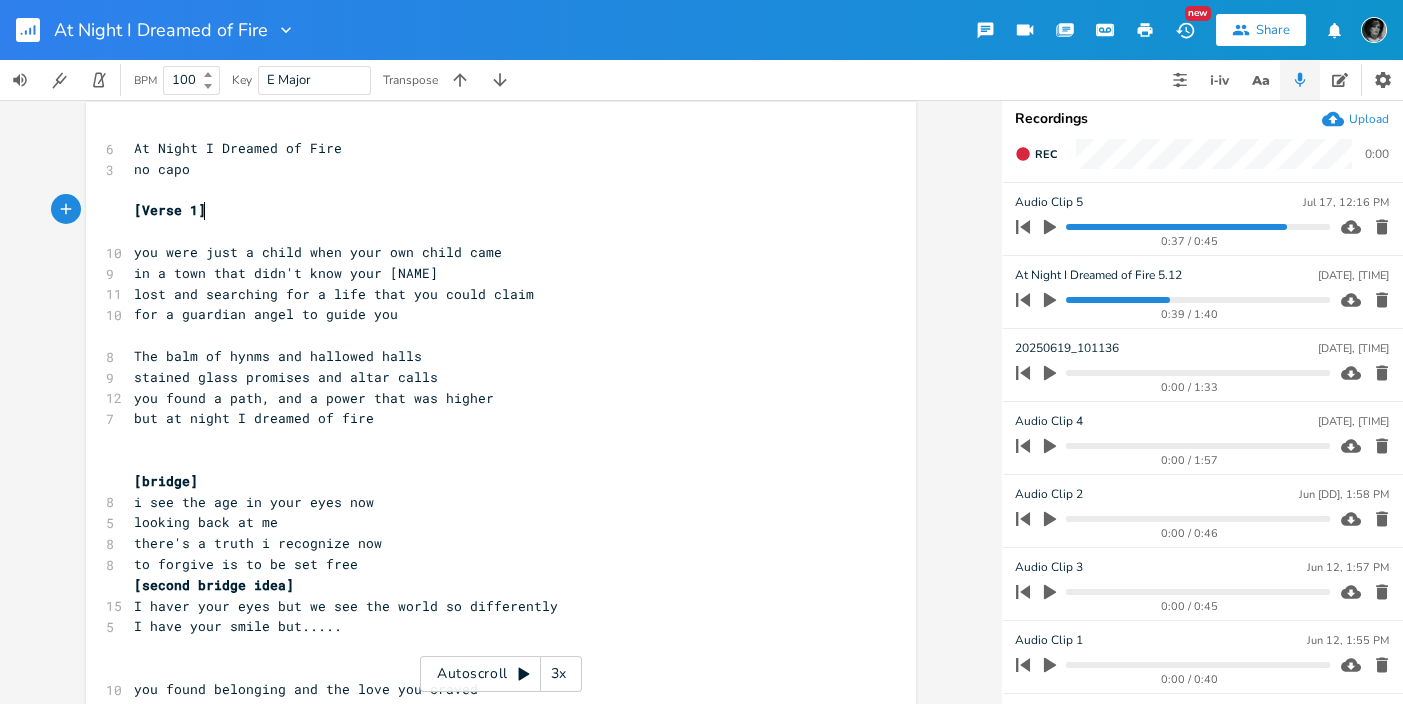 click on "[Verse 1]" at bounding box center (491, 210) 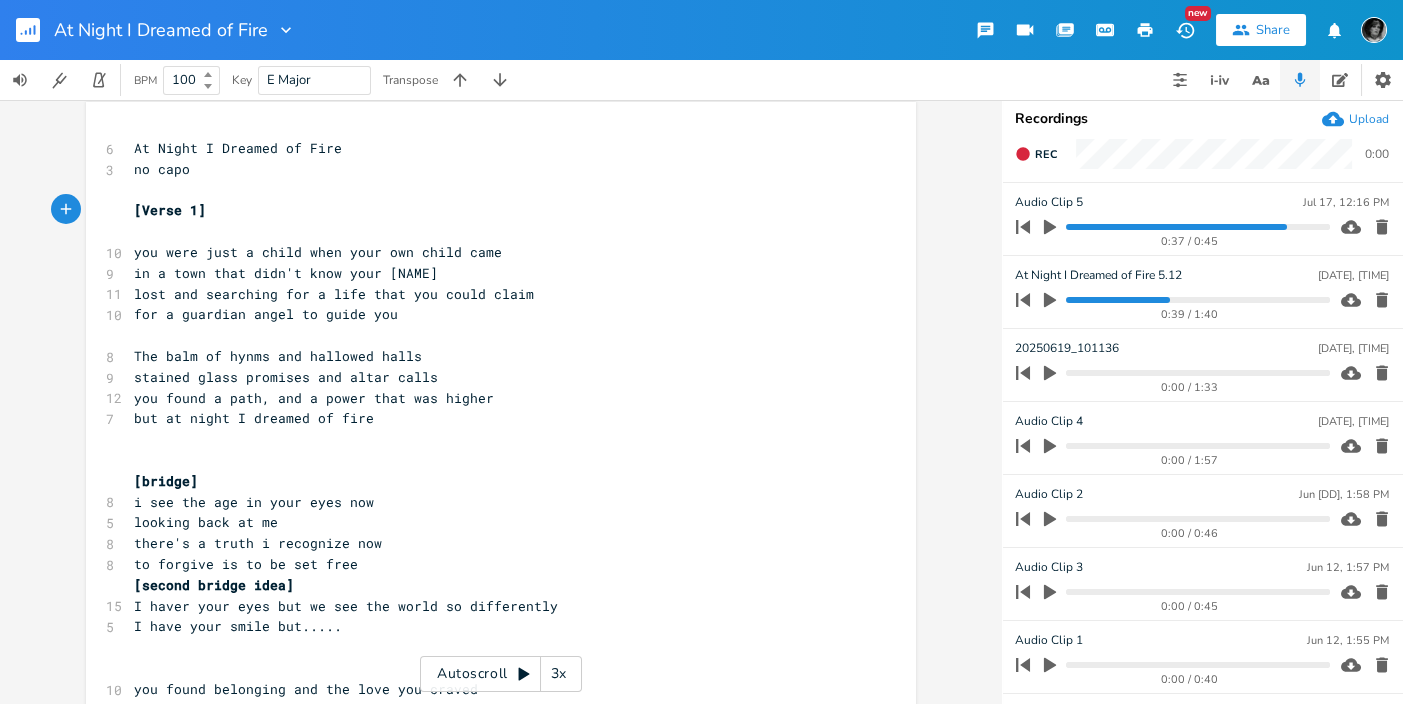 click on "[Verse 1]" at bounding box center [170, 210] 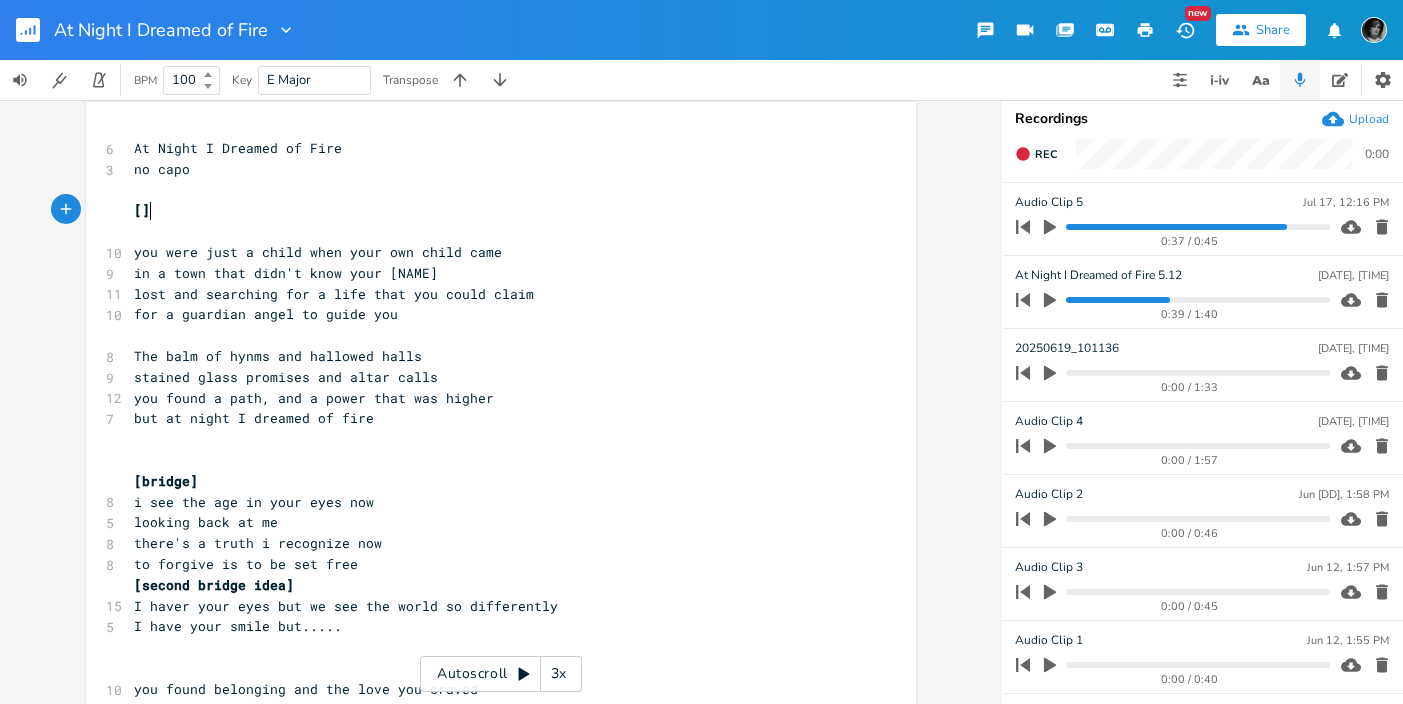 click on "[]" at bounding box center (491, 210) 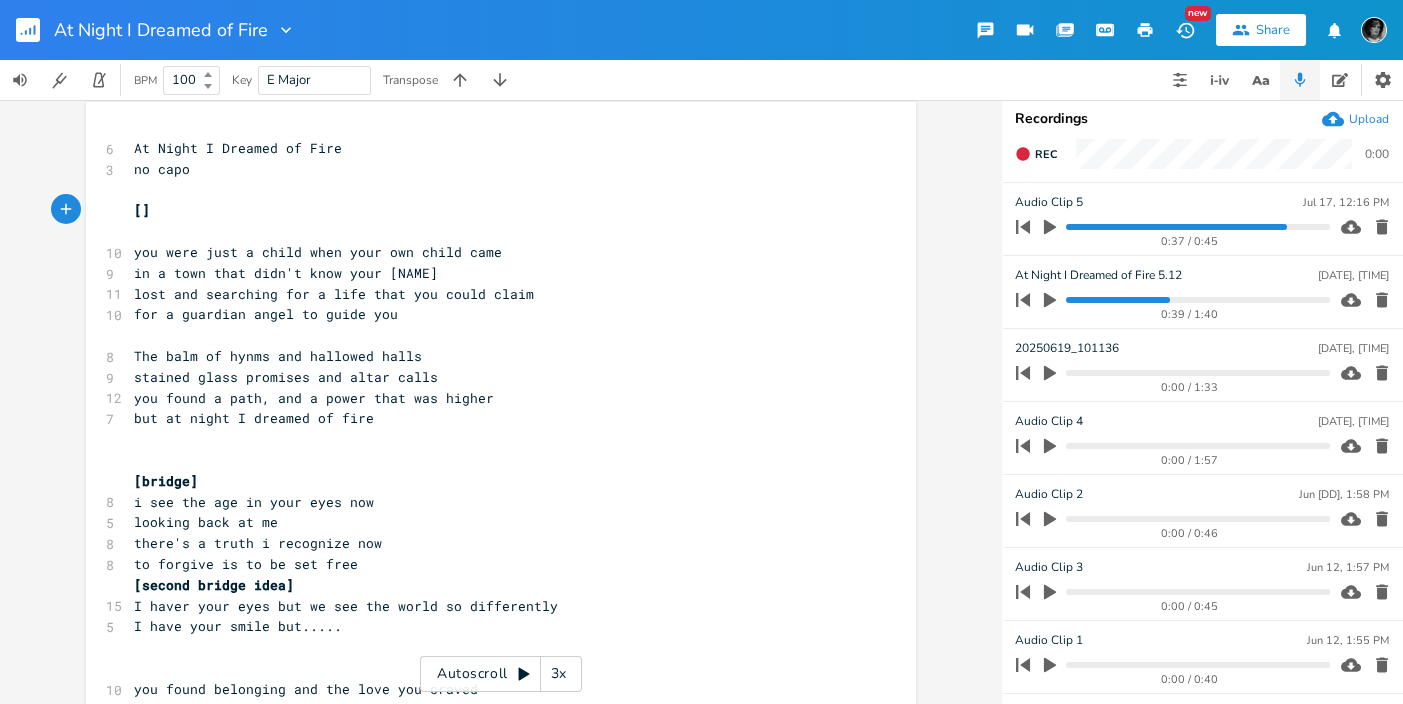 click on "[]" at bounding box center [491, 210] 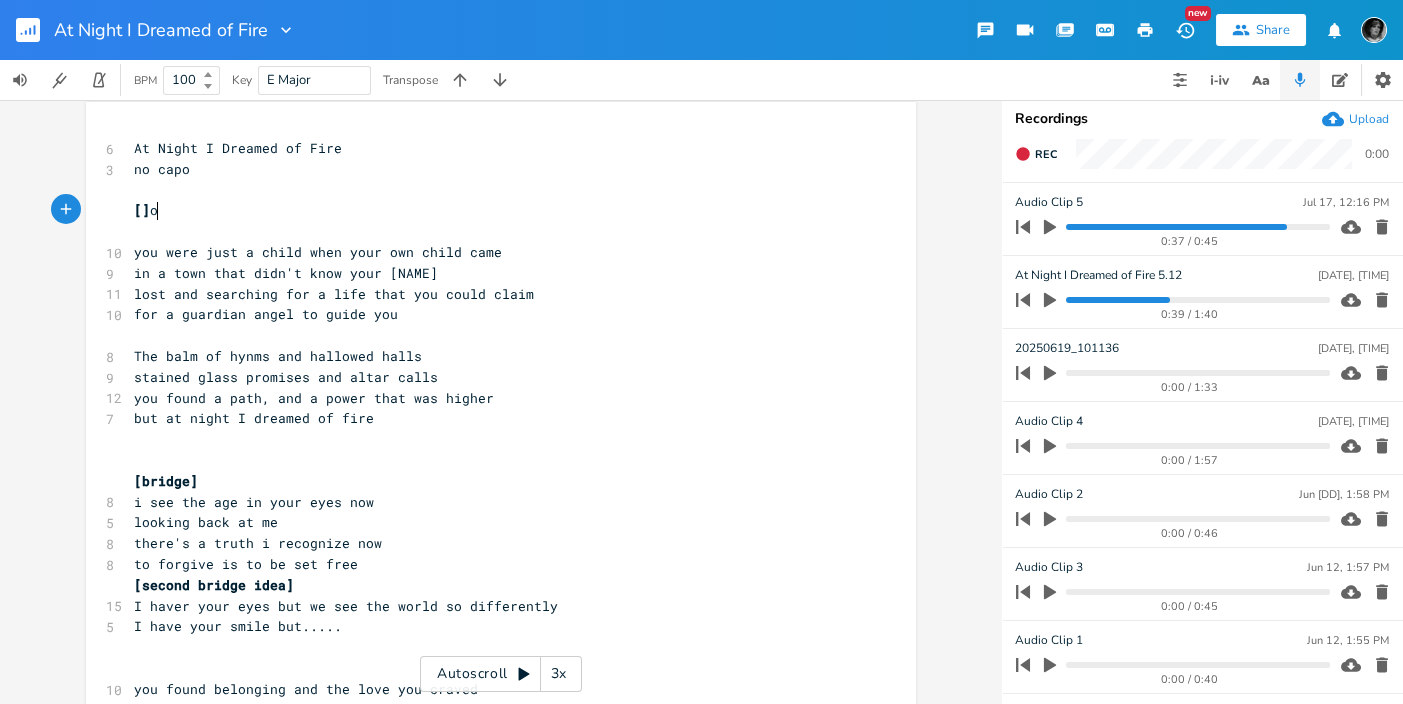 type on "oe" 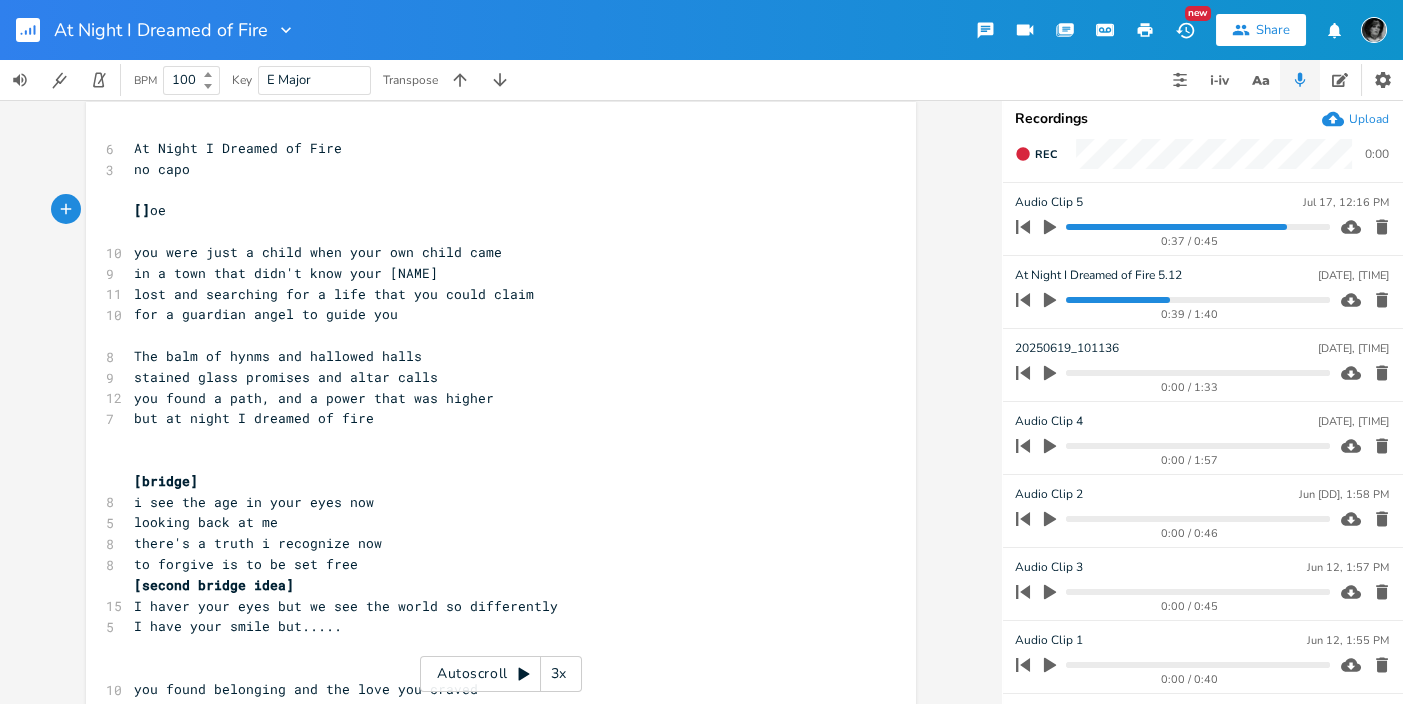type on "=" 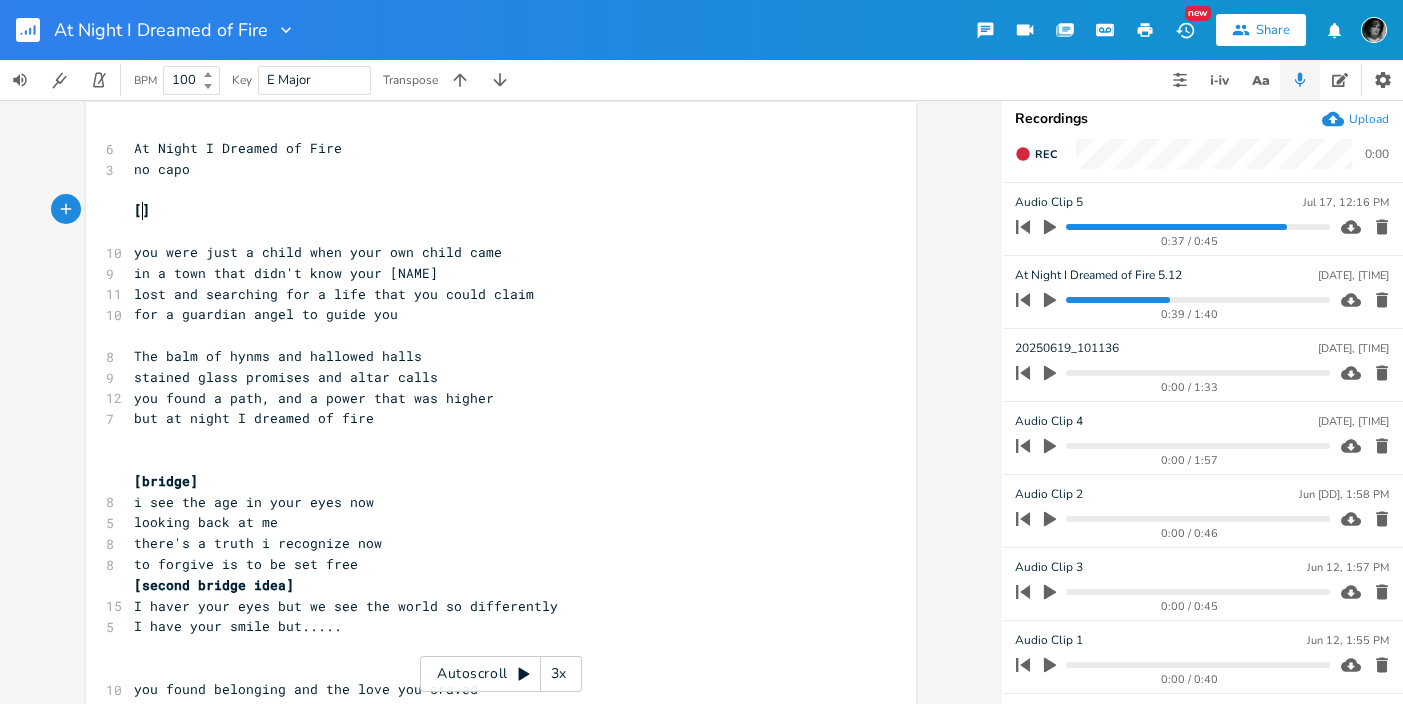 click on "[]" at bounding box center (491, 210) 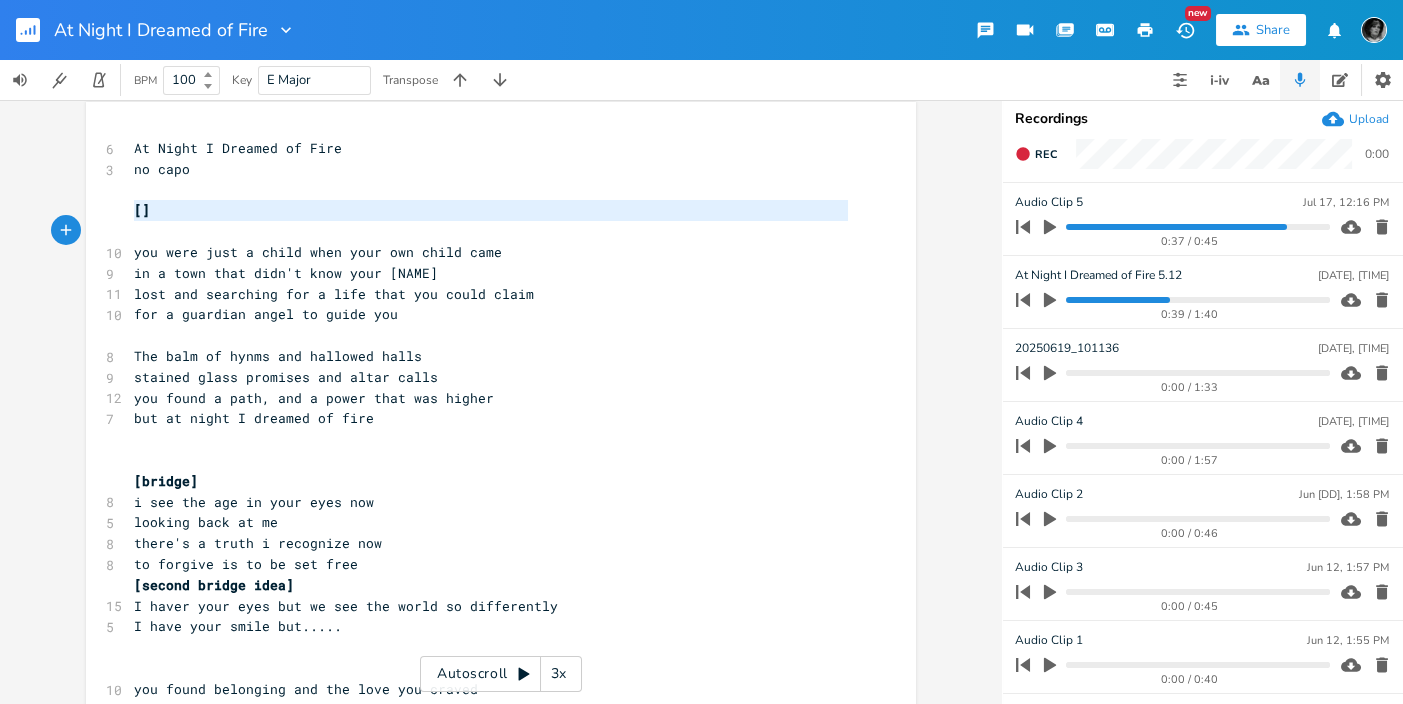 click on "[]" at bounding box center (491, 210) 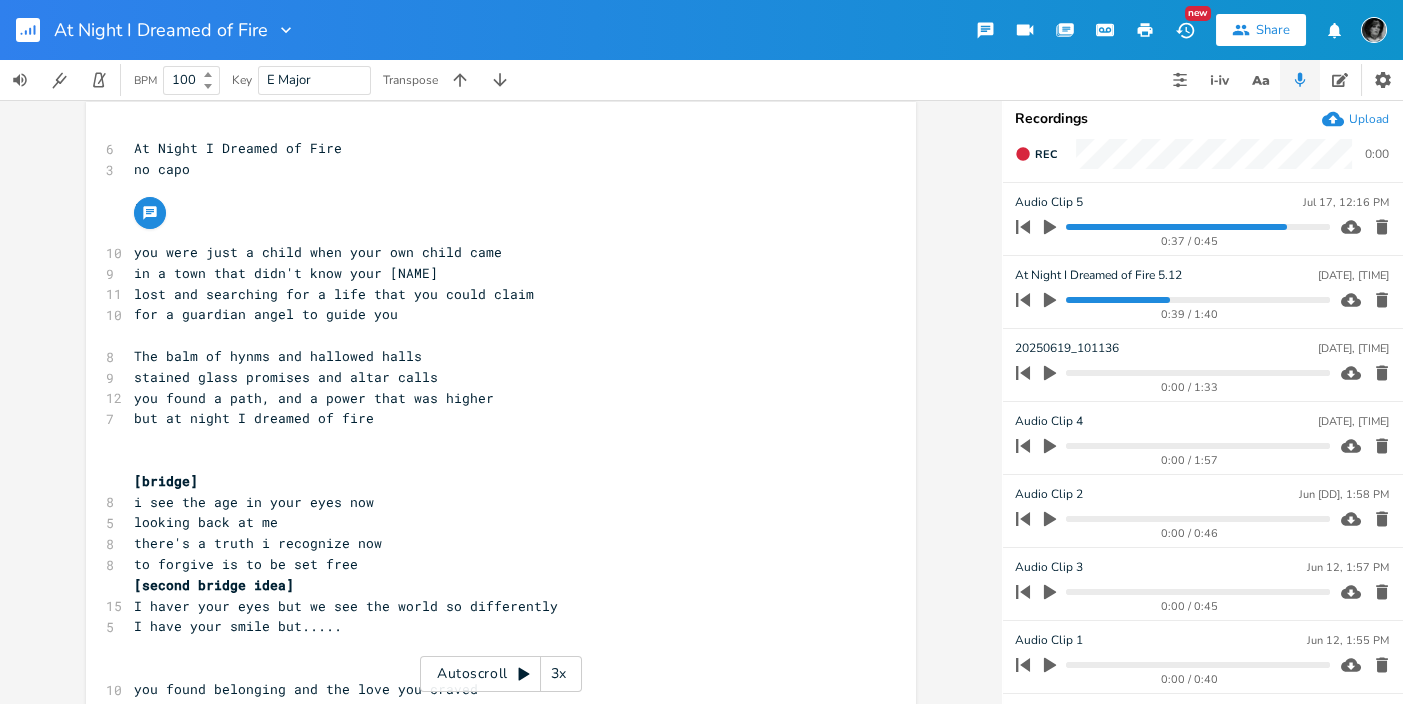scroll, scrollTop: 0, scrollLeft: 0, axis: both 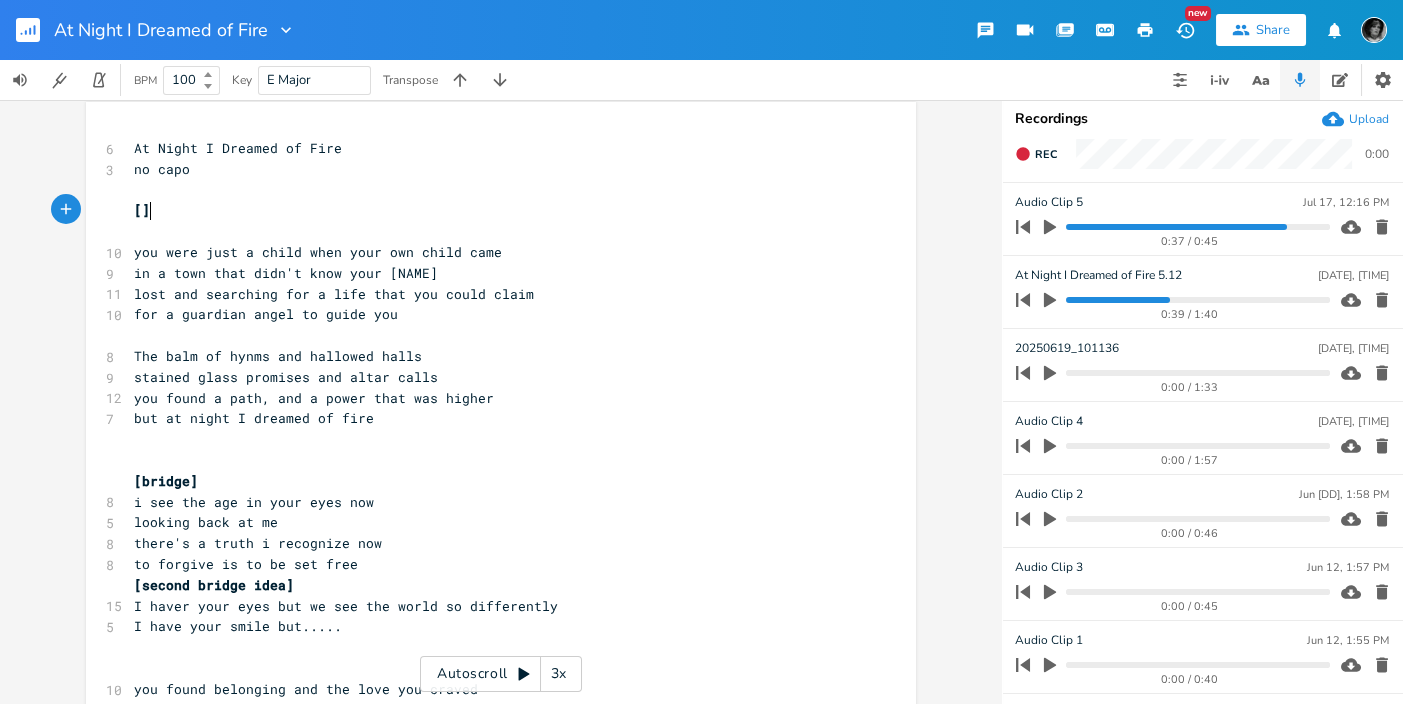 click on "[]" at bounding box center (491, 210) 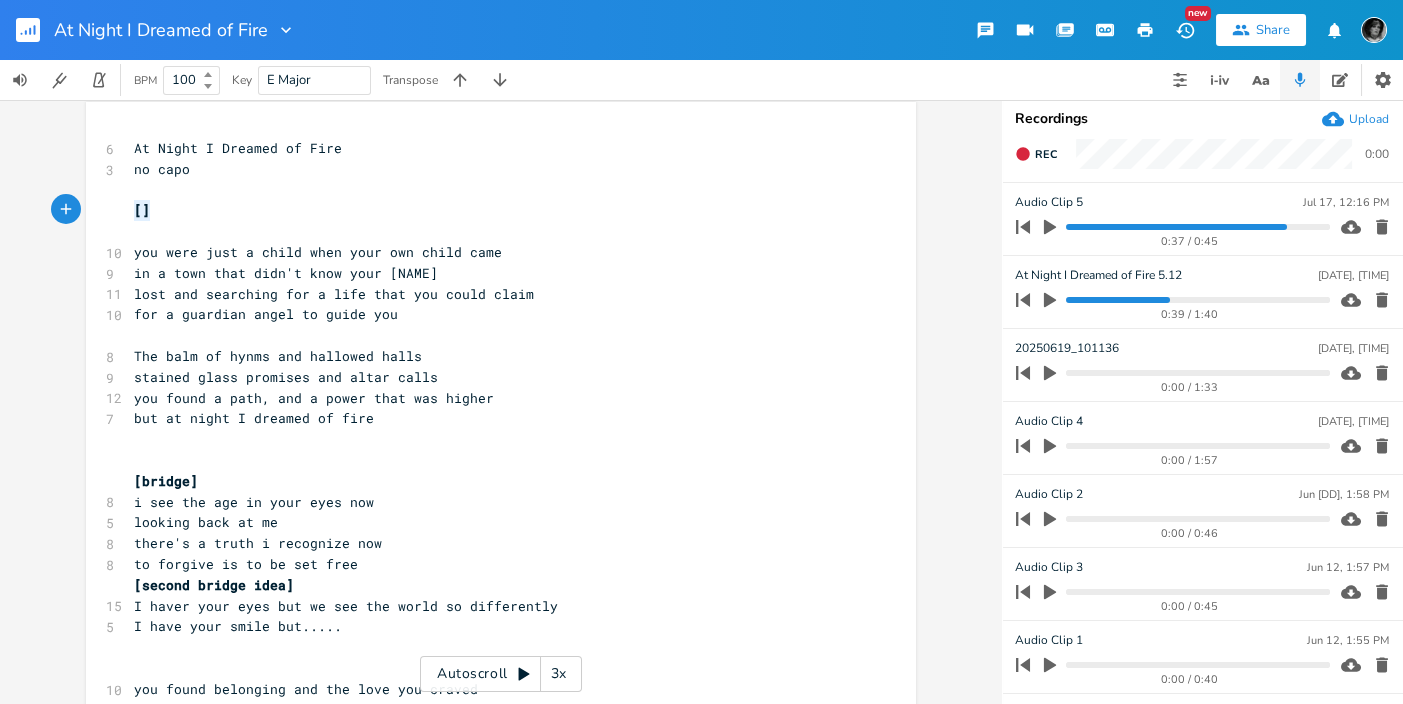 click on "[]" at bounding box center (491, 210) 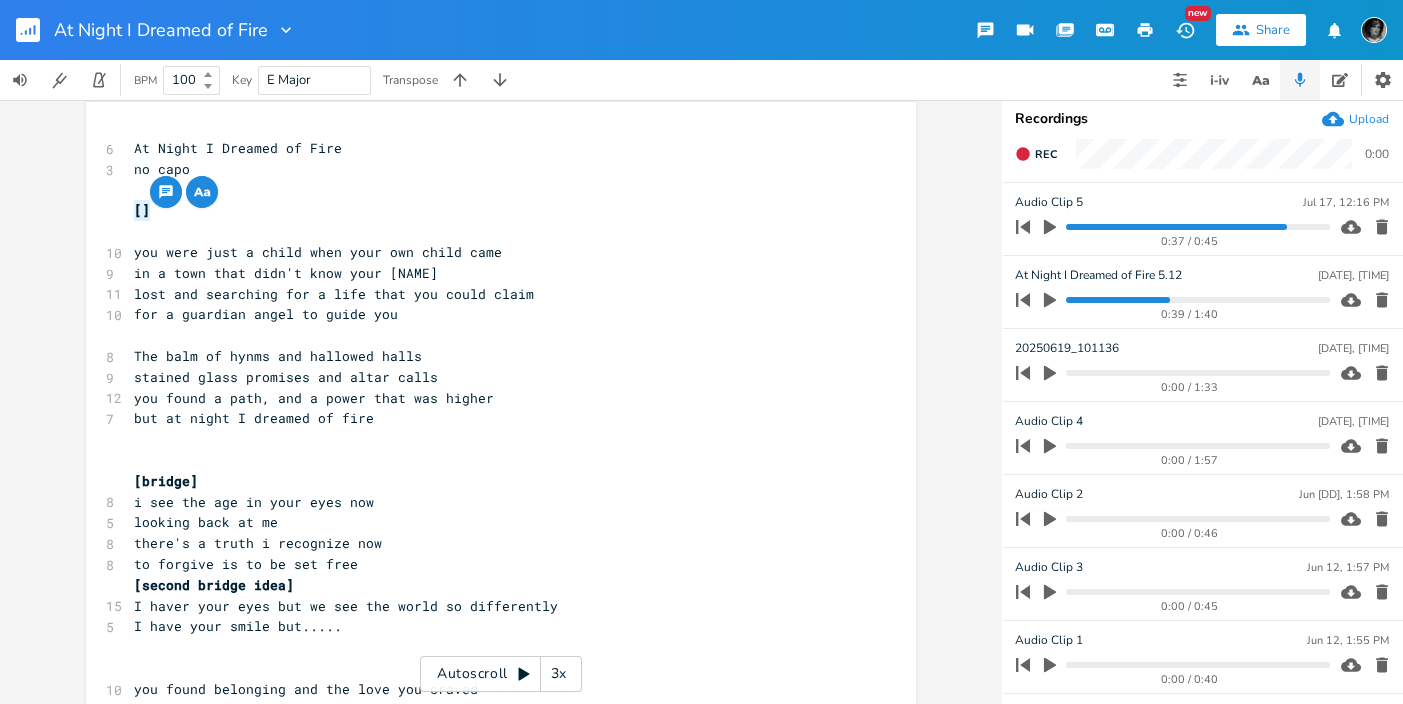 click on "[]" at bounding box center [142, 210] 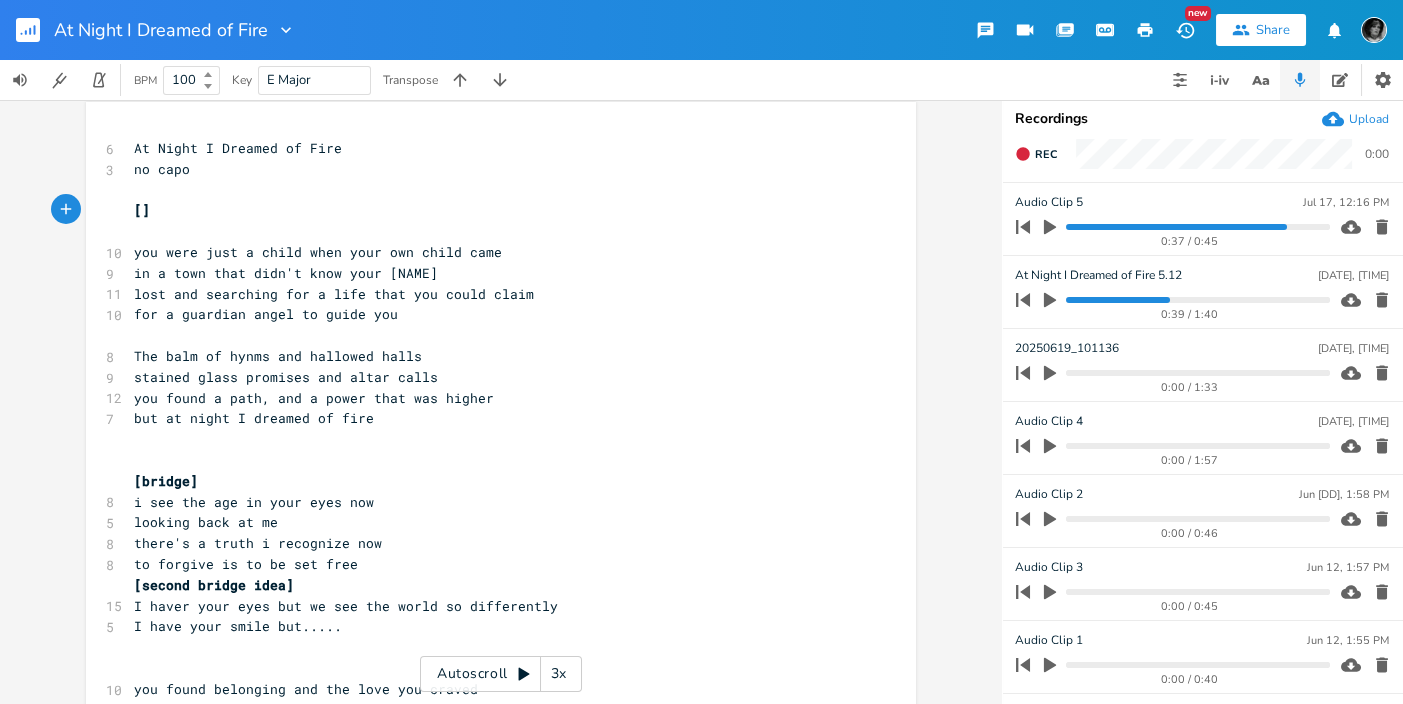 click on "[]" at bounding box center (142, 210) 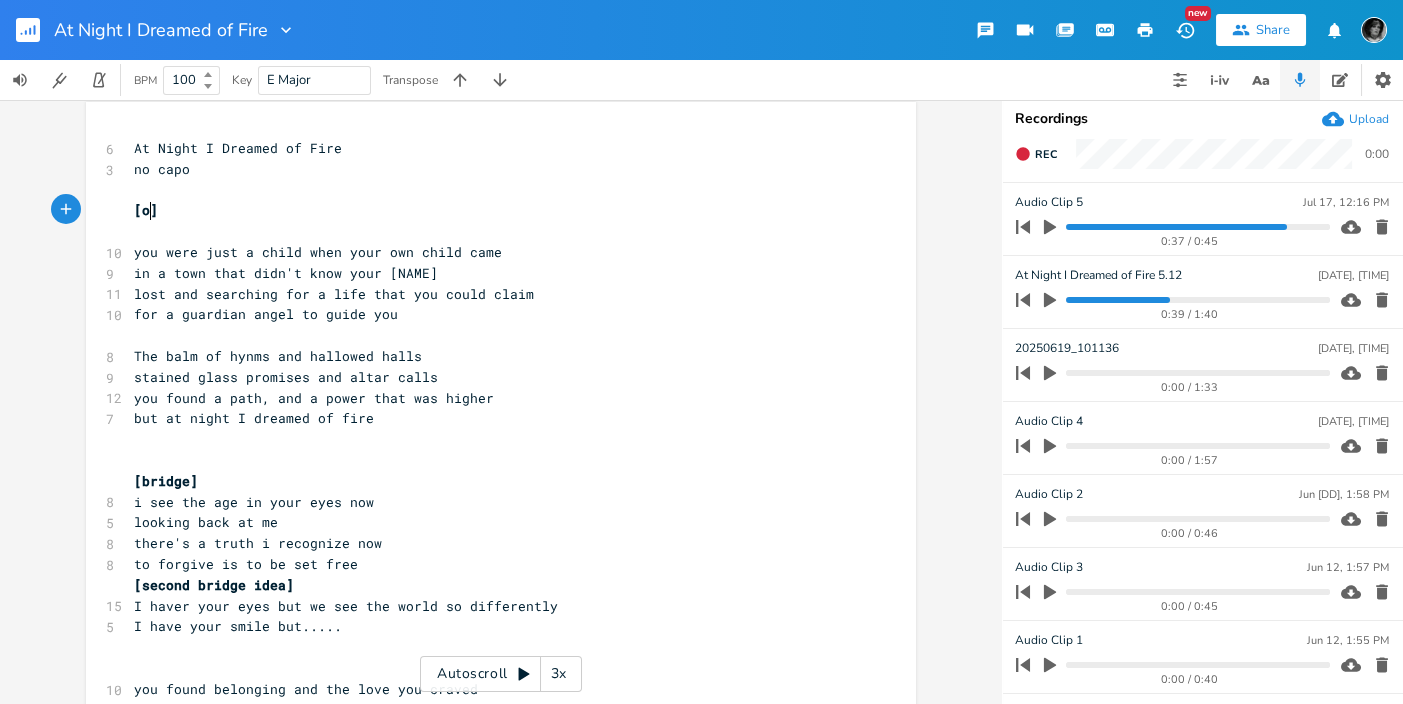type on "oe" 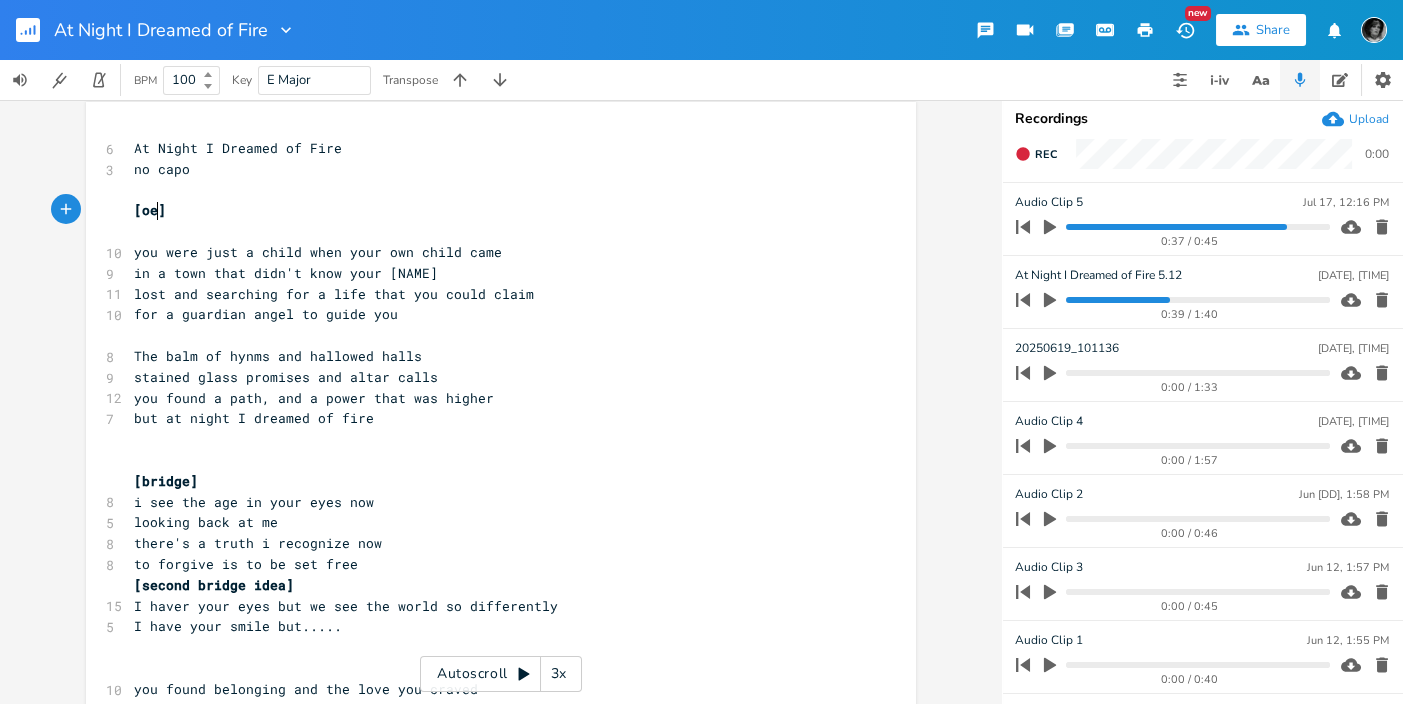 scroll, scrollTop: 0, scrollLeft: 13, axis: horizontal 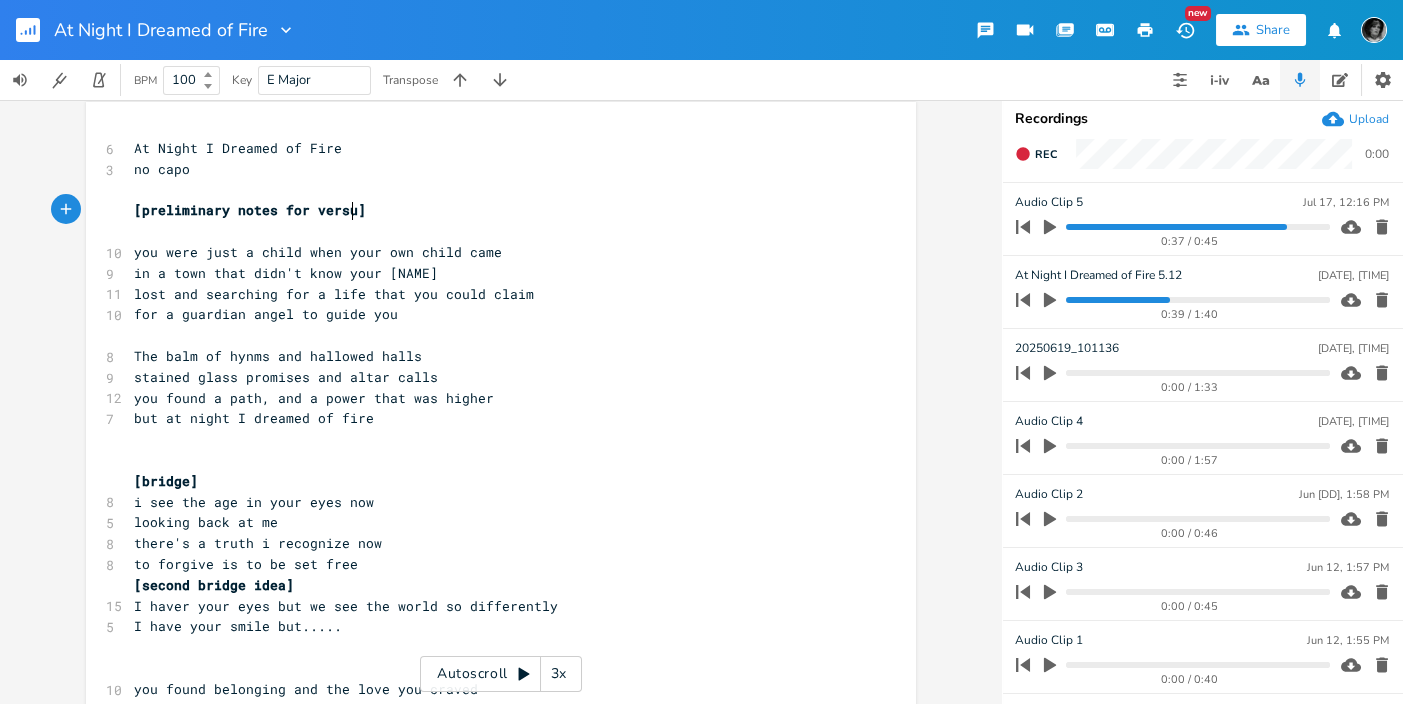 type on "[preliminary notes for verse]" 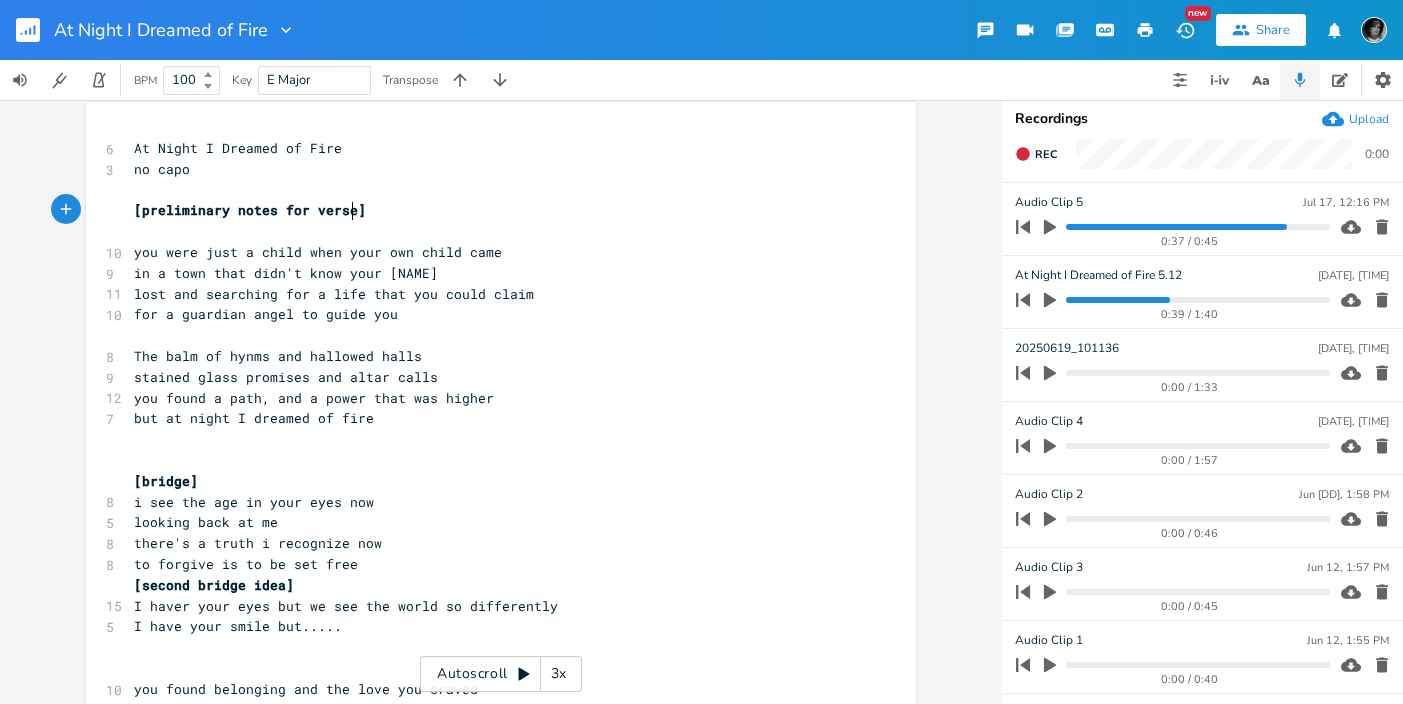 type on "es" 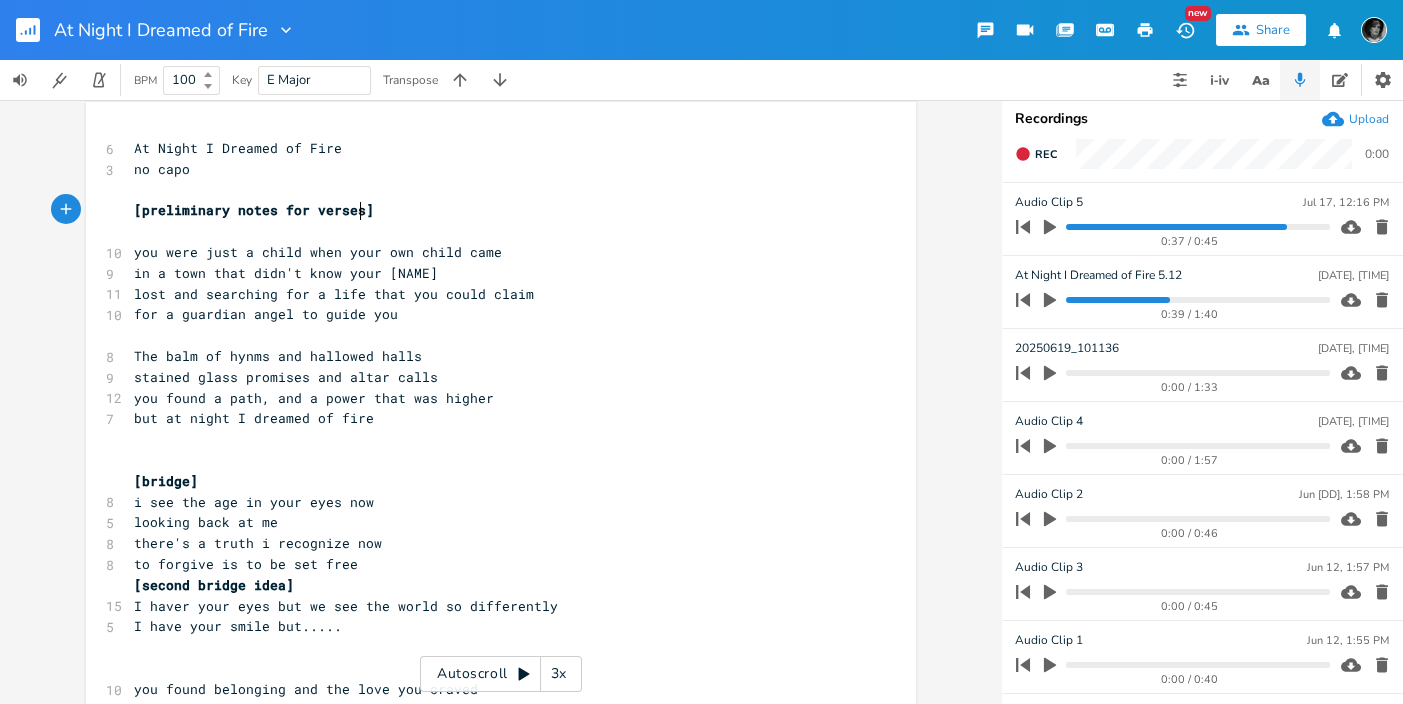 scroll, scrollTop: 0, scrollLeft: 12, axis: horizontal 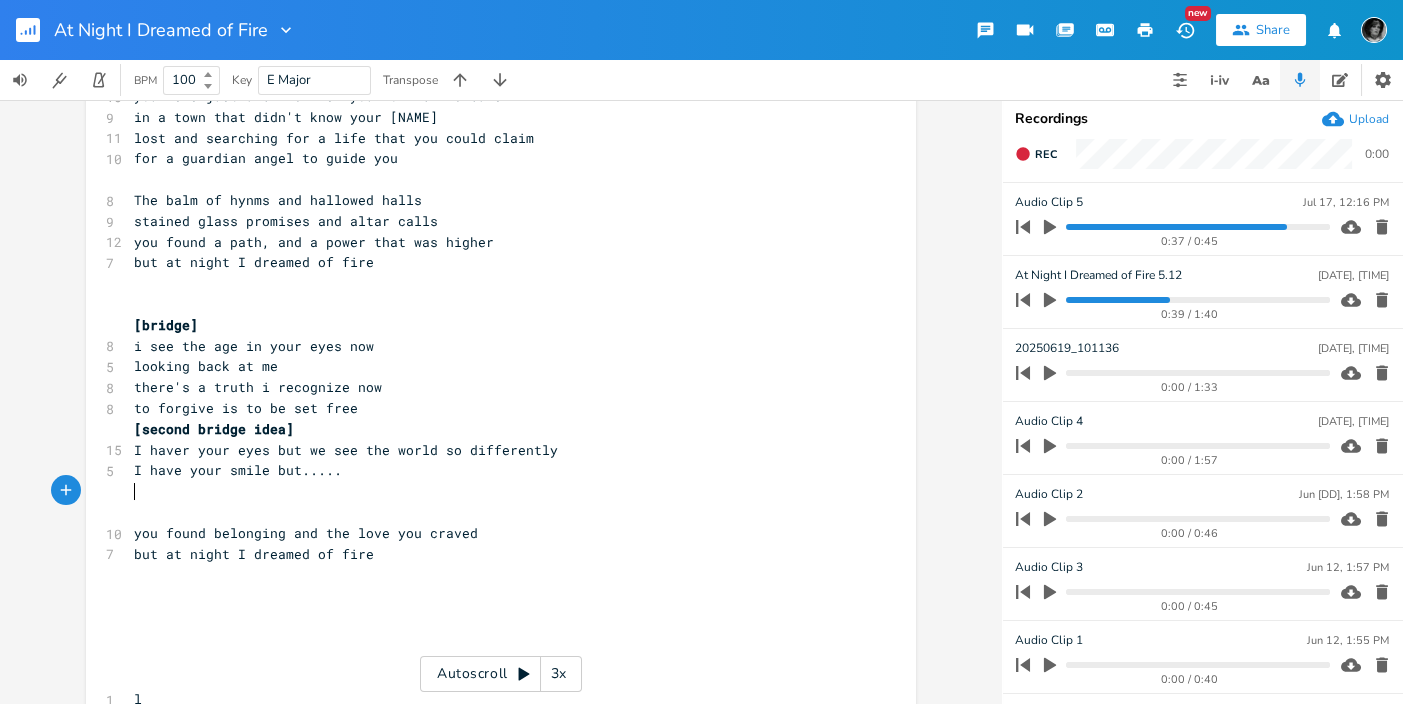 click on "​" at bounding box center (491, 491) 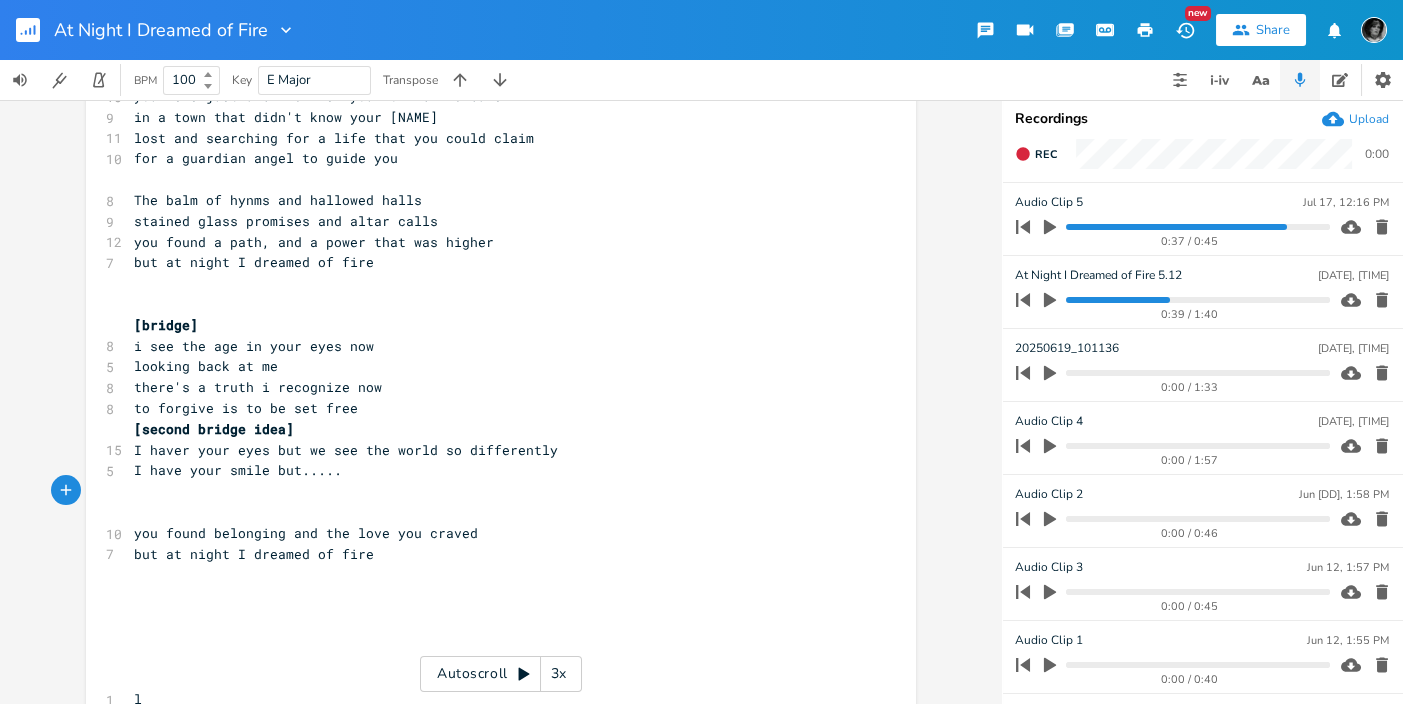 click on "​" at bounding box center [491, 491] 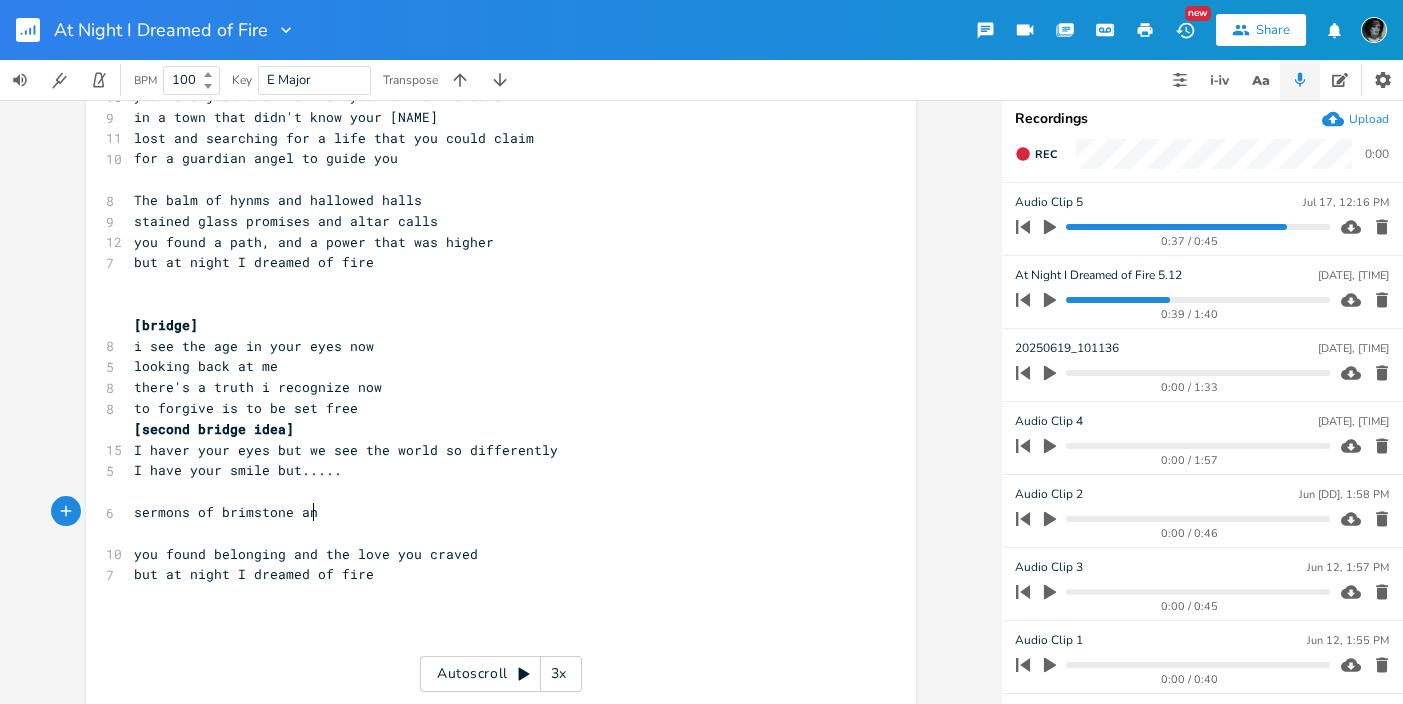 type on "sermons of brimstone an" 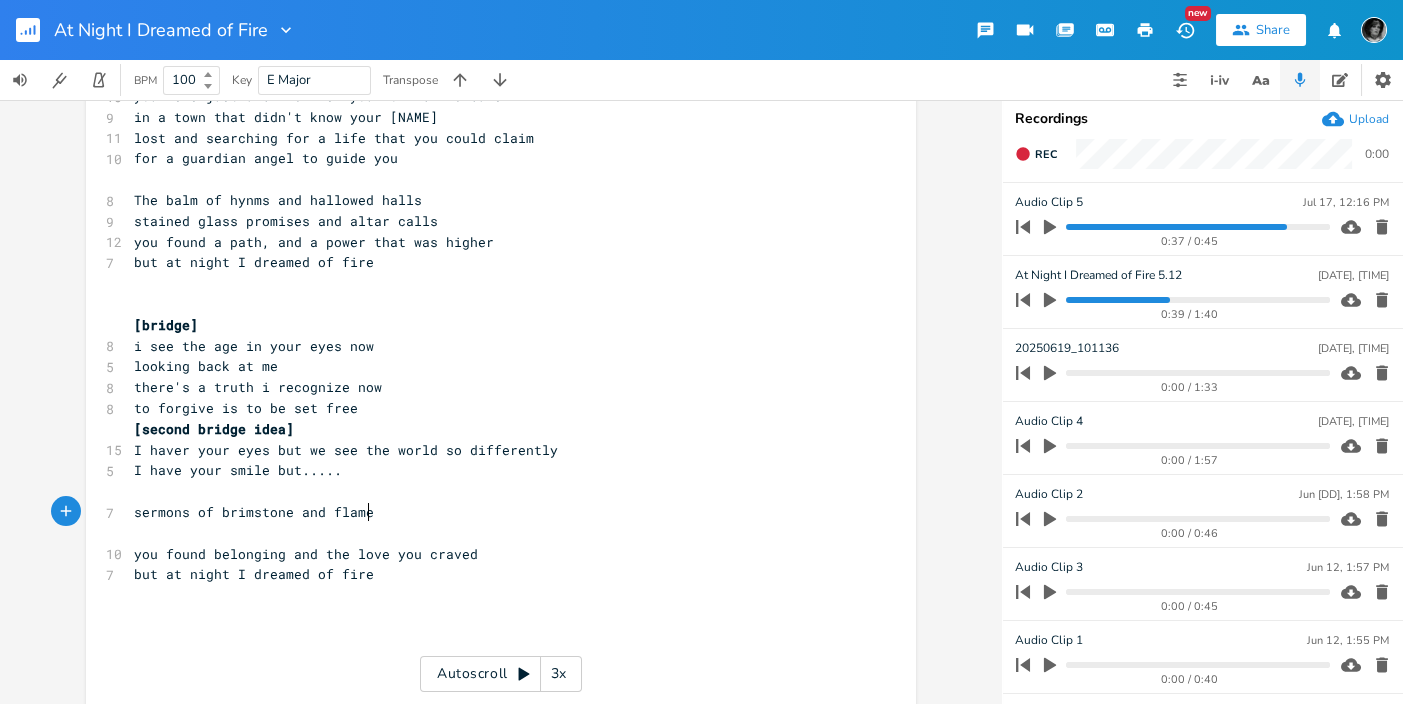 type on "d flame" 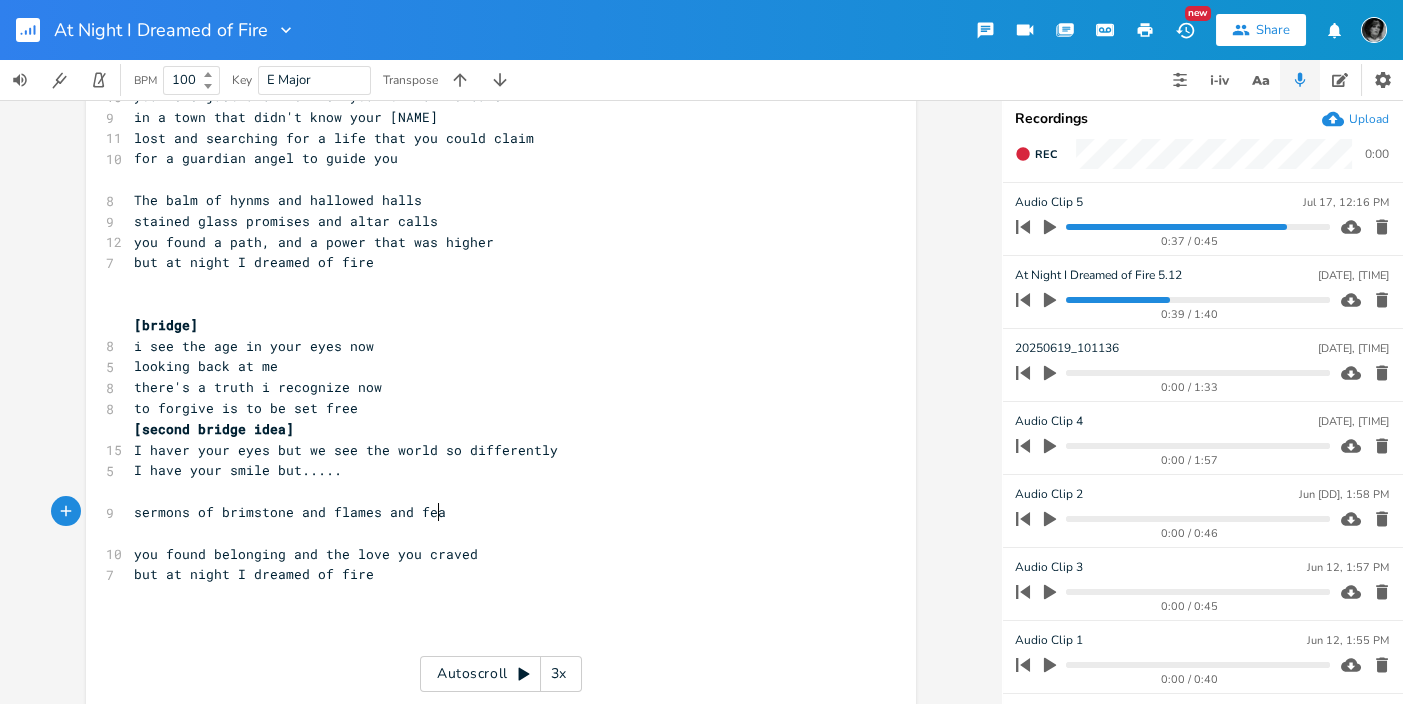 type on "s and fear" 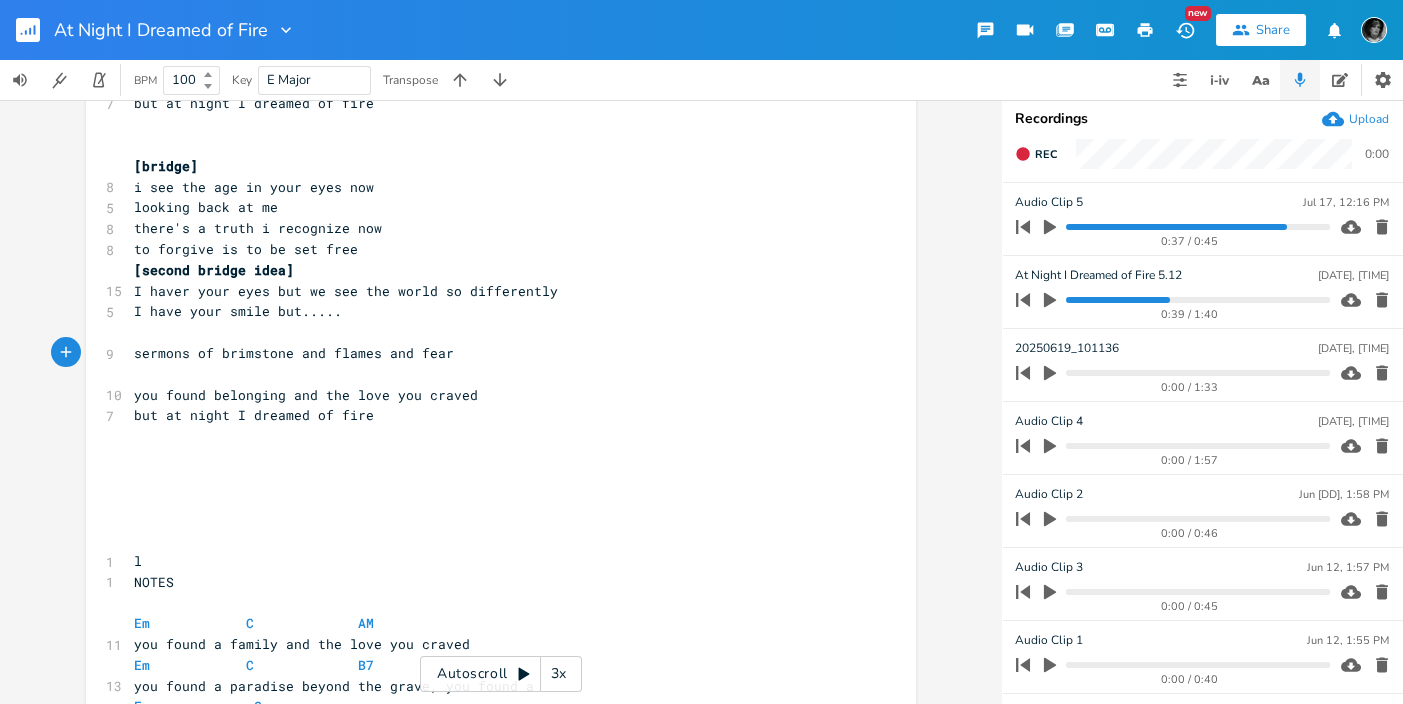 scroll, scrollTop: 336, scrollLeft: 0, axis: vertical 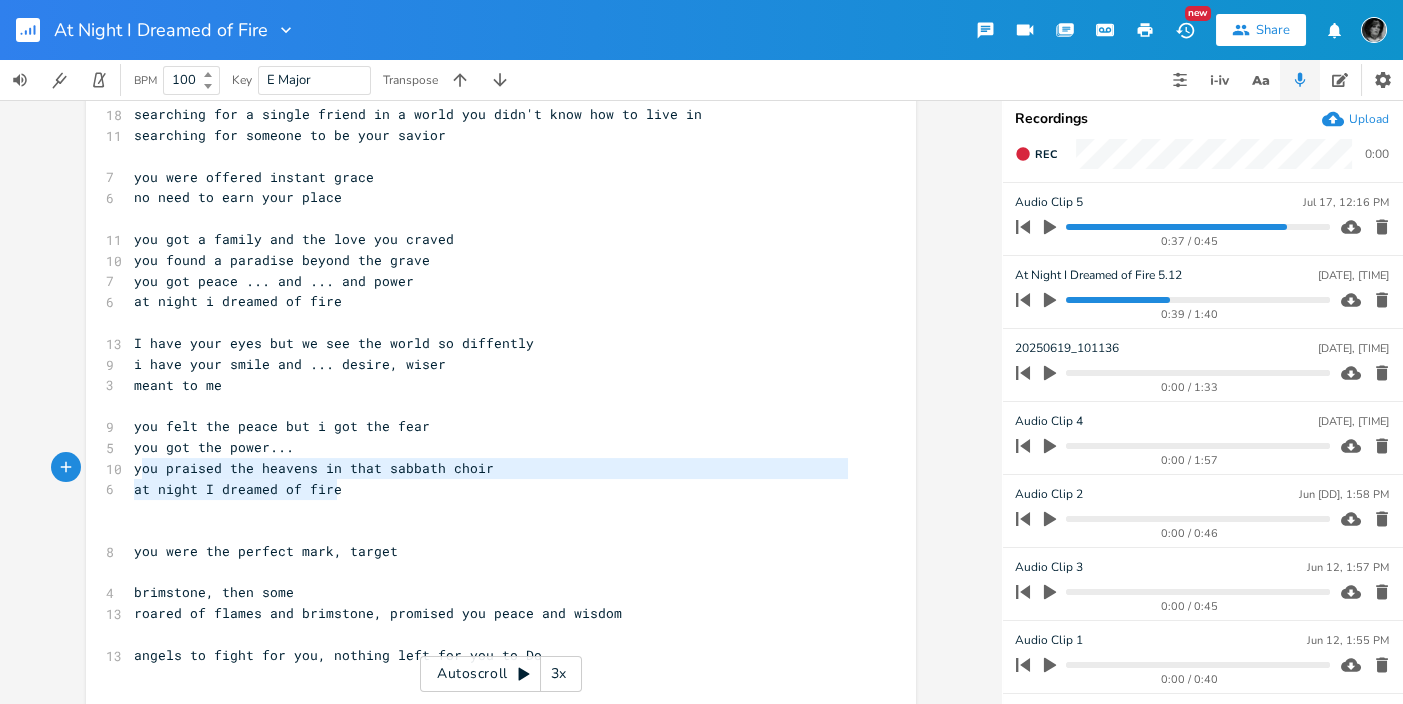type on "you praised the heavens in that sabbath choir
at night I dreamed of fire" 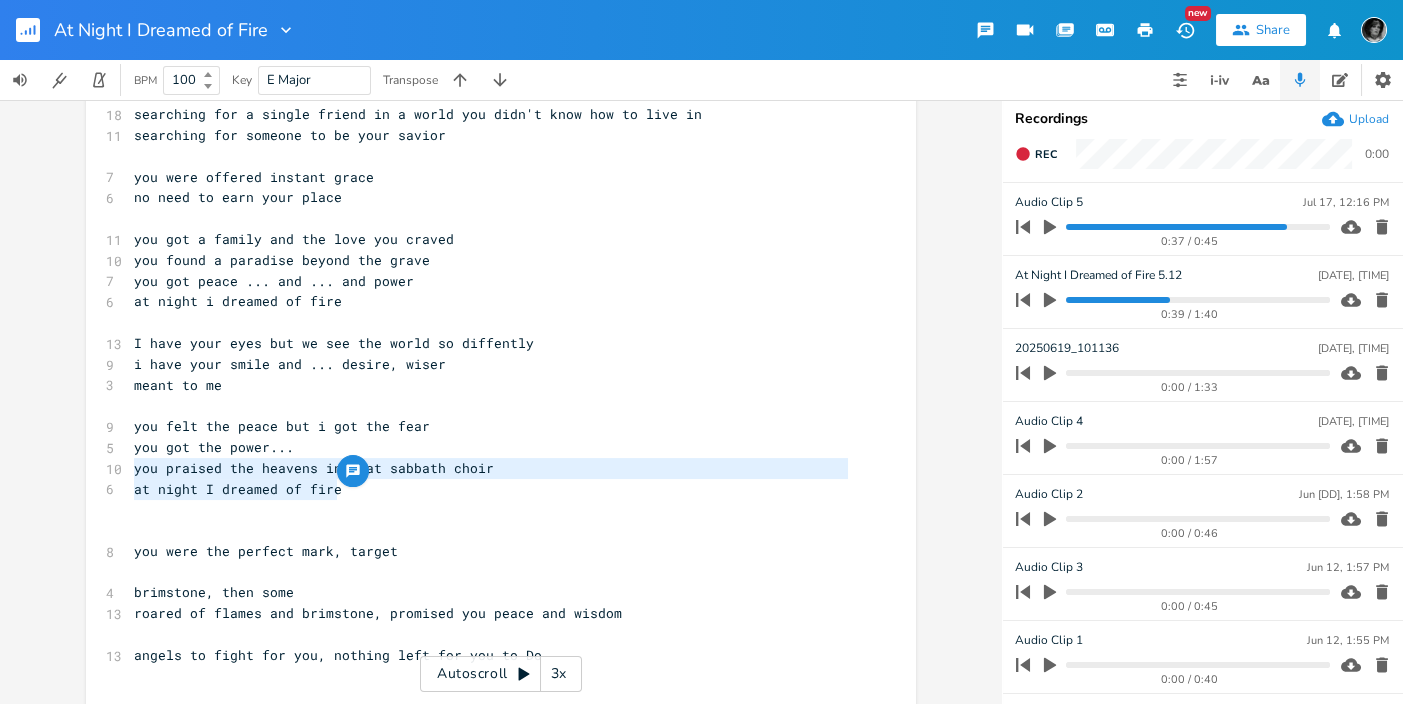 drag, startPoint x: 369, startPoint y: 492, endPoint x: 130, endPoint y: 473, distance: 239.75404 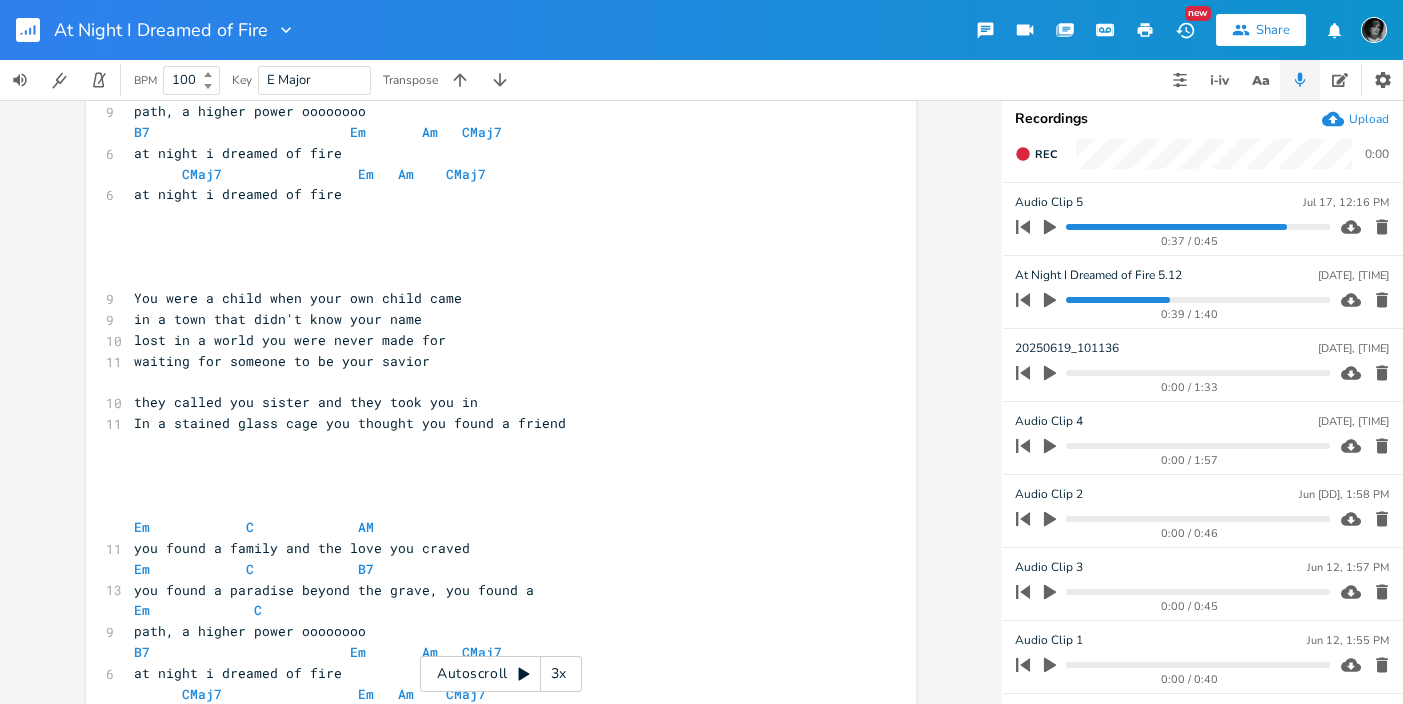 scroll, scrollTop: 944, scrollLeft: 0, axis: vertical 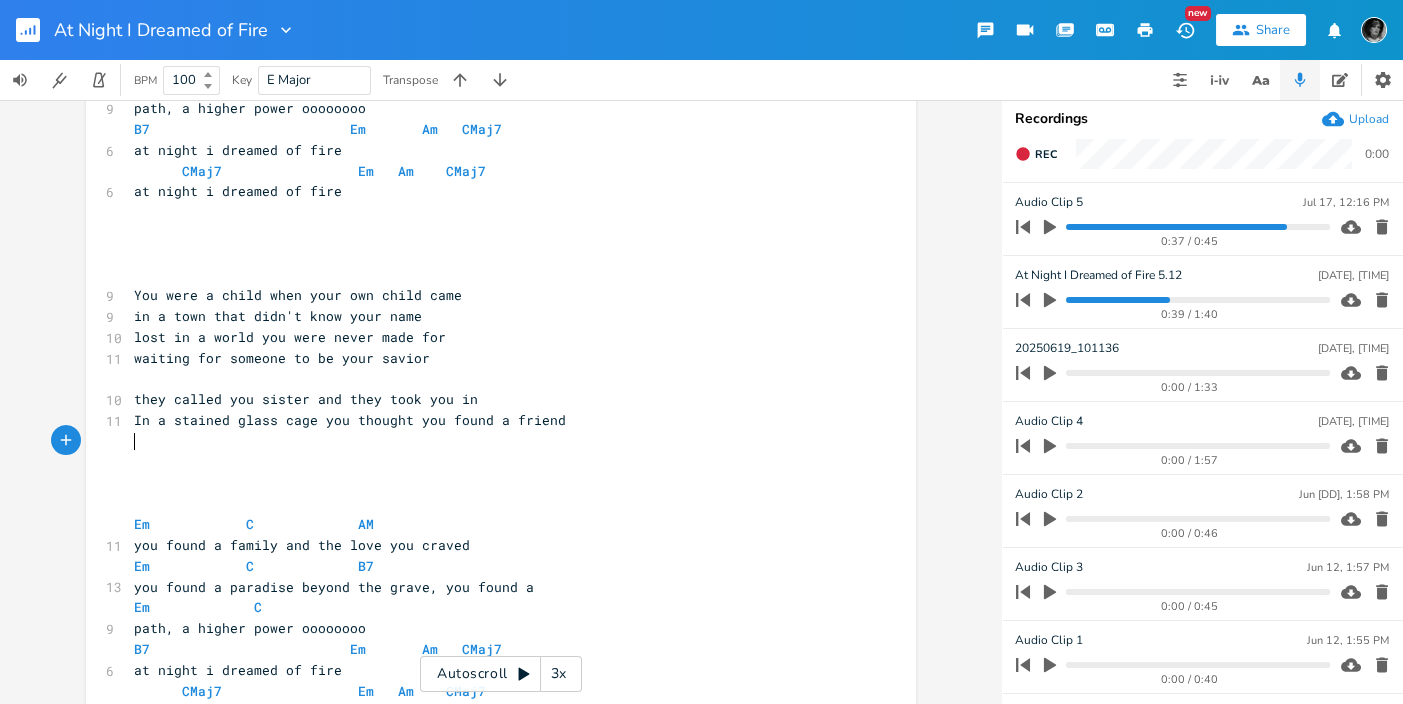 click on "​" at bounding box center (491, 441) 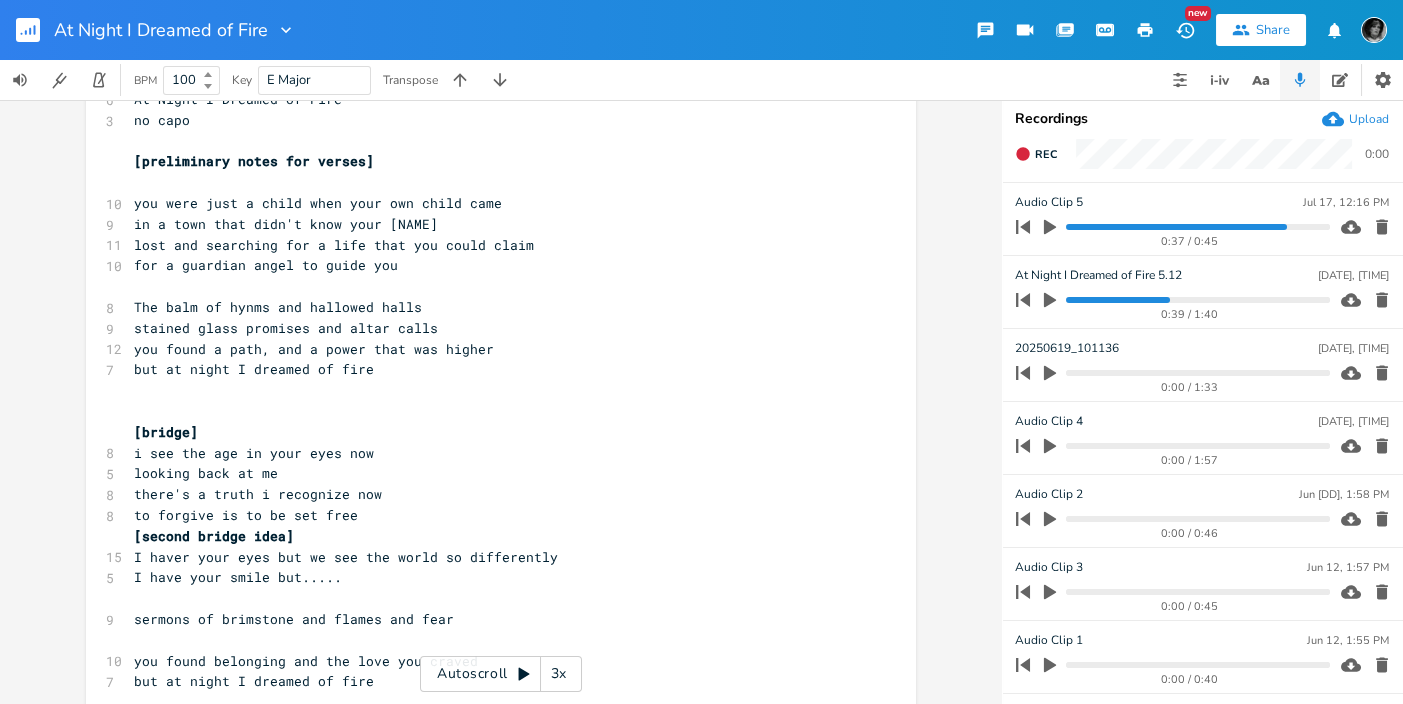 scroll, scrollTop: 0, scrollLeft: 0, axis: both 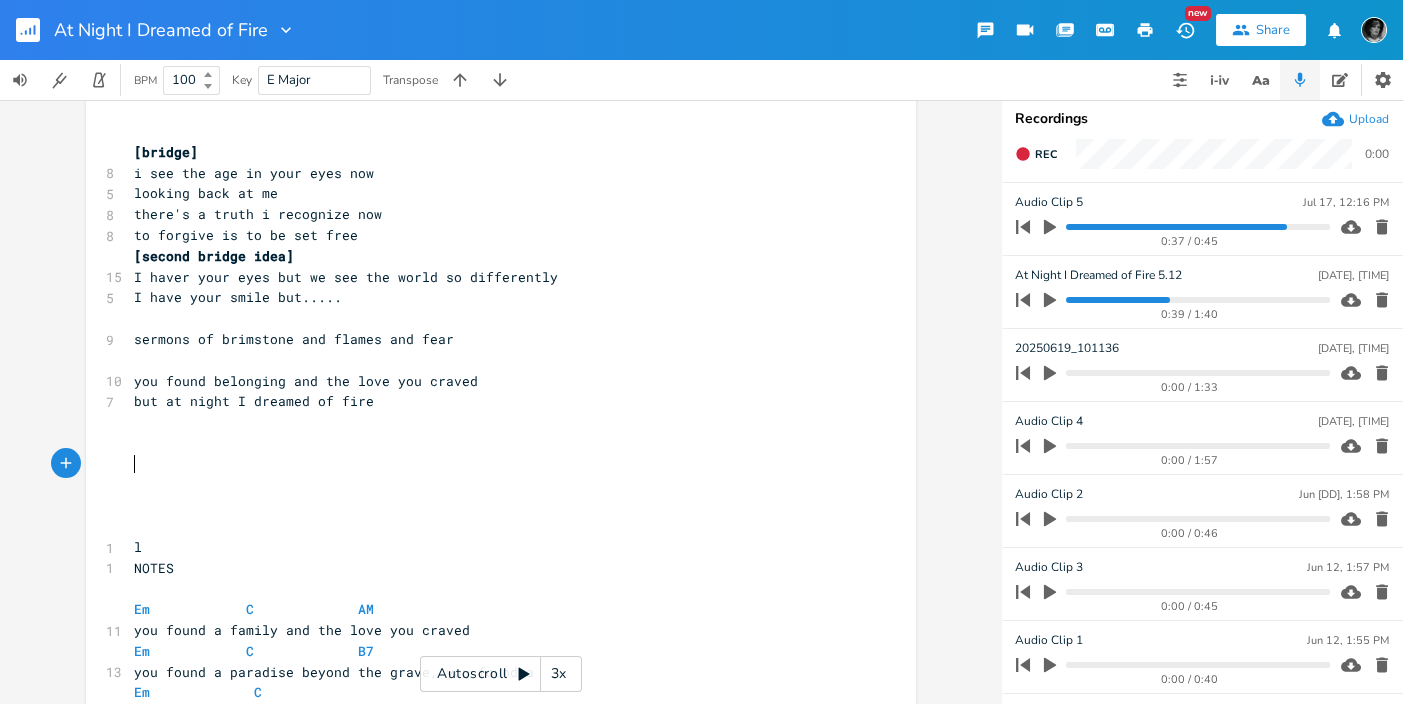 click on "​" at bounding box center [491, 464] 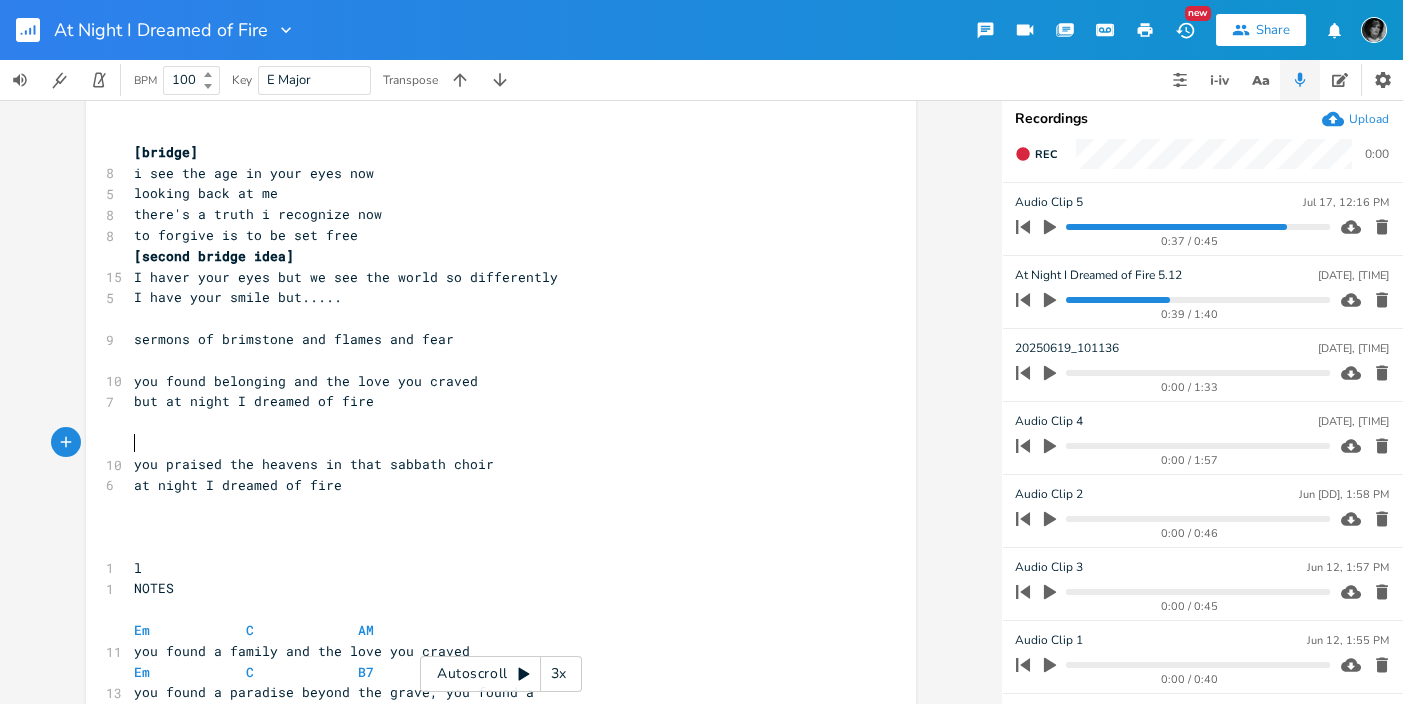 click on "​" at bounding box center [491, 443] 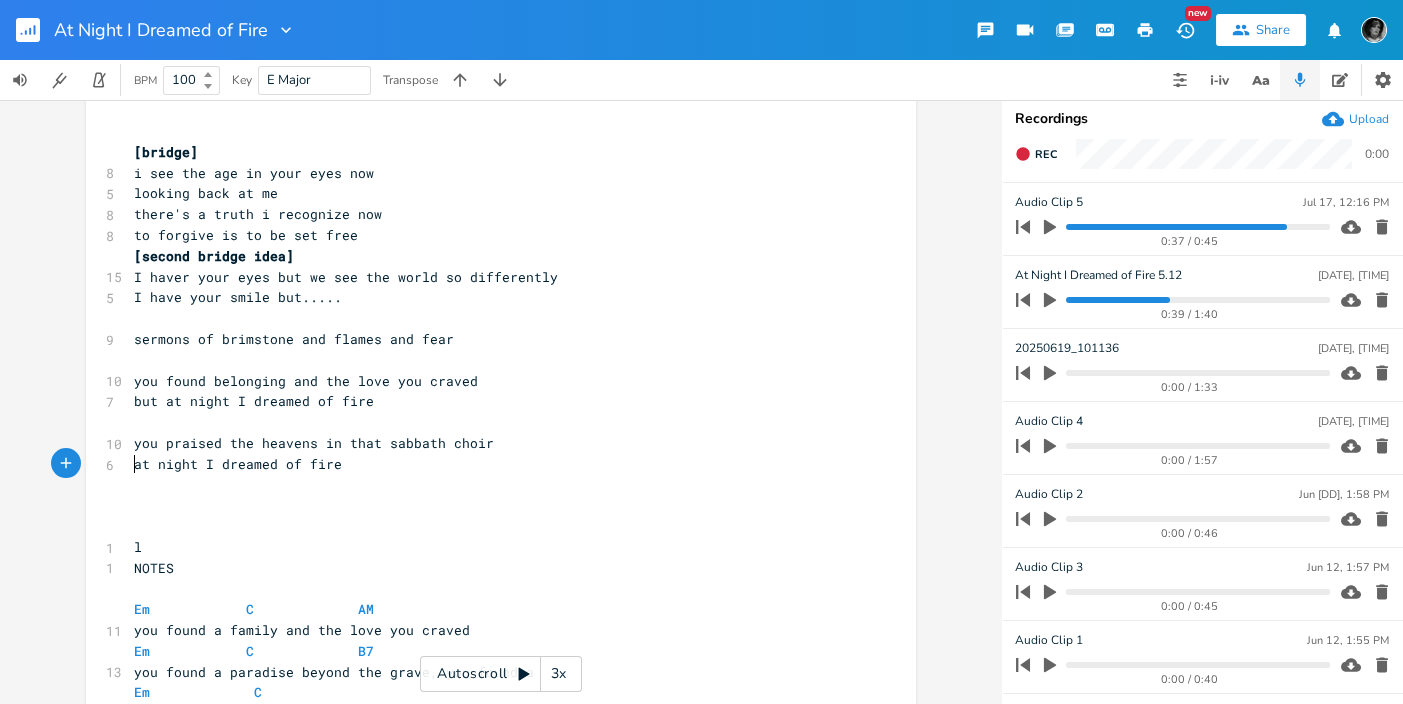 click on "at night I dreamed of fire" at bounding box center (491, 464) 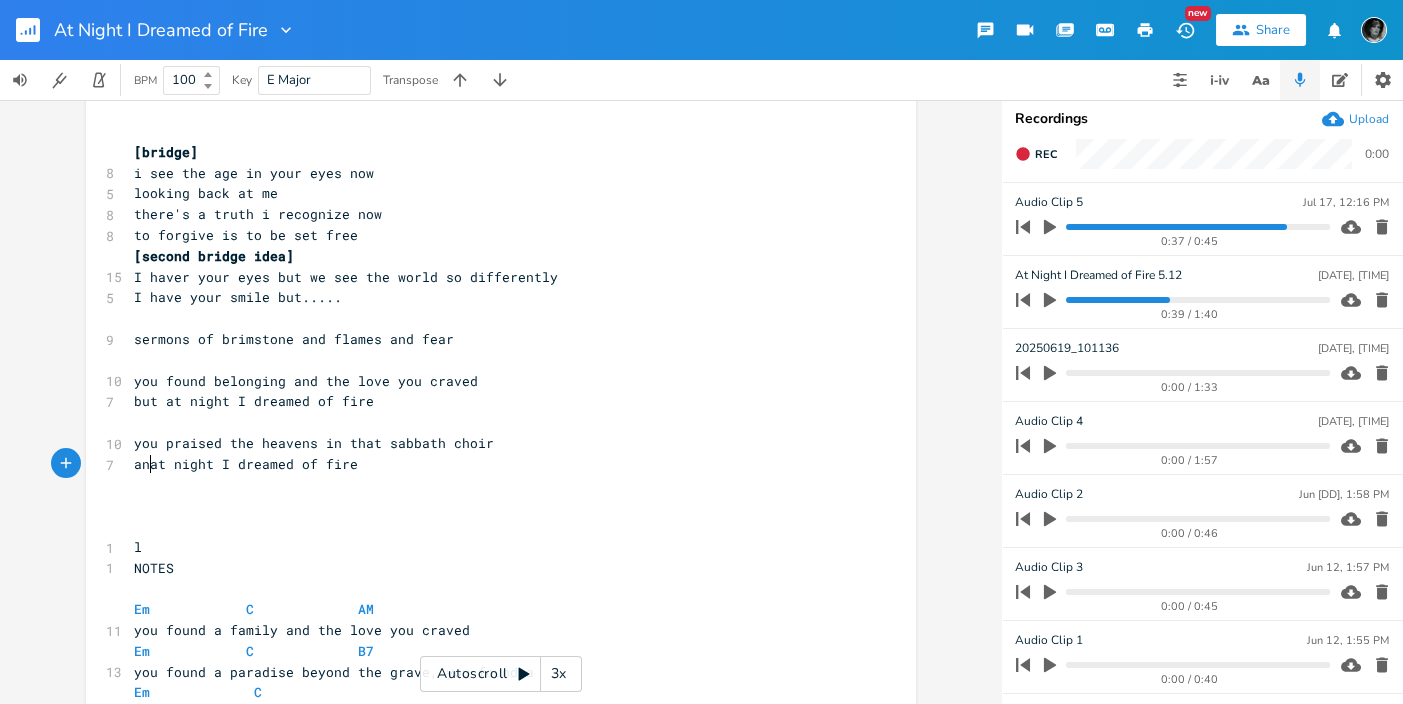 type on "and" 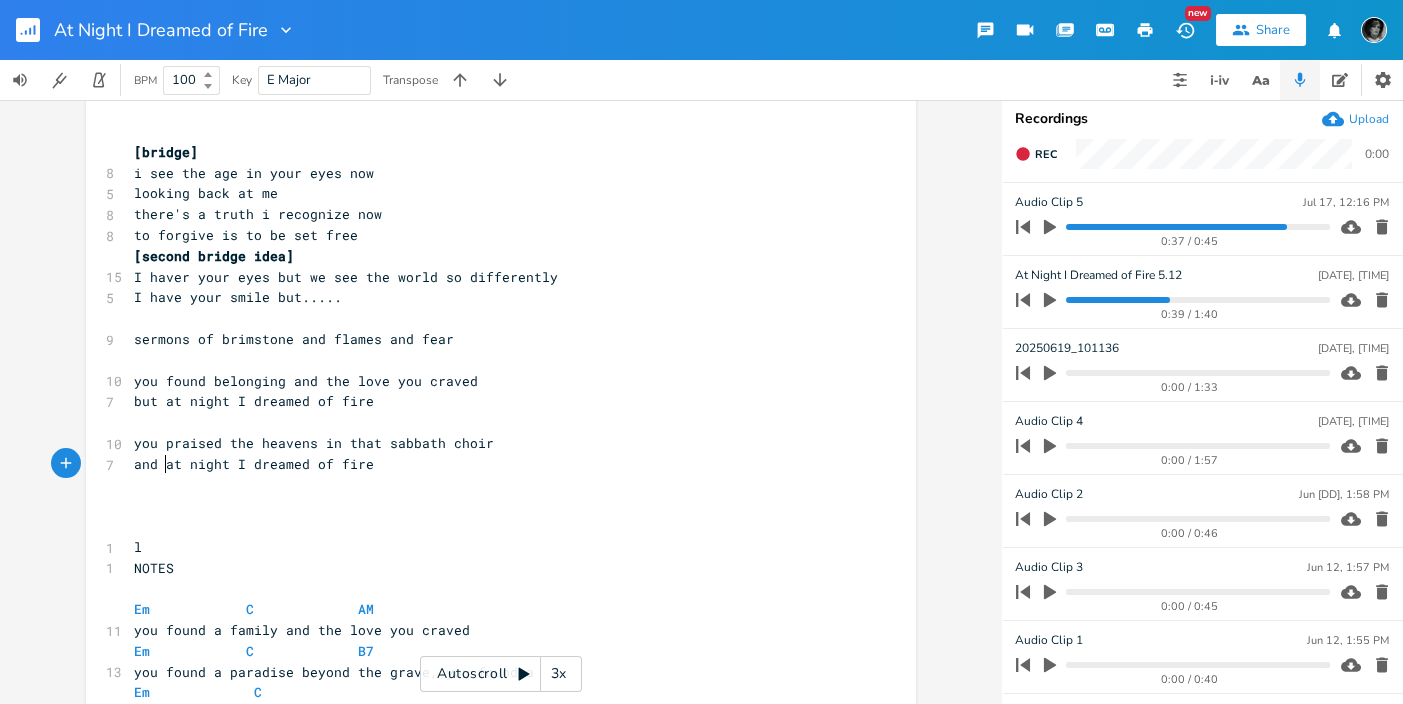 scroll, scrollTop: 0, scrollLeft: 24, axis: horizontal 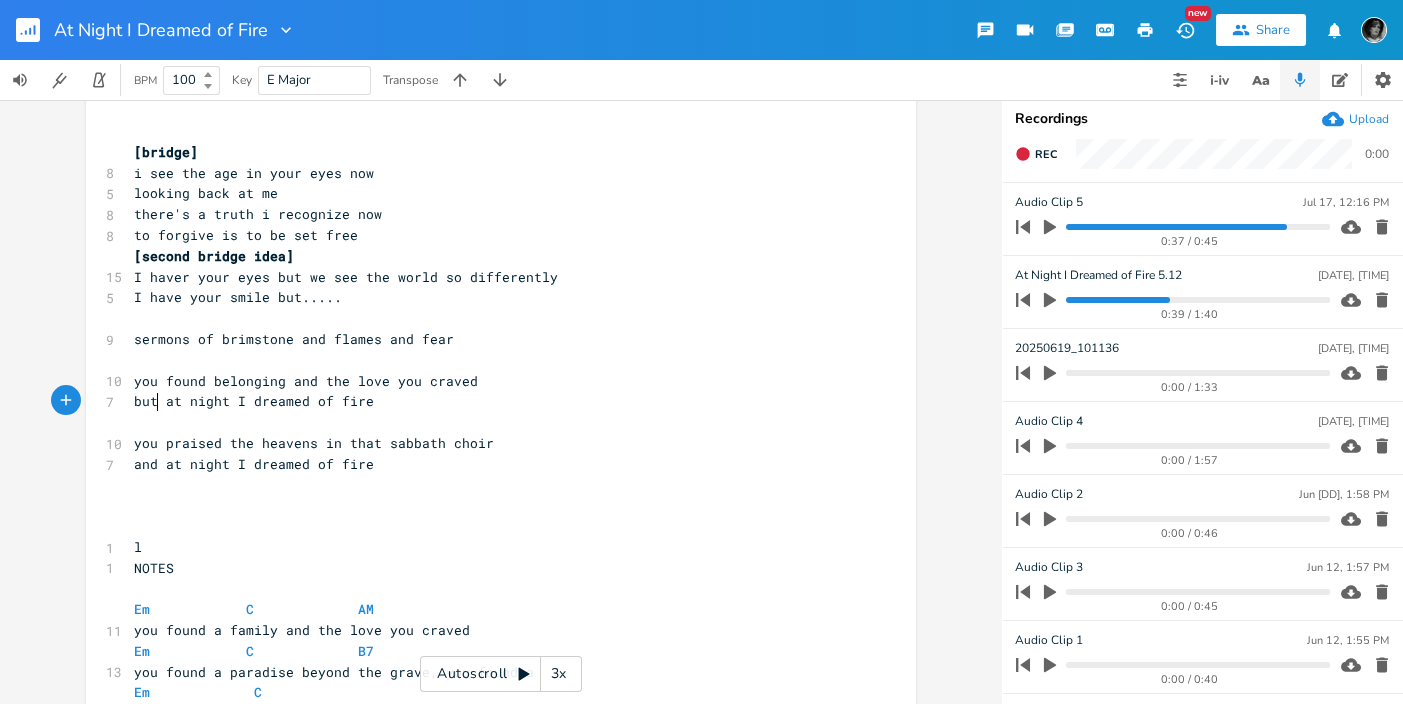 click on "but at night I dreamed of fire" at bounding box center [254, 401] 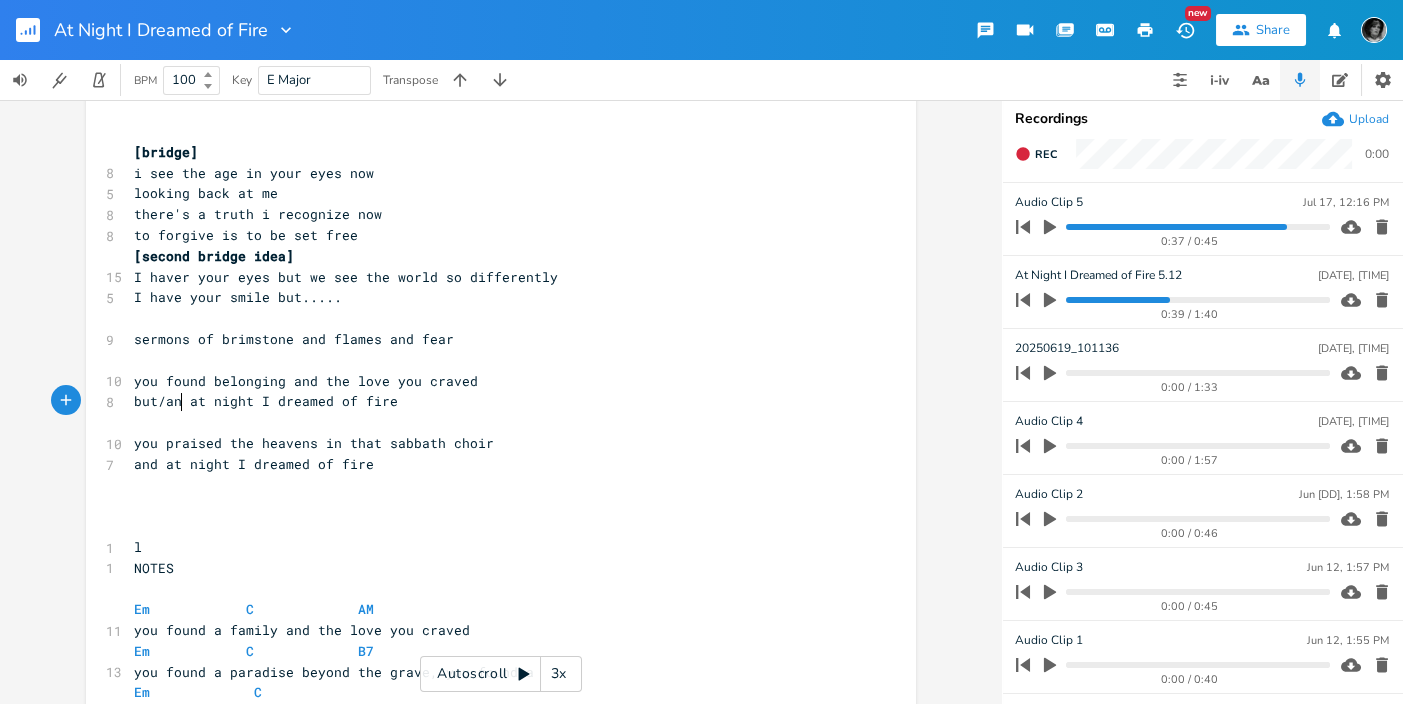 scroll, scrollTop: 0, scrollLeft: 24, axis: horizontal 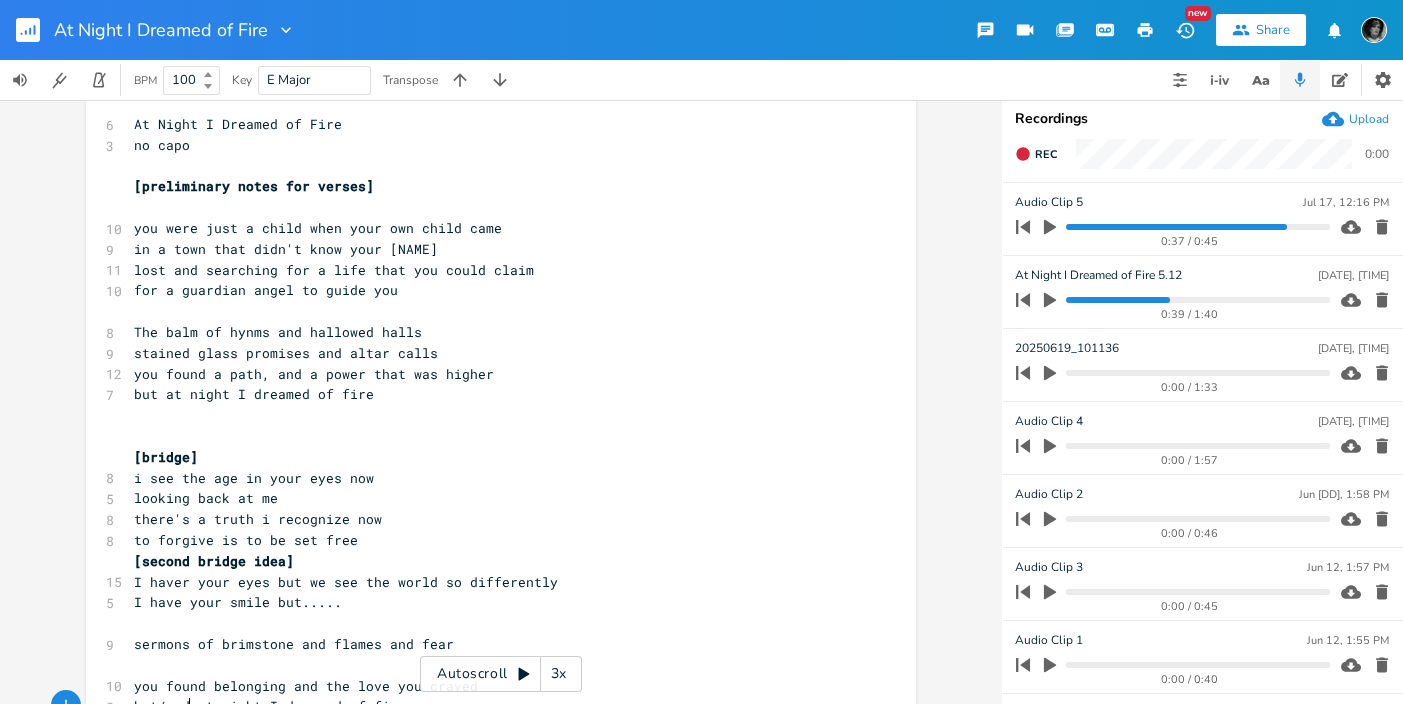type on "/and" 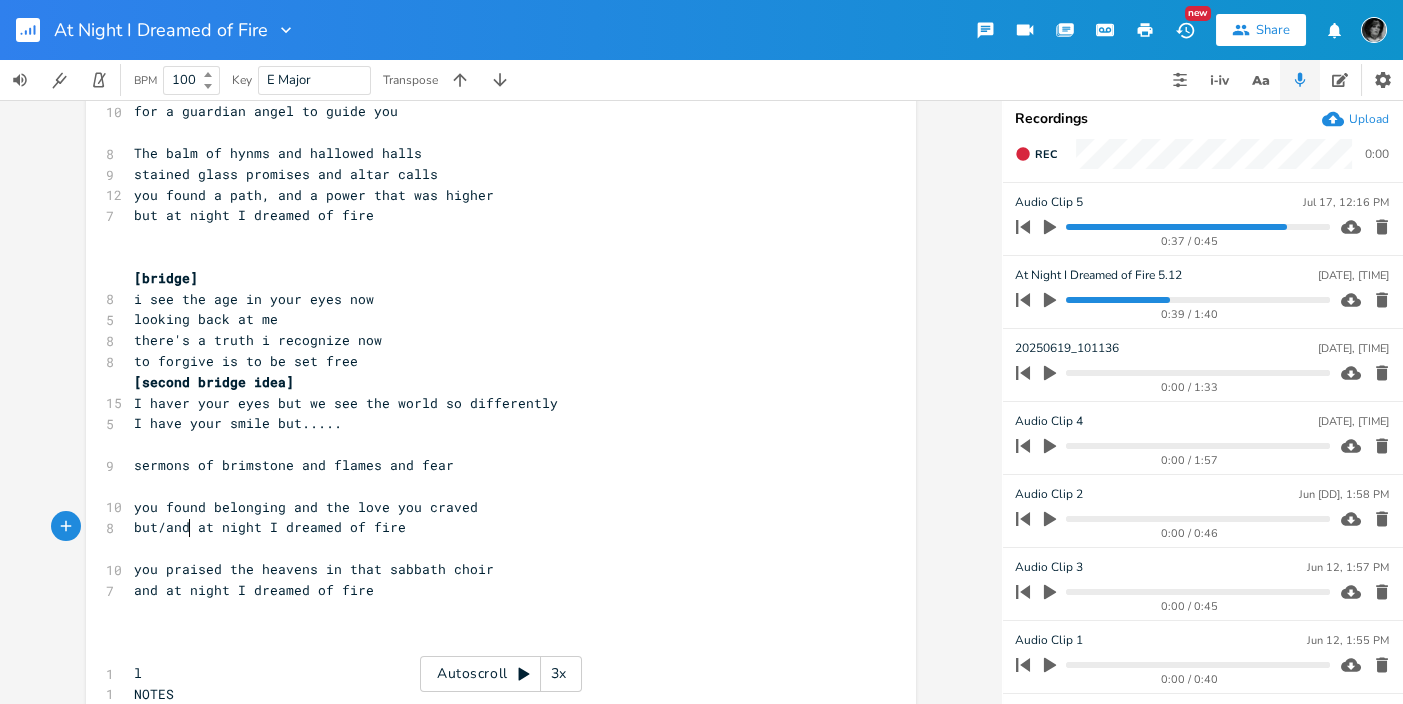 scroll, scrollTop: 216, scrollLeft: 0, axis: vertical 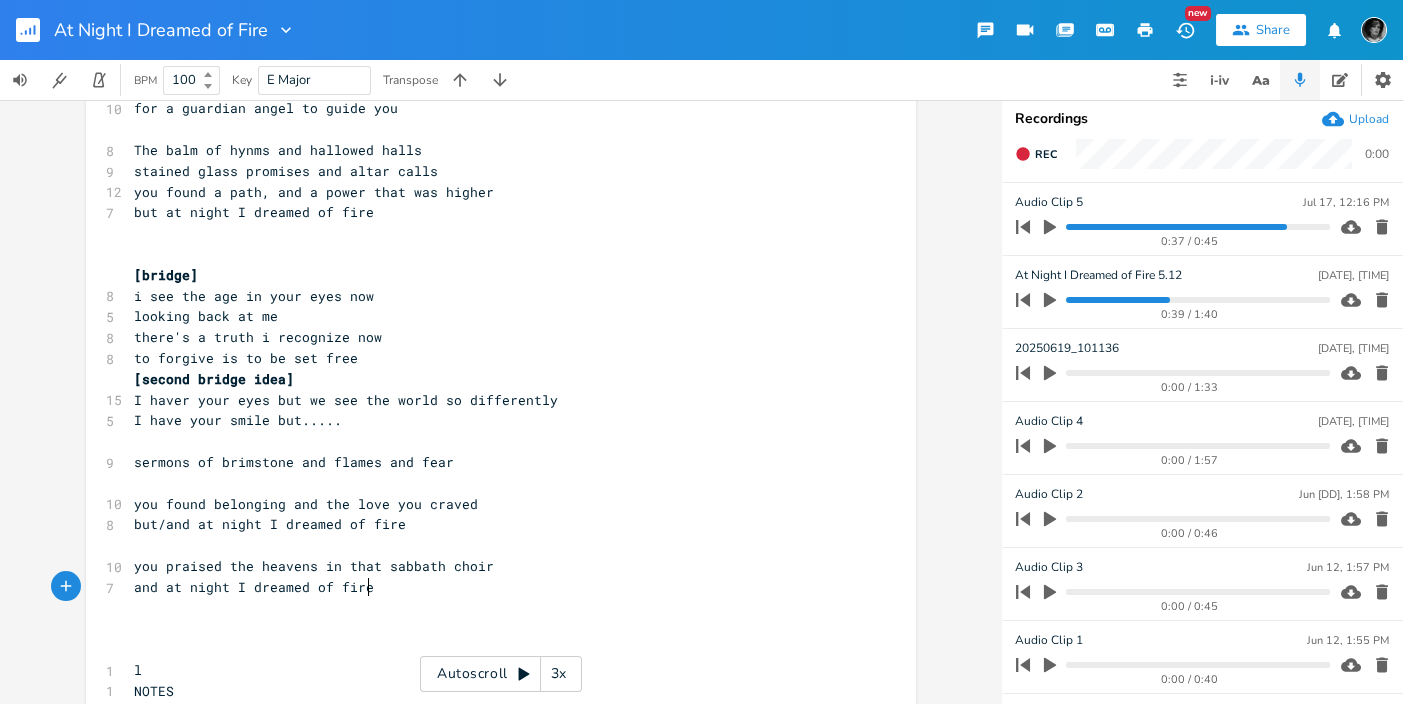 click on "and at night I dreamed of fire" at bounding box center [491, 587] 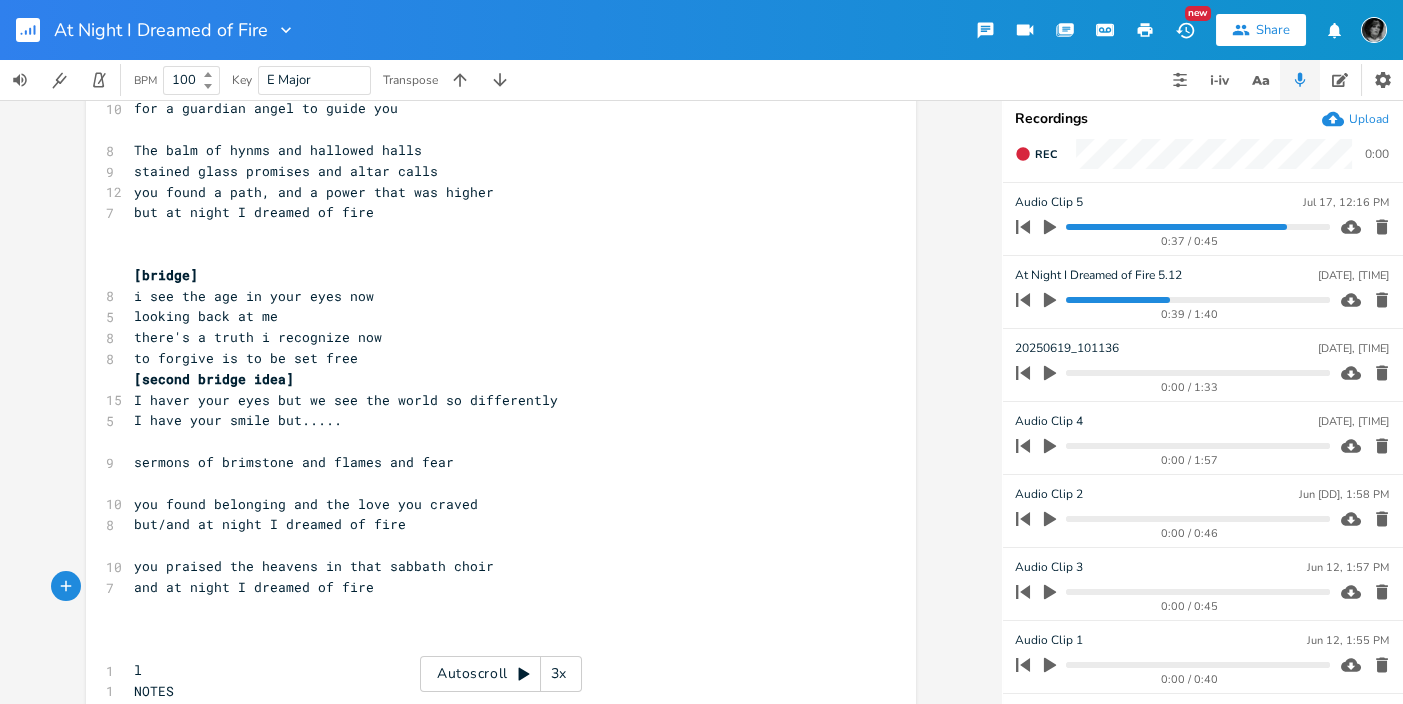 click on "and at night I dreamed of fire" at bounding box center [491, 587] 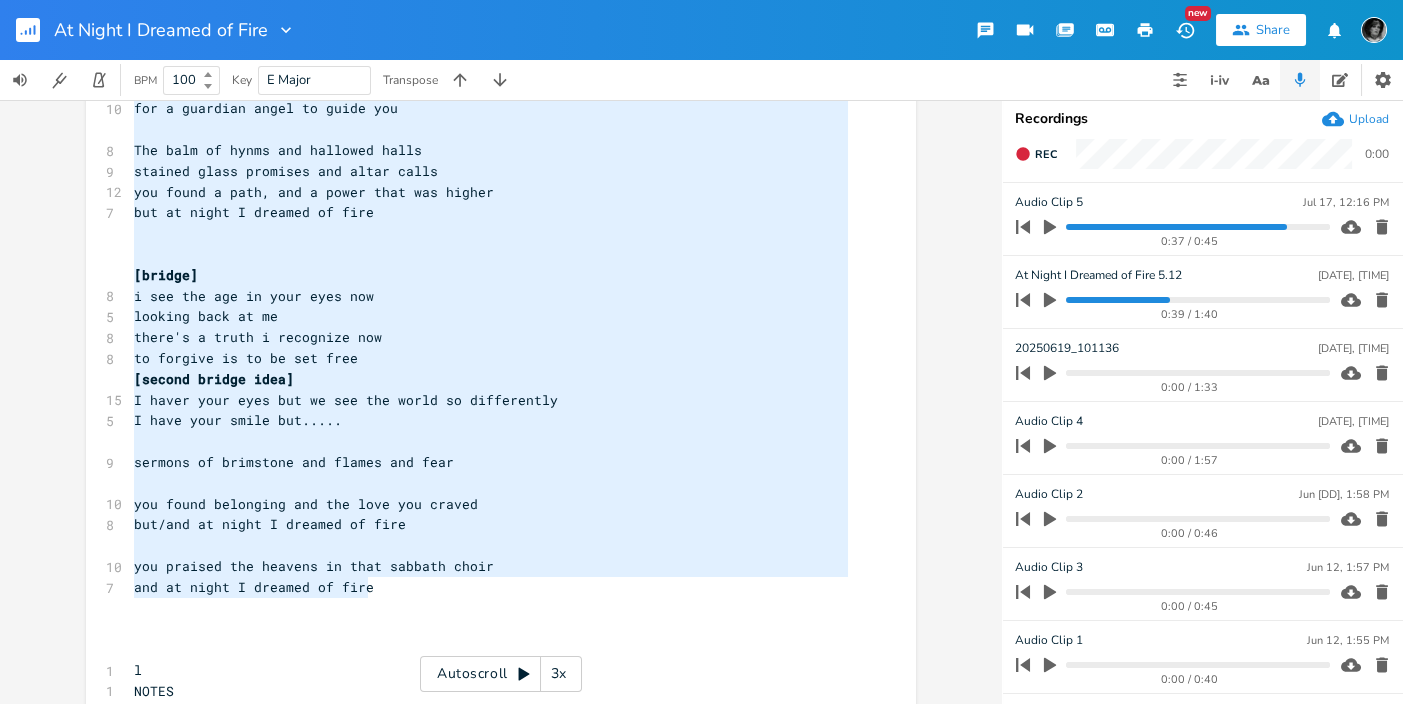 type on "At Night I Dreamed of Fire
no capo
[preliminary notes for verses]
you were just a child when your own child came
in a town that didn't know your name
lost and searching for a life that you could claim
for a guardian angel to guide you
The balm of hynms and hallowed halls
stained glass promises and altar calls
you found a path, and a power that was higher
but at night I dreamed of fire
[bridge]
i see the age in your eyes now
looking back at me
there's a truth i recognize now
to forgive is to be set free
[second bridge idea]
I haver your eyes but we see the world so differently
I have your smile but.....
sermons of brimstone and flames and fear
you found belonging and the love you craved
but/and at night I dreamed of fire
you praised the heavens in that sabbath choir
and at night I dreamed of fire" 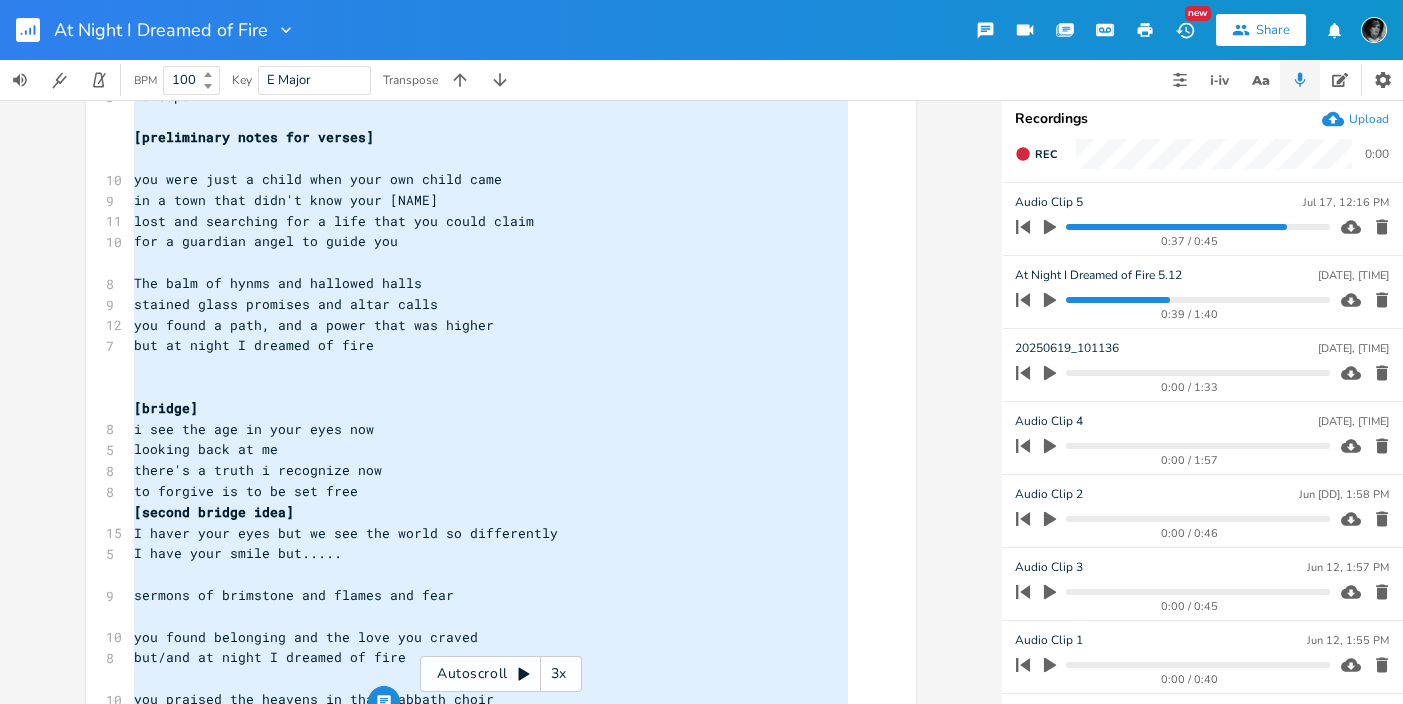 drag, startPoint x: 381, startPoint y: 589, endPoint x: 75, endPoint y: -39, distance: 698.5843 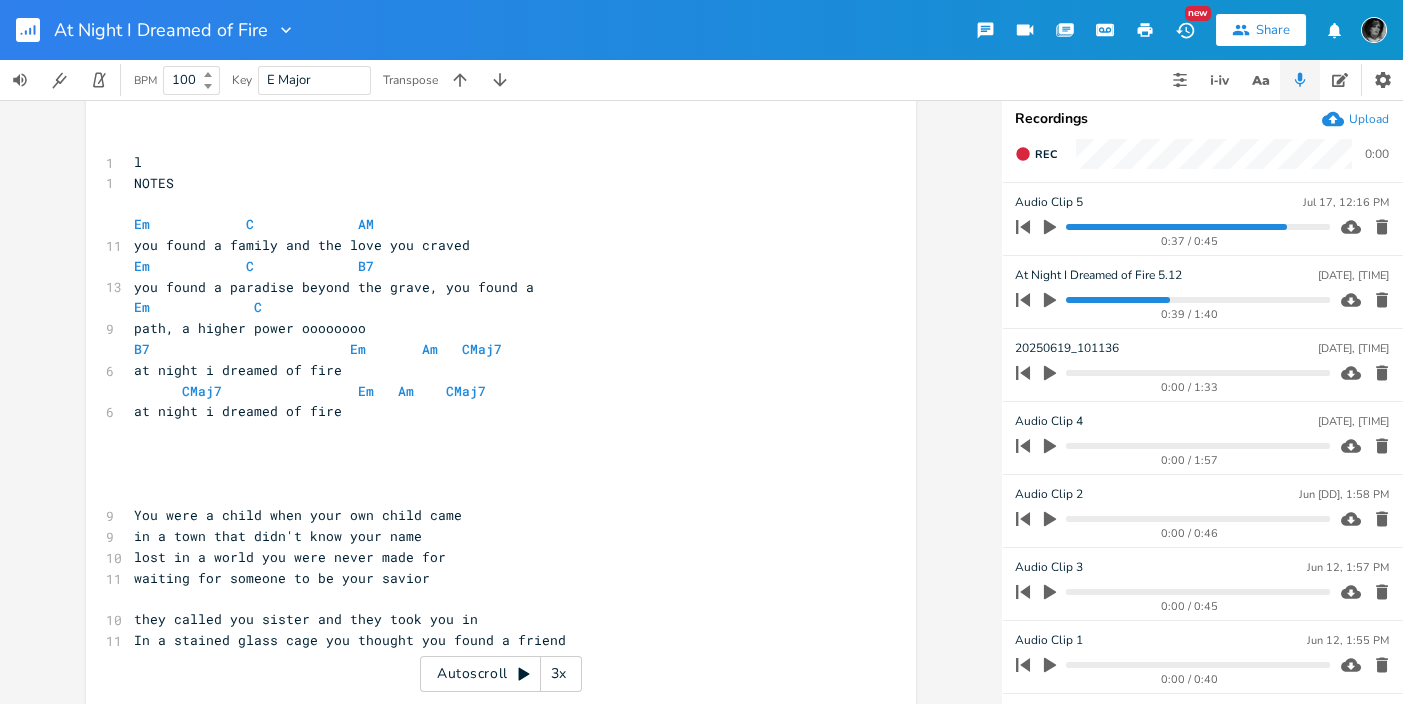 scroll, scrollTop: 769, scrollLeft: 0, axis: vertical 